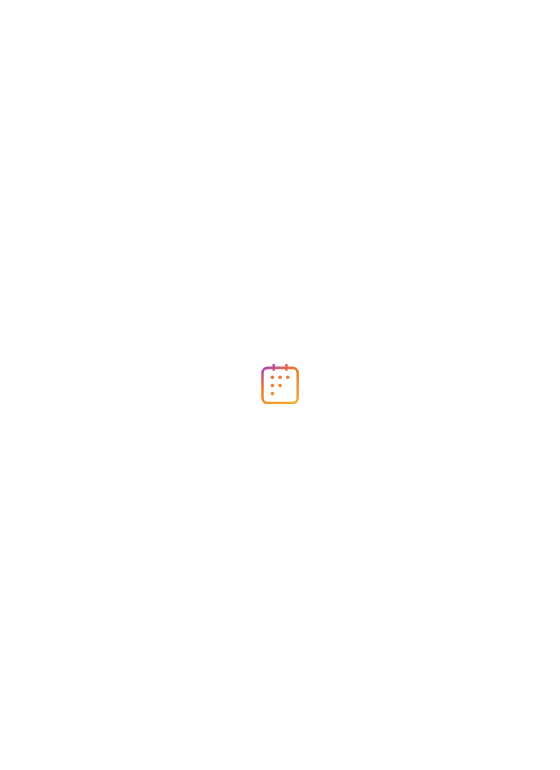 scroll, scrollTop: 0, scrollLeft: 0, axis: both 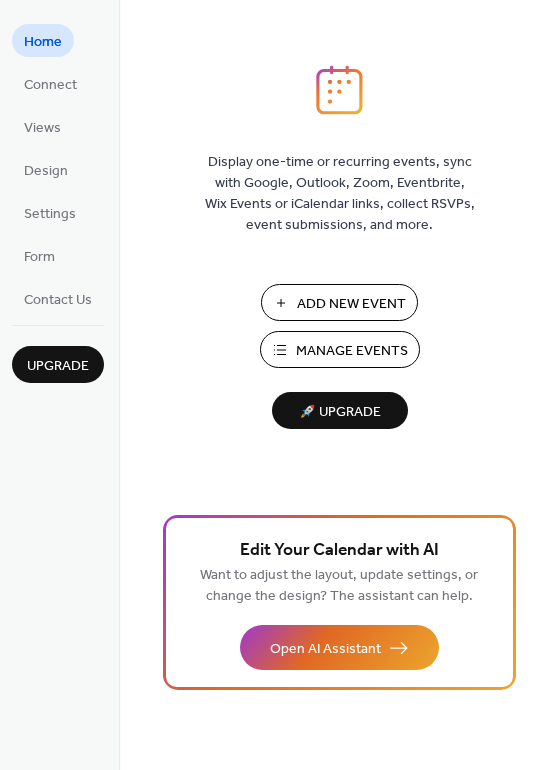 click on "Add New Event" at bounding box center [351, 304] 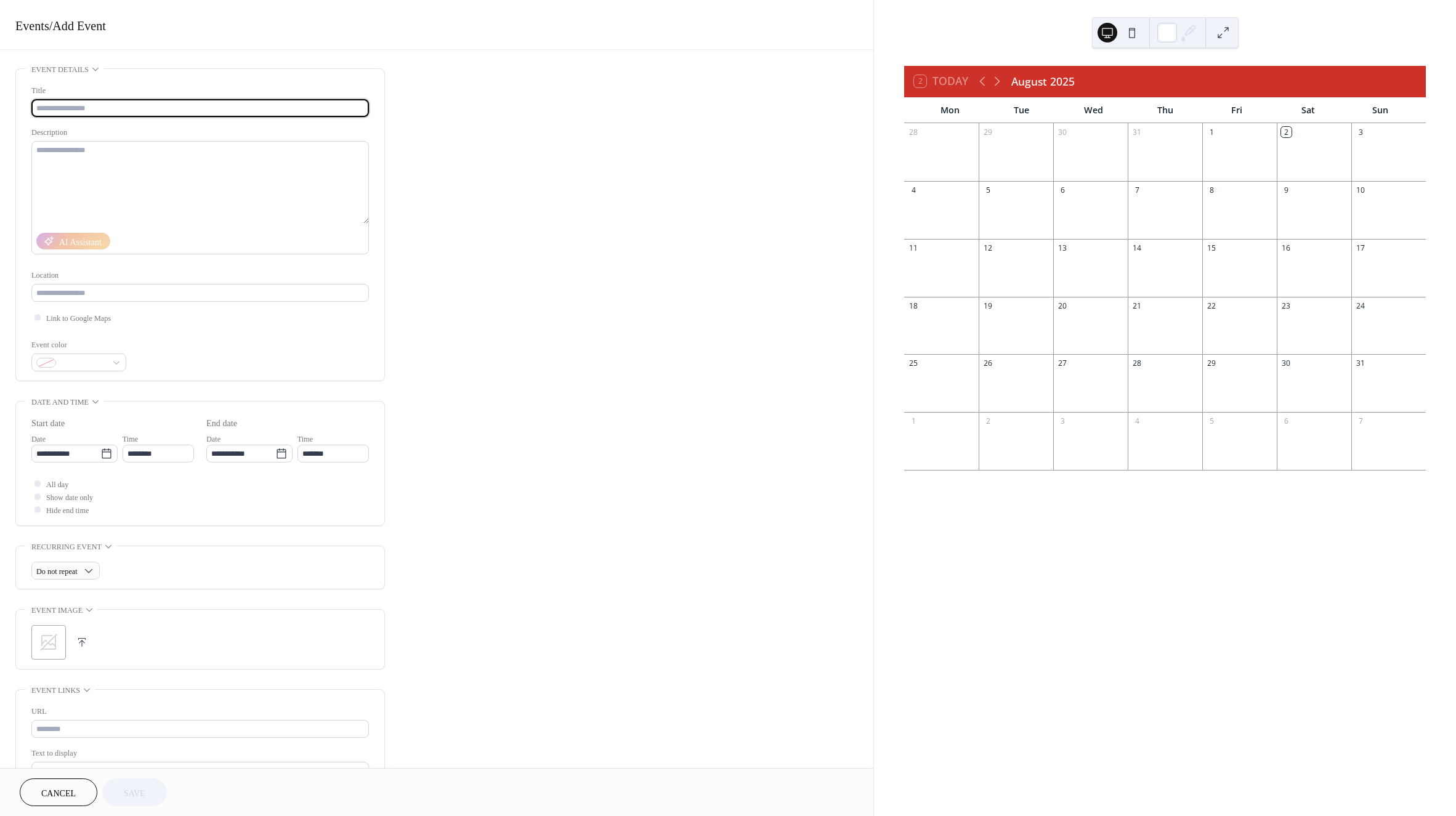 scroll, scrollTop: 0, scrollLeft: 0, axis: both 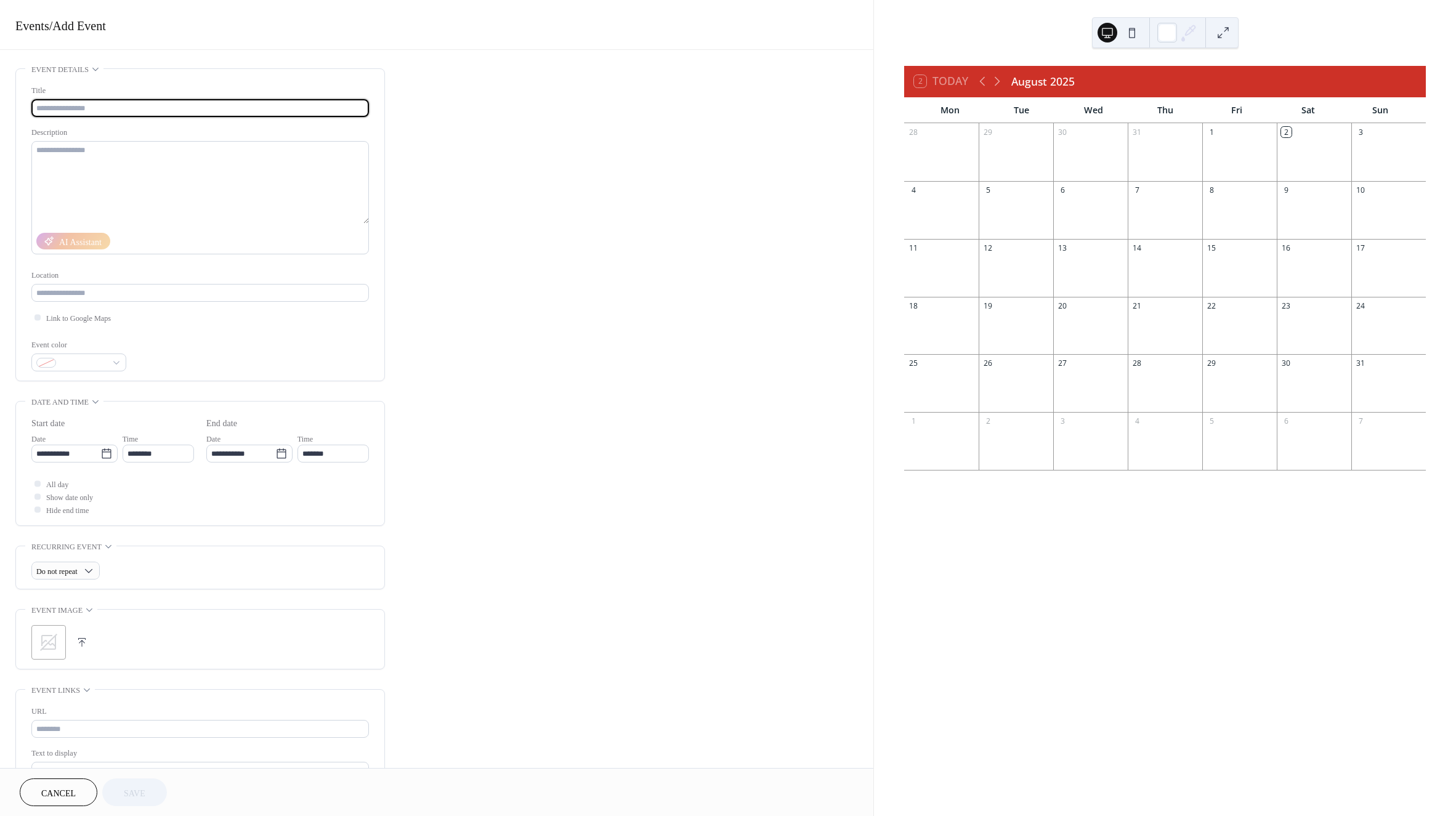 click at bounding box center (200, 108) 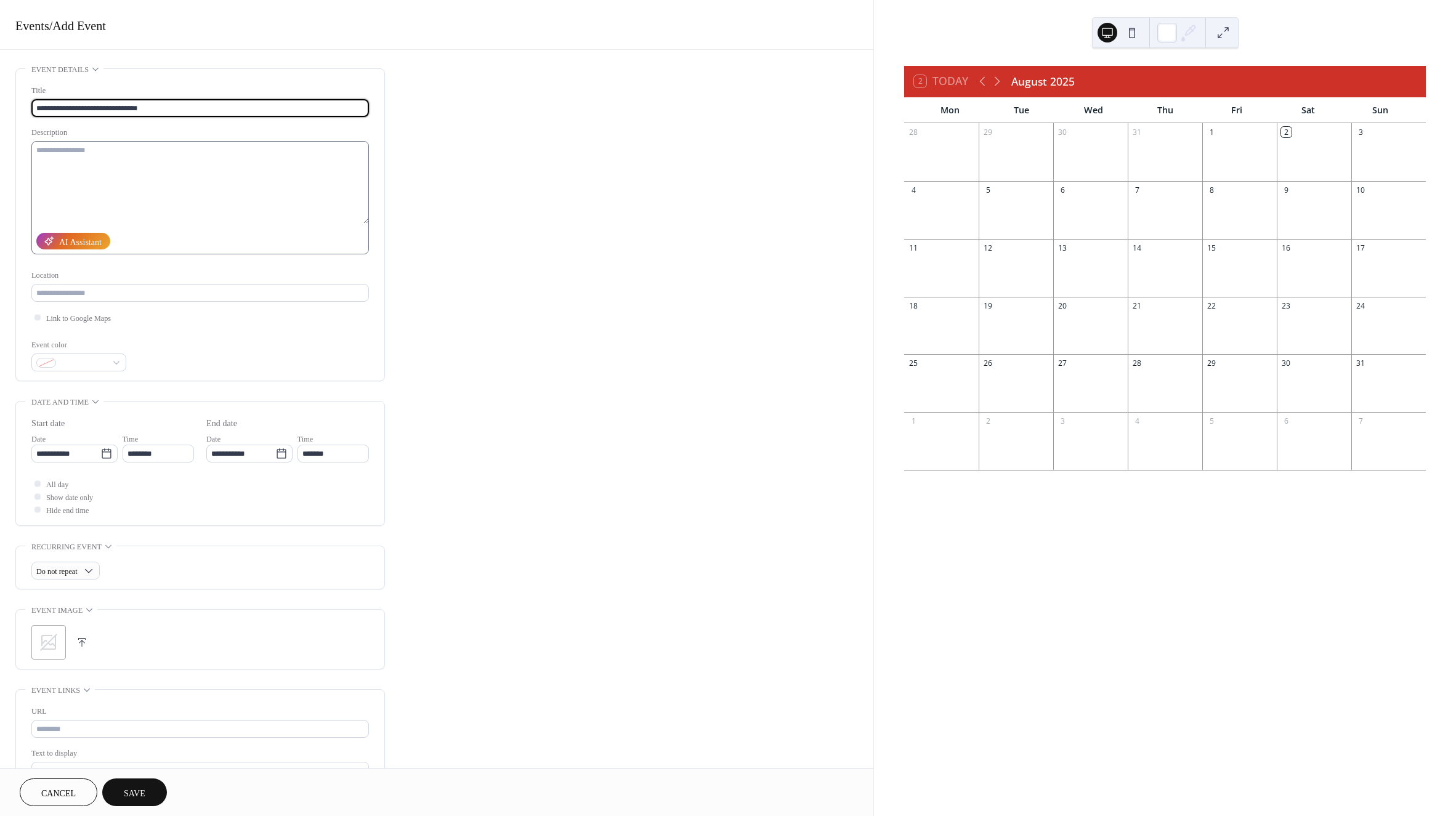 type on "**********" 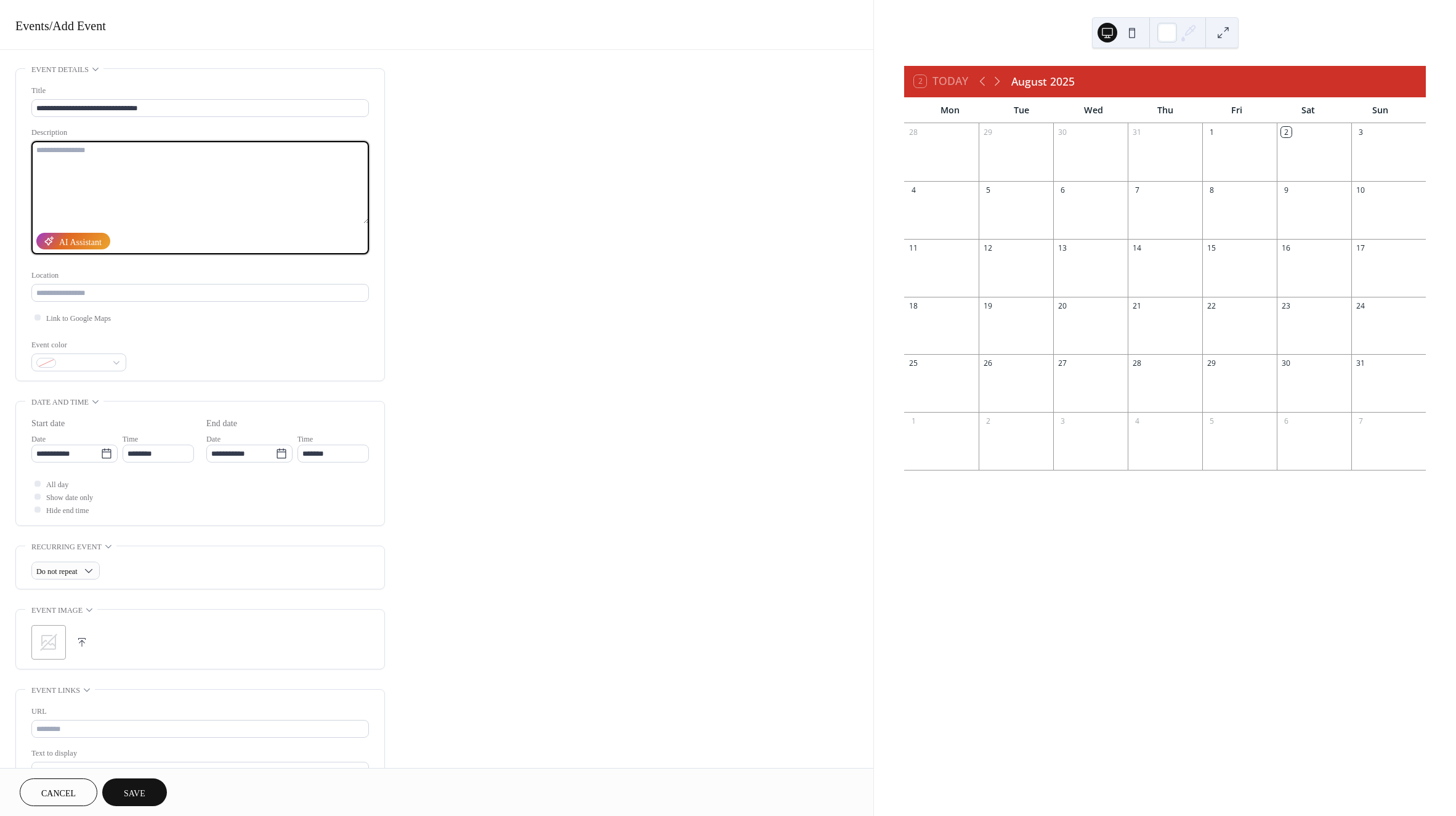 click at bounding box center [200, 182] 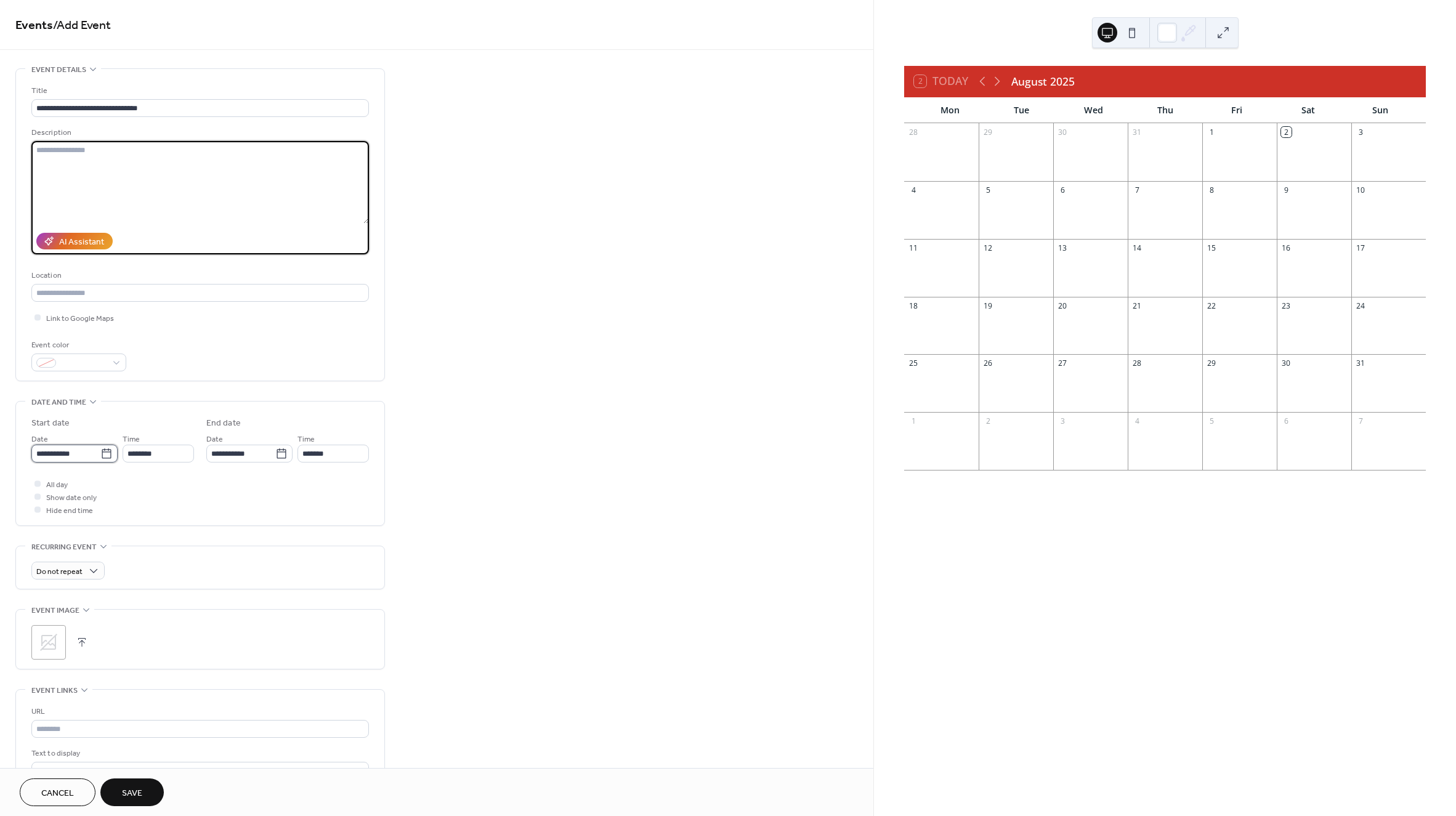 click on "**********" at bounding box center [66, 453] 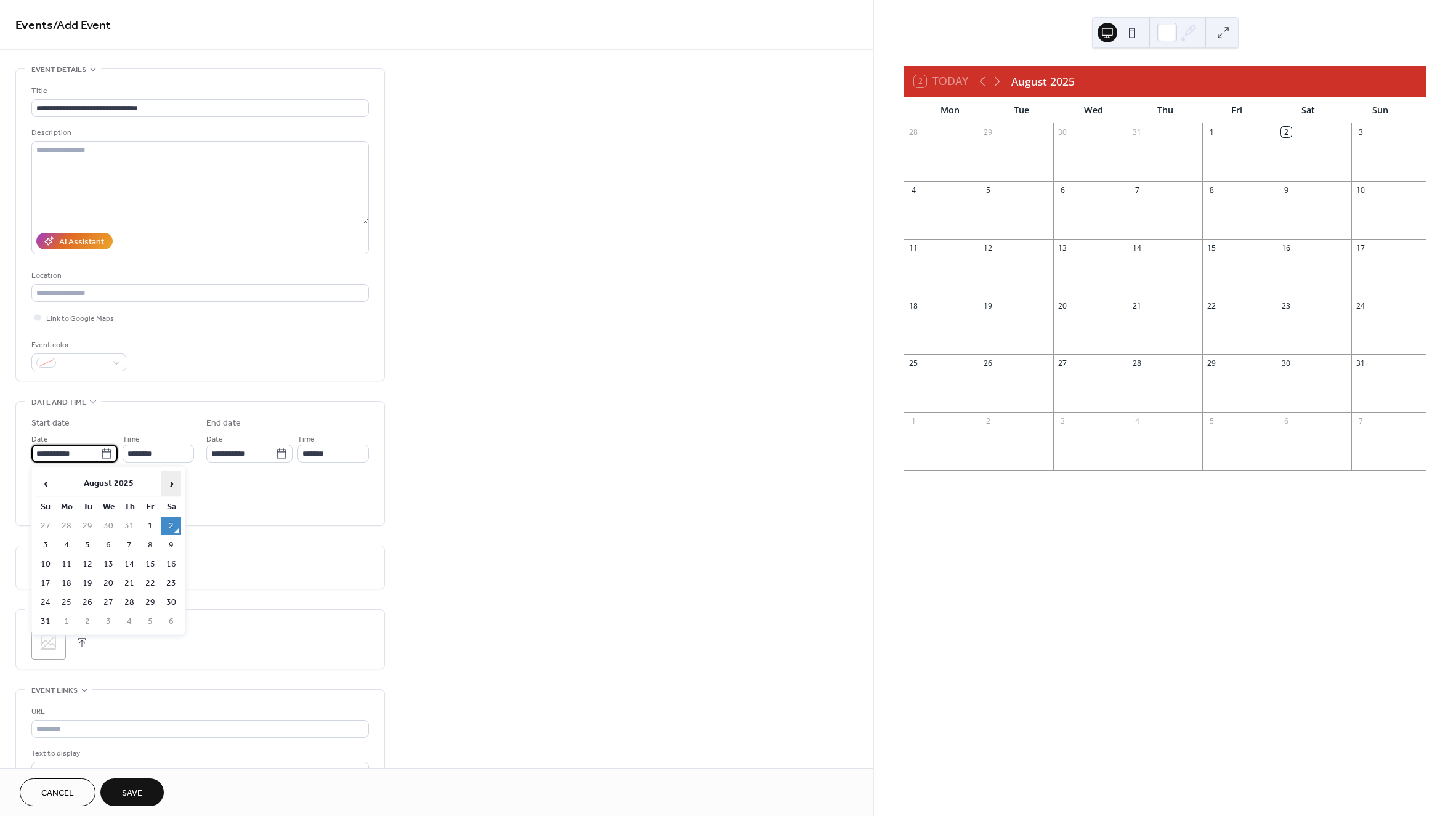click on "›" at bounding box center [171, 483] 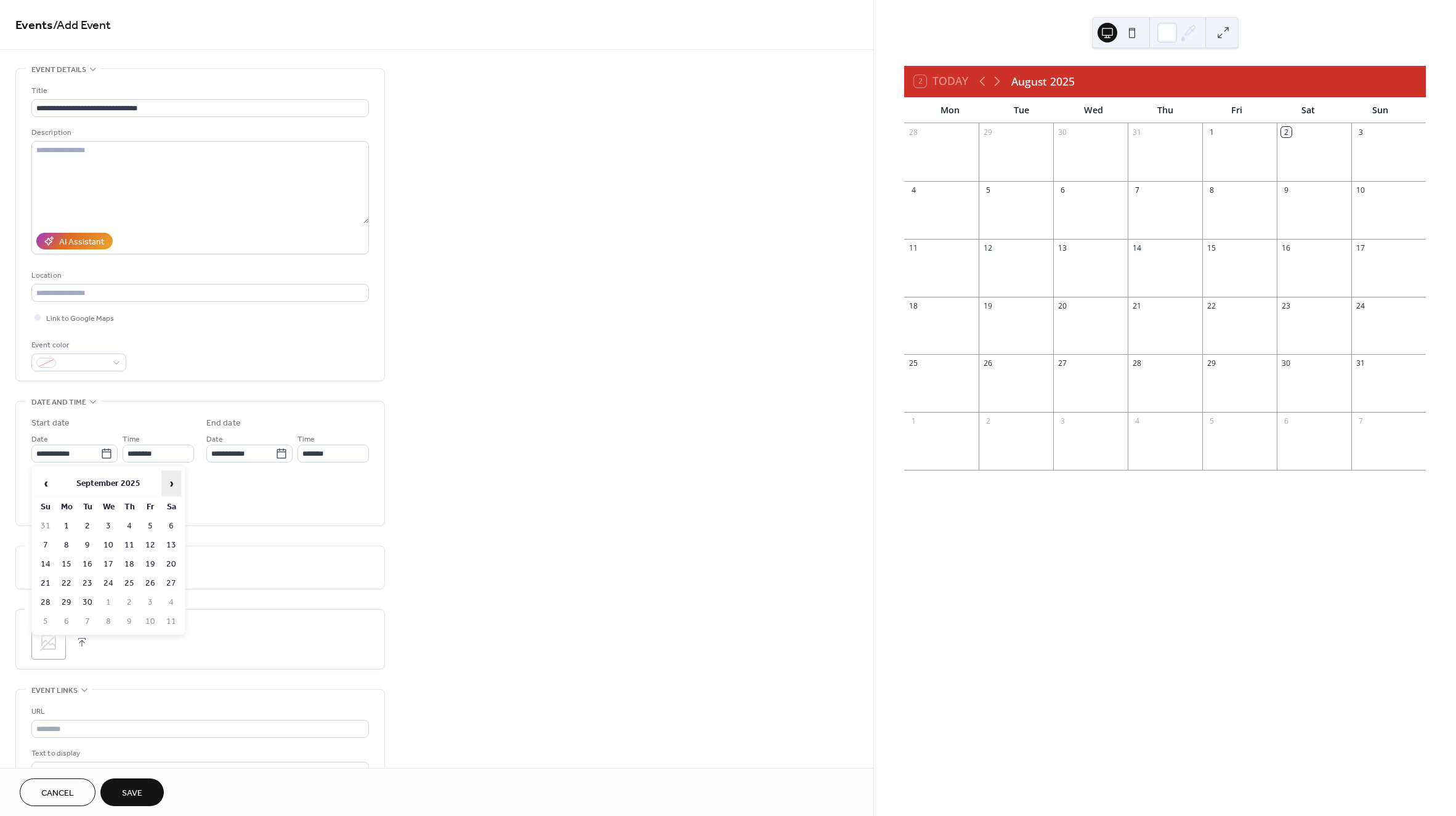 click on "›" at bounding box center (171, 483) 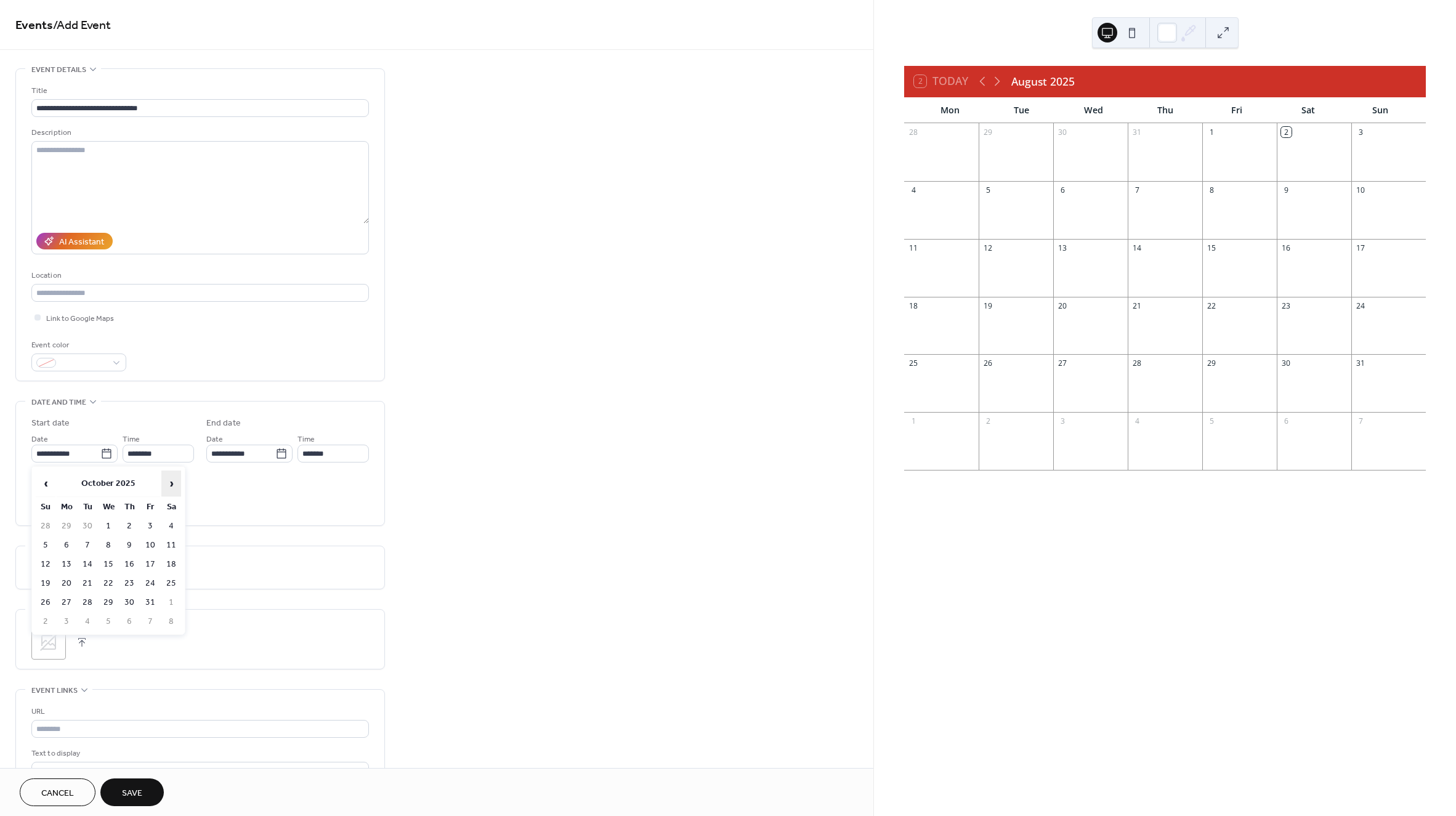 click on "›" at bounding box center [171, 483] 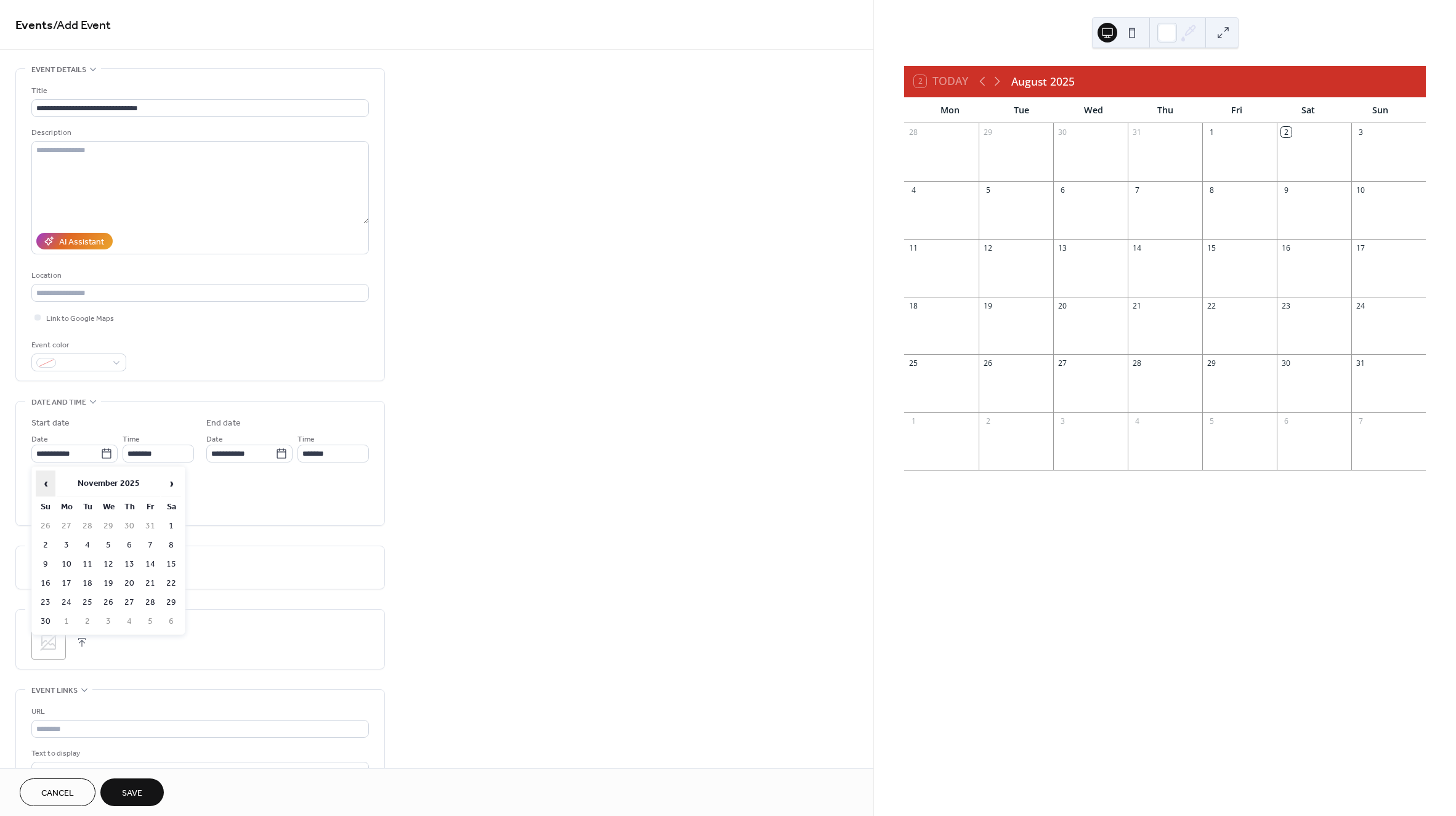 drag, startPoint x: 40, startPoint y: 483, endPoint x: 48, endPoint y: 487, distance: 8.9442719 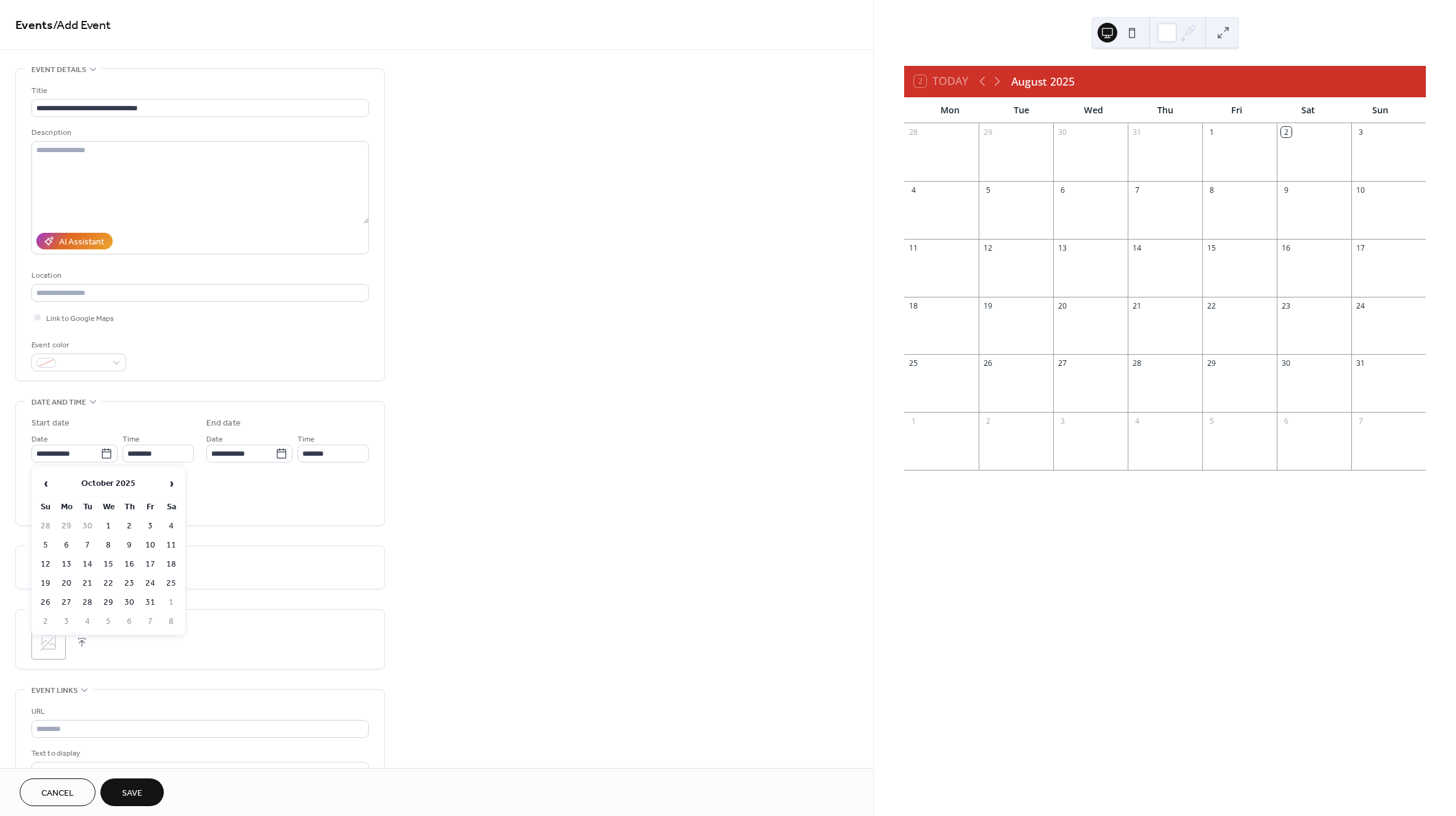 click on "30" at bounding box center [129, 602] 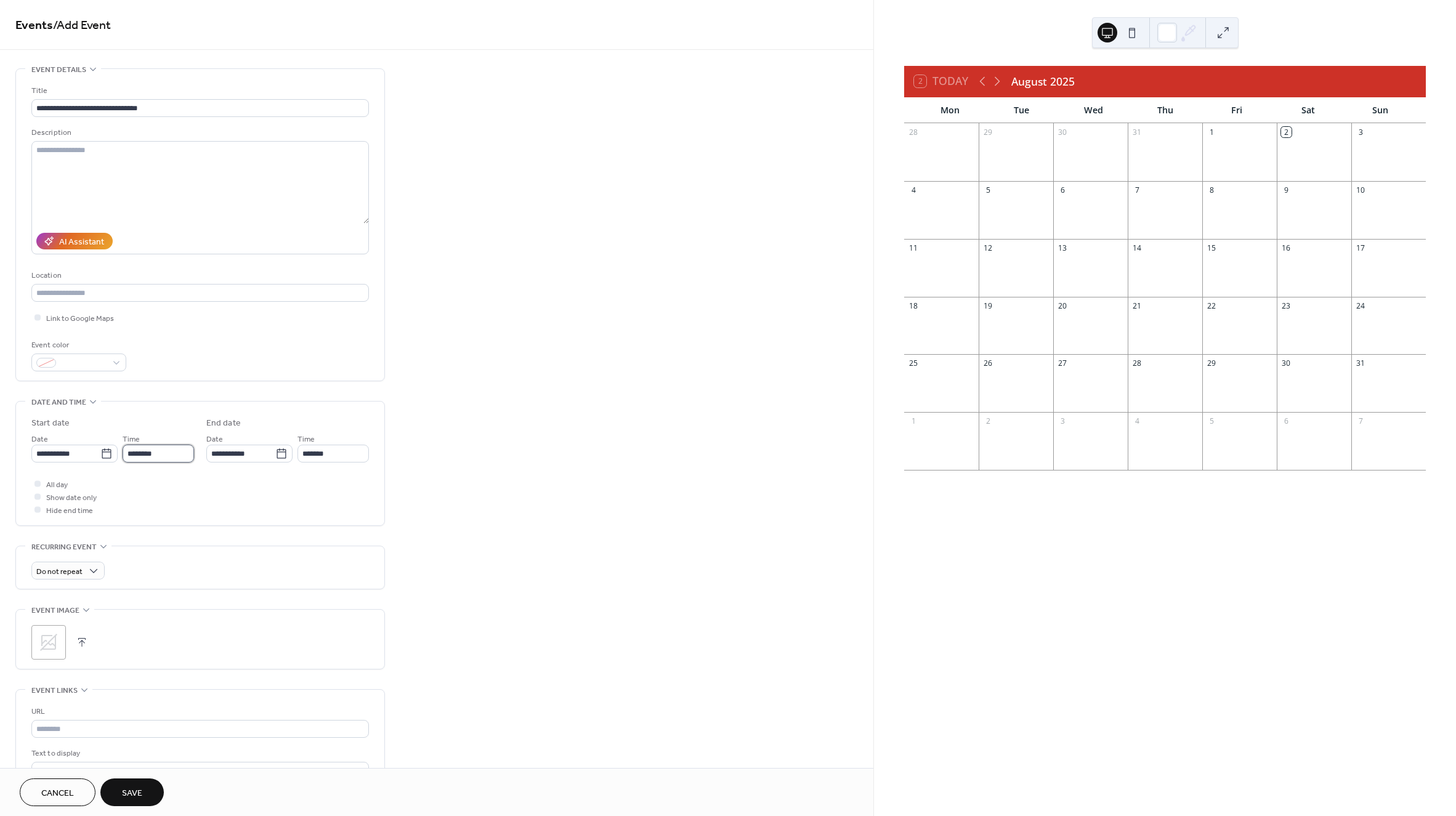 click on "********" at bounding box center [158, 453] 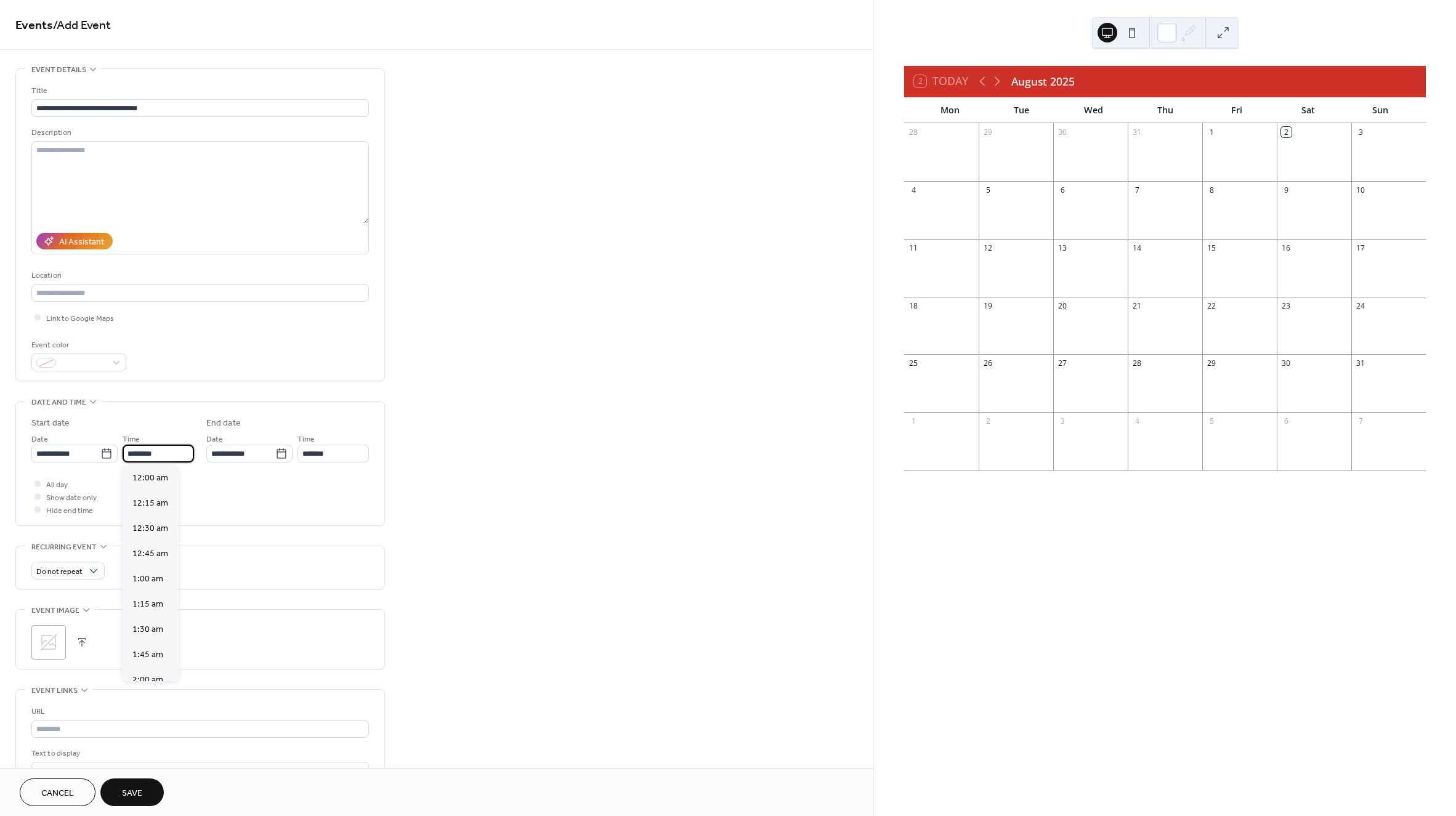 scroll, scrollTop: 1212, scrollLeft: 0, axis: vertical 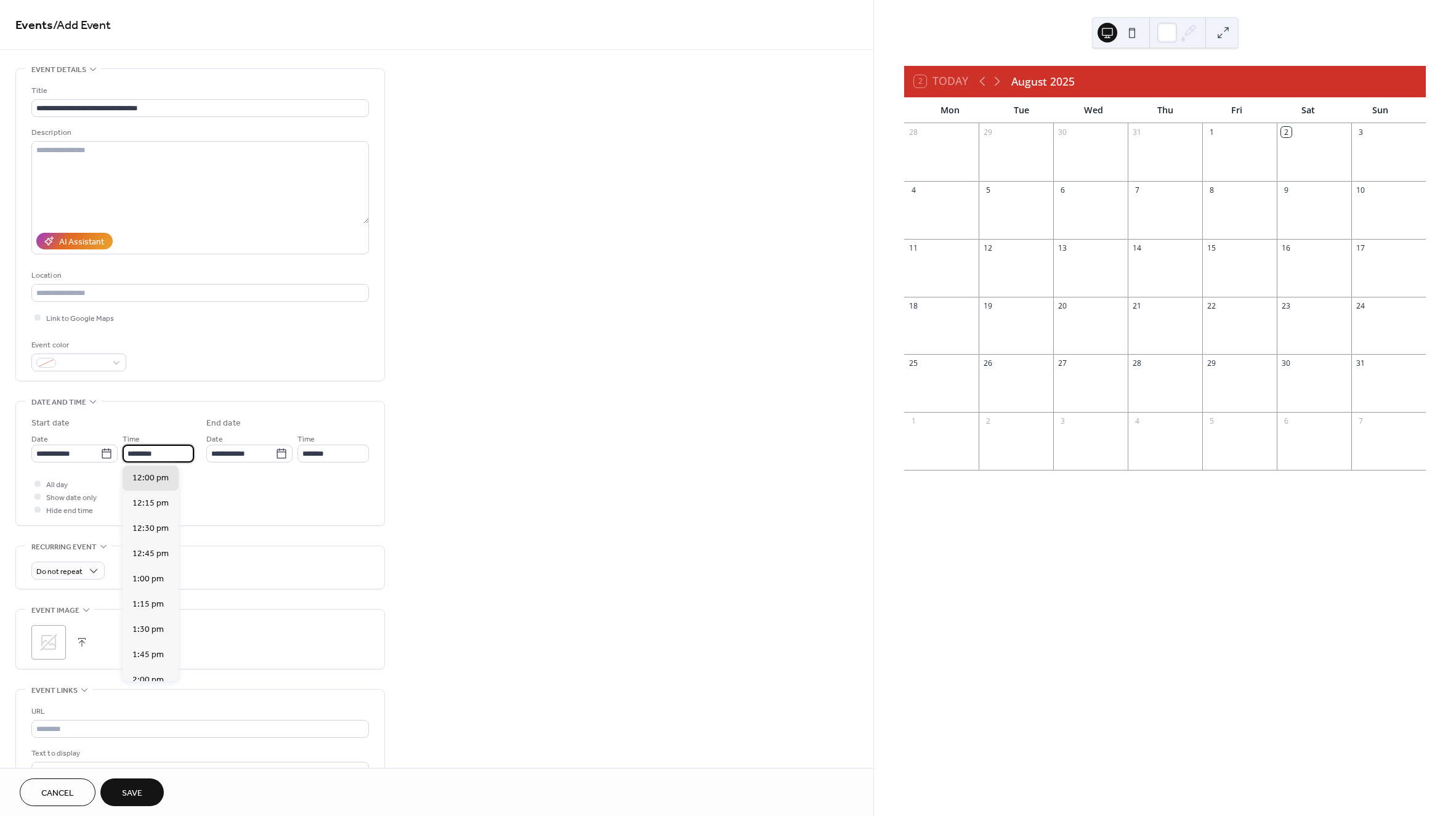drag, startPoint x: 169, startPoint y: 455, endPoint x: 124, endPoint y: 454, distance: 45.01111 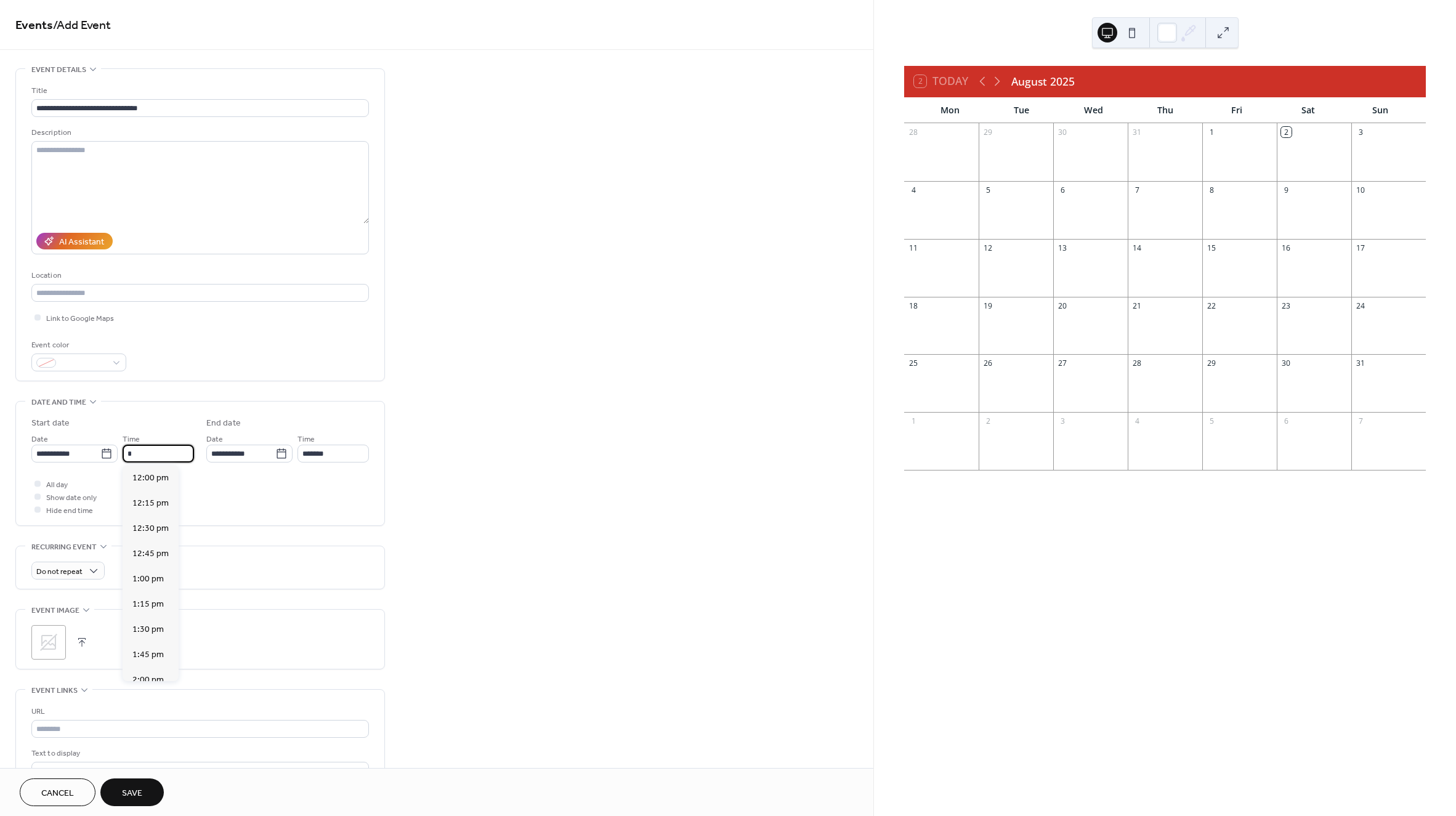 scroll, scrollTop: 606, scrollLeft: 0, axis: vertical 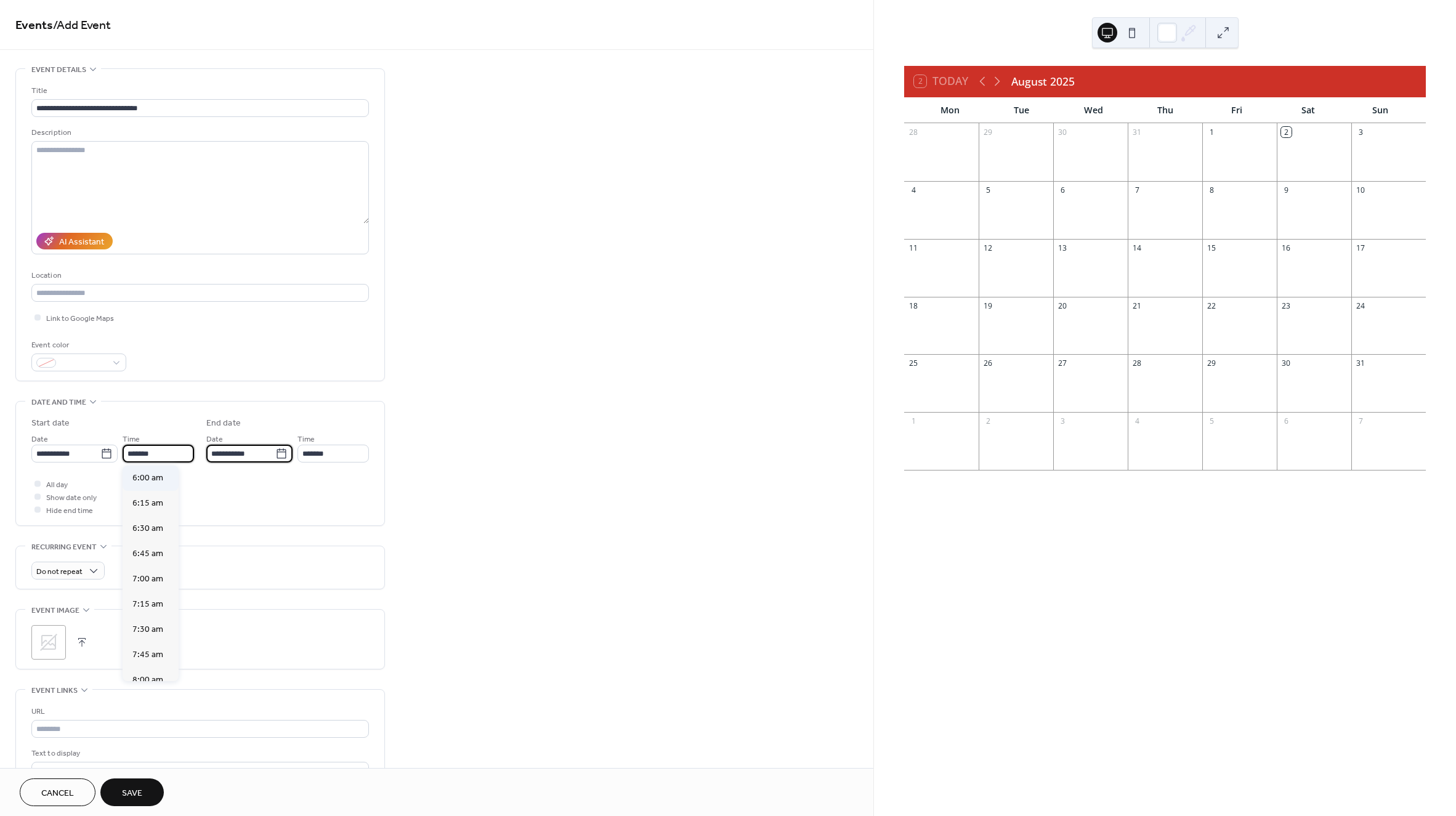type on "*******" 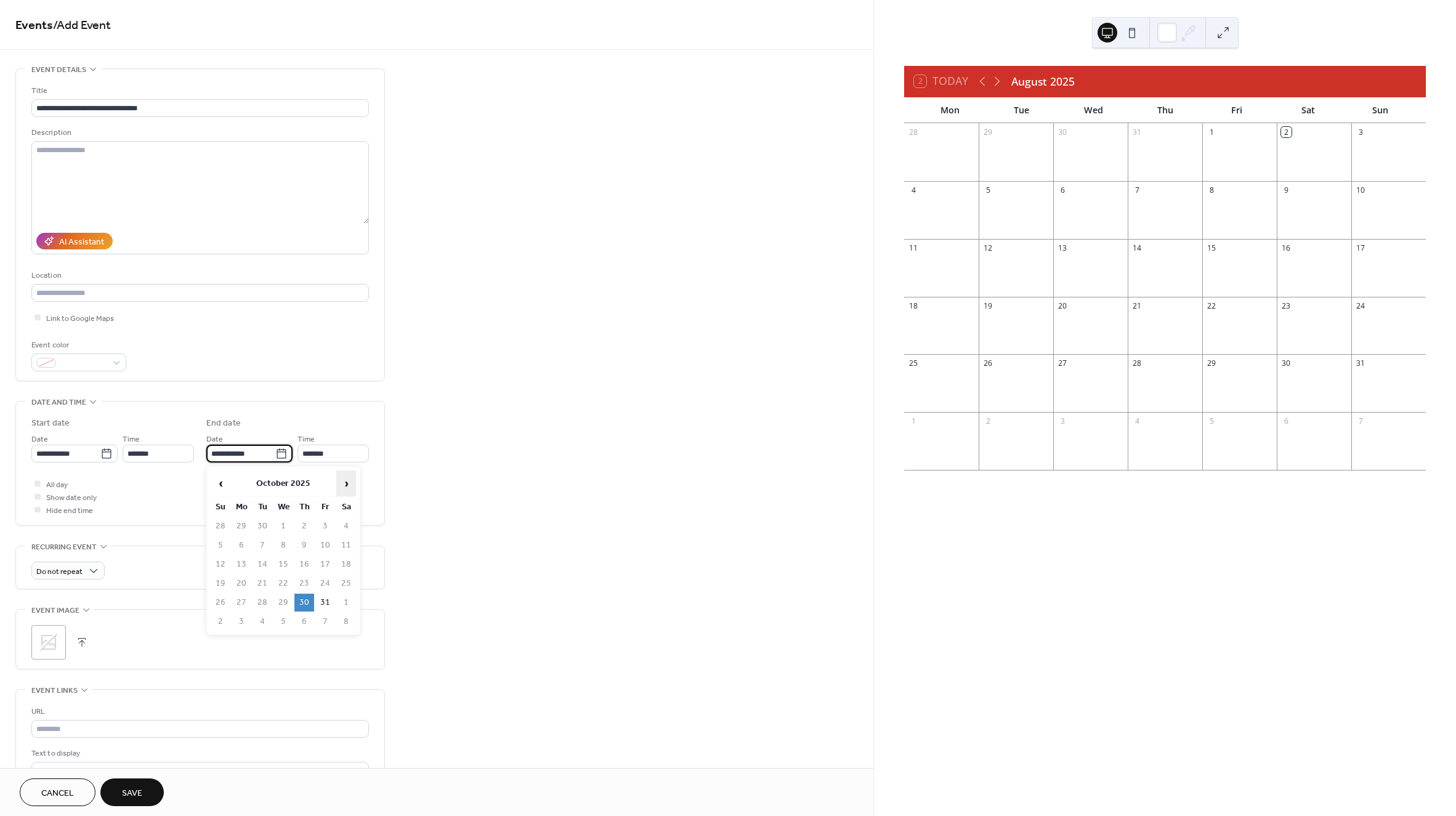 click on "›" at bounding box center (346, 483) 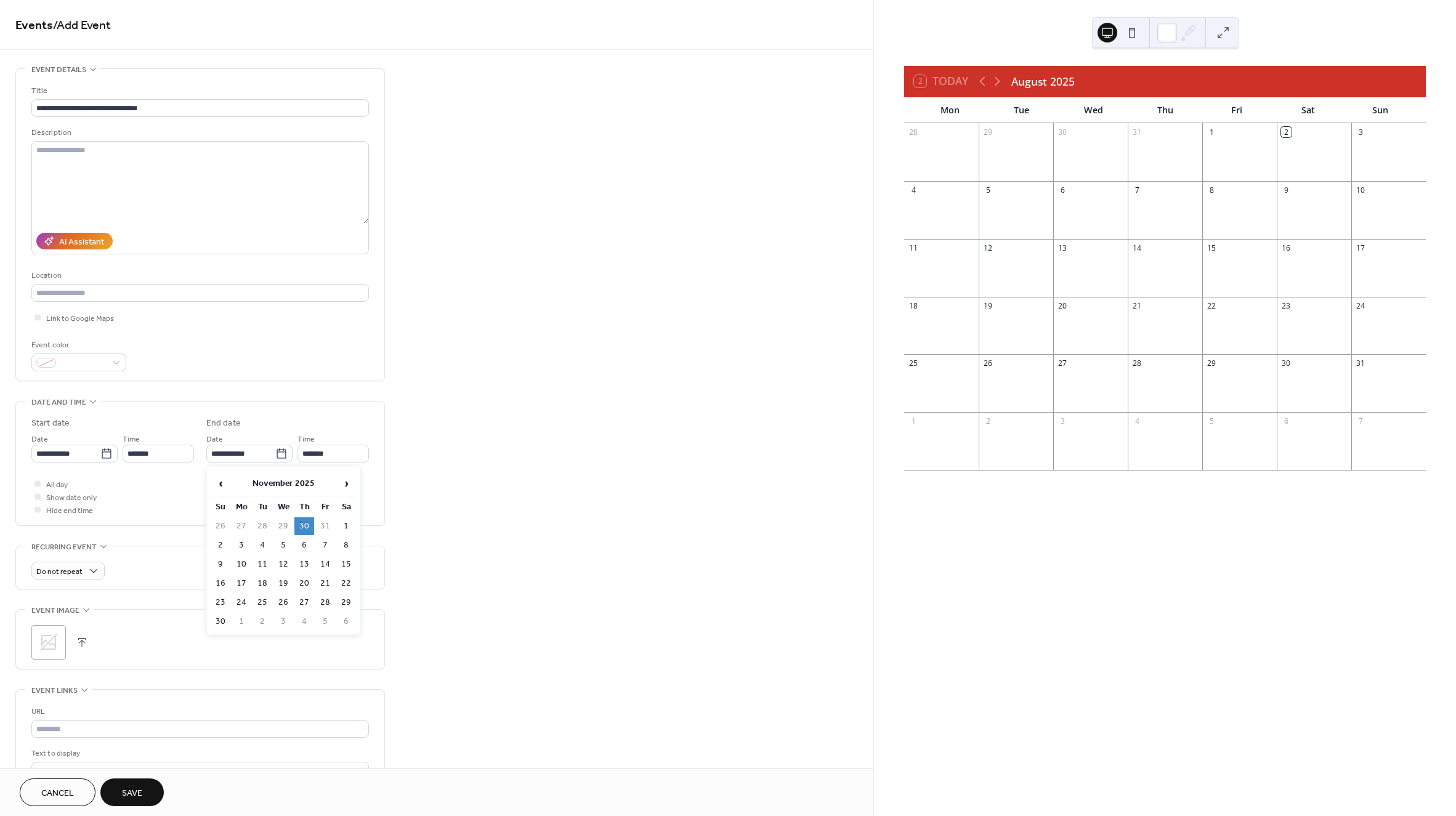 drag, startPoint x: 349, startPoint y: 575, endPoint x: 346, endPoint y: 564, distance: 11.401754 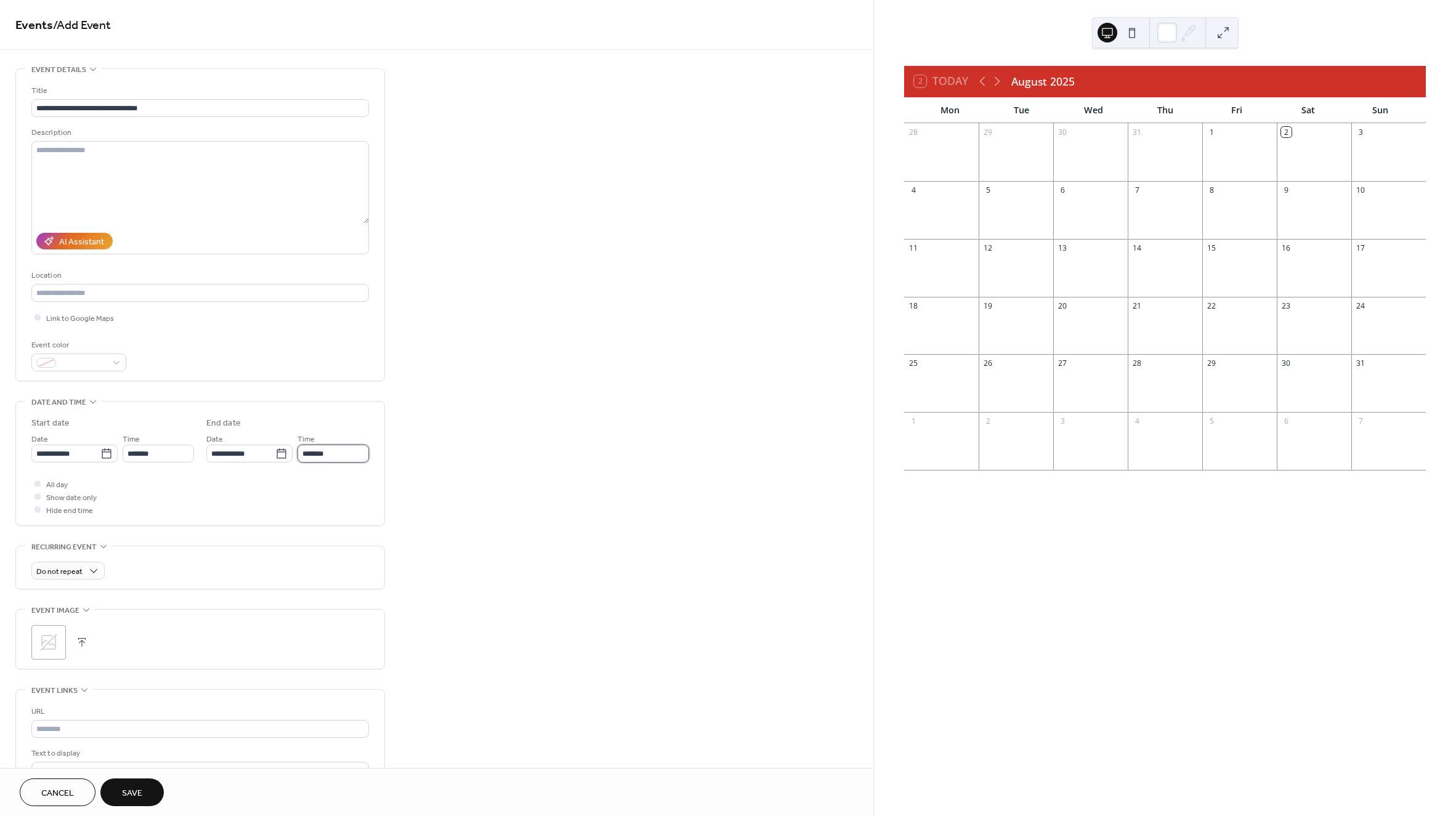click on "*******" at bounding box center (333, 453) 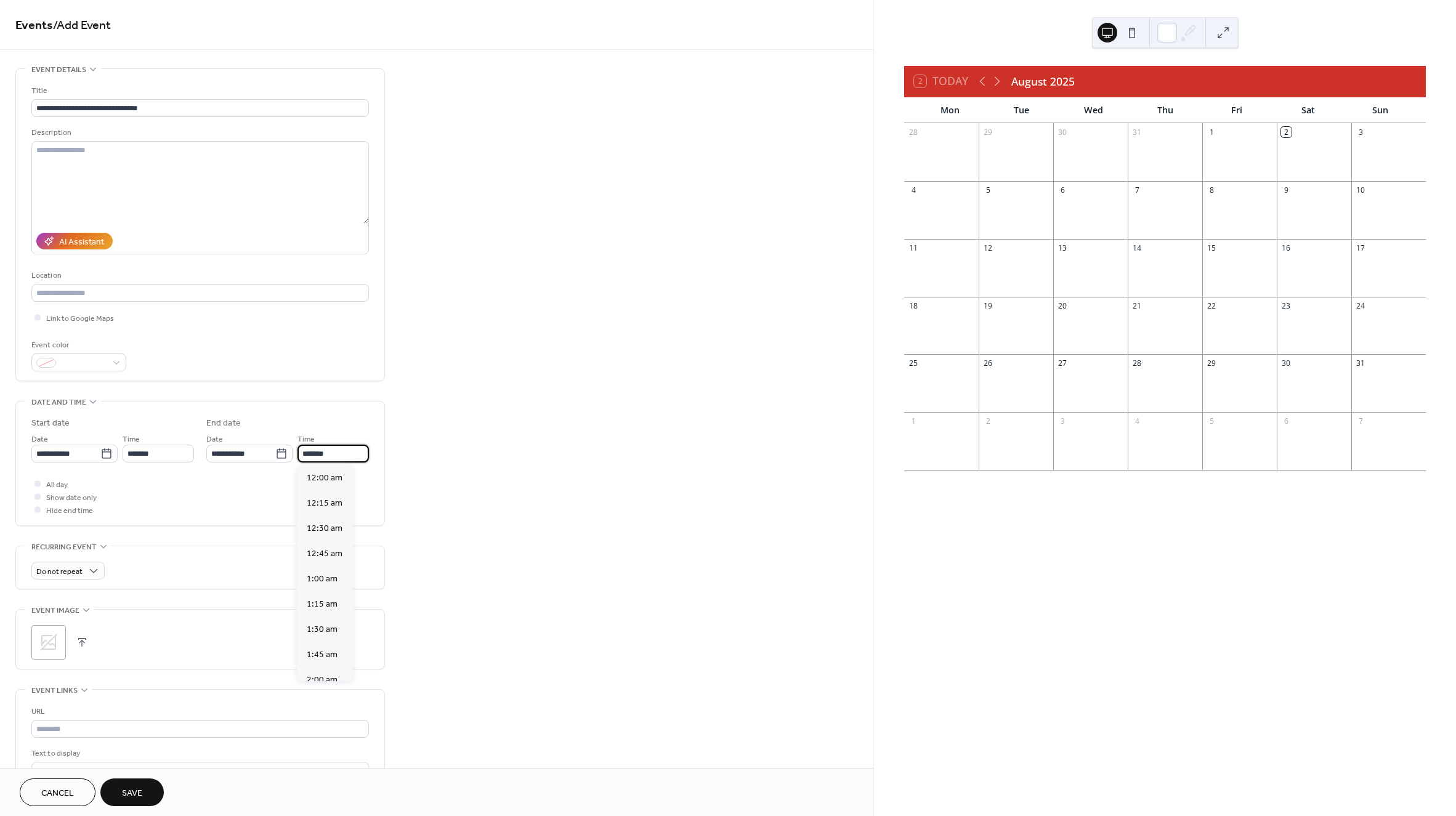 scroll, scrollTop: 1919, scrollLeft: 0, axis: vertical 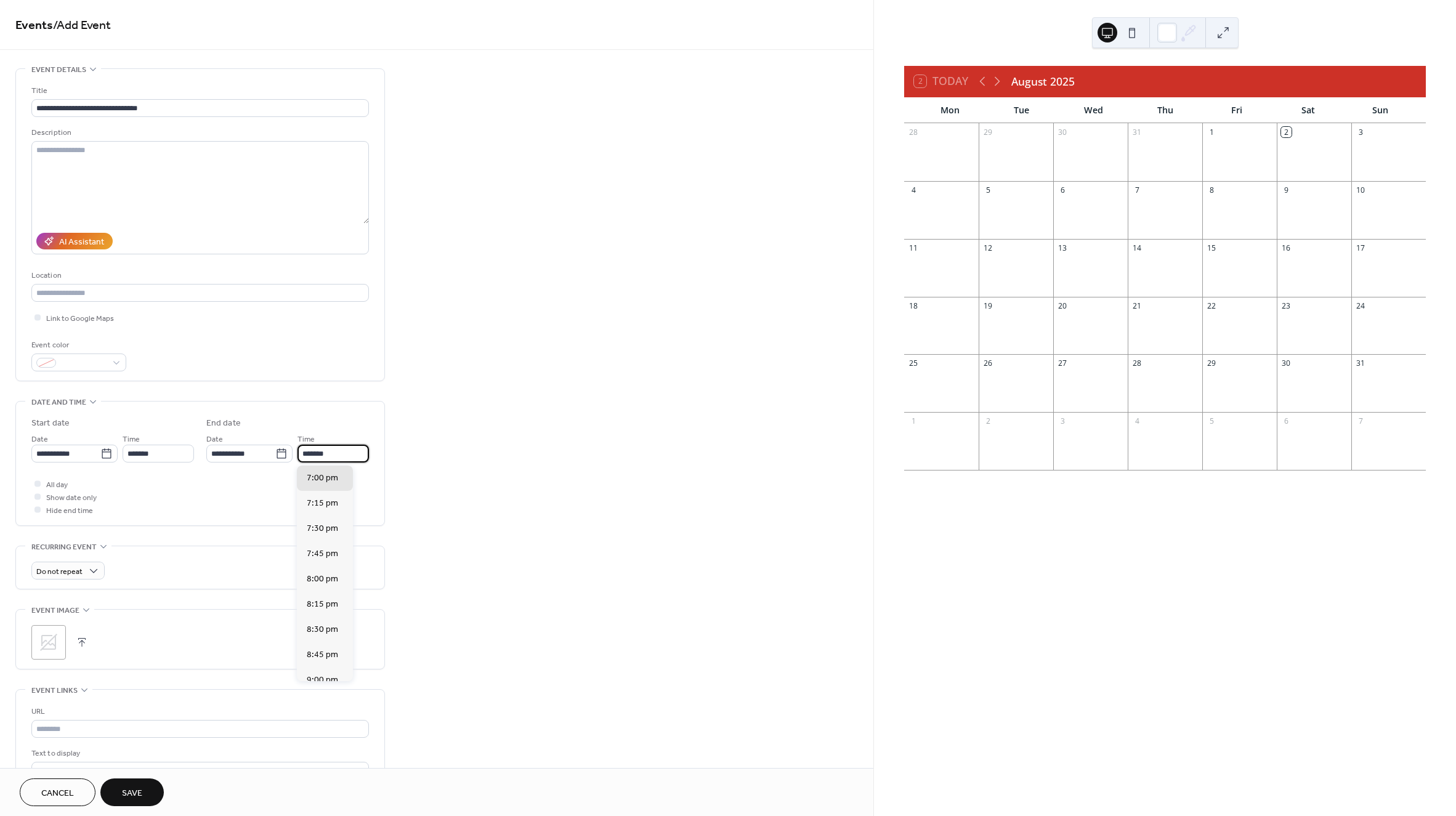click on "*******" at bounding box center [333, 453] 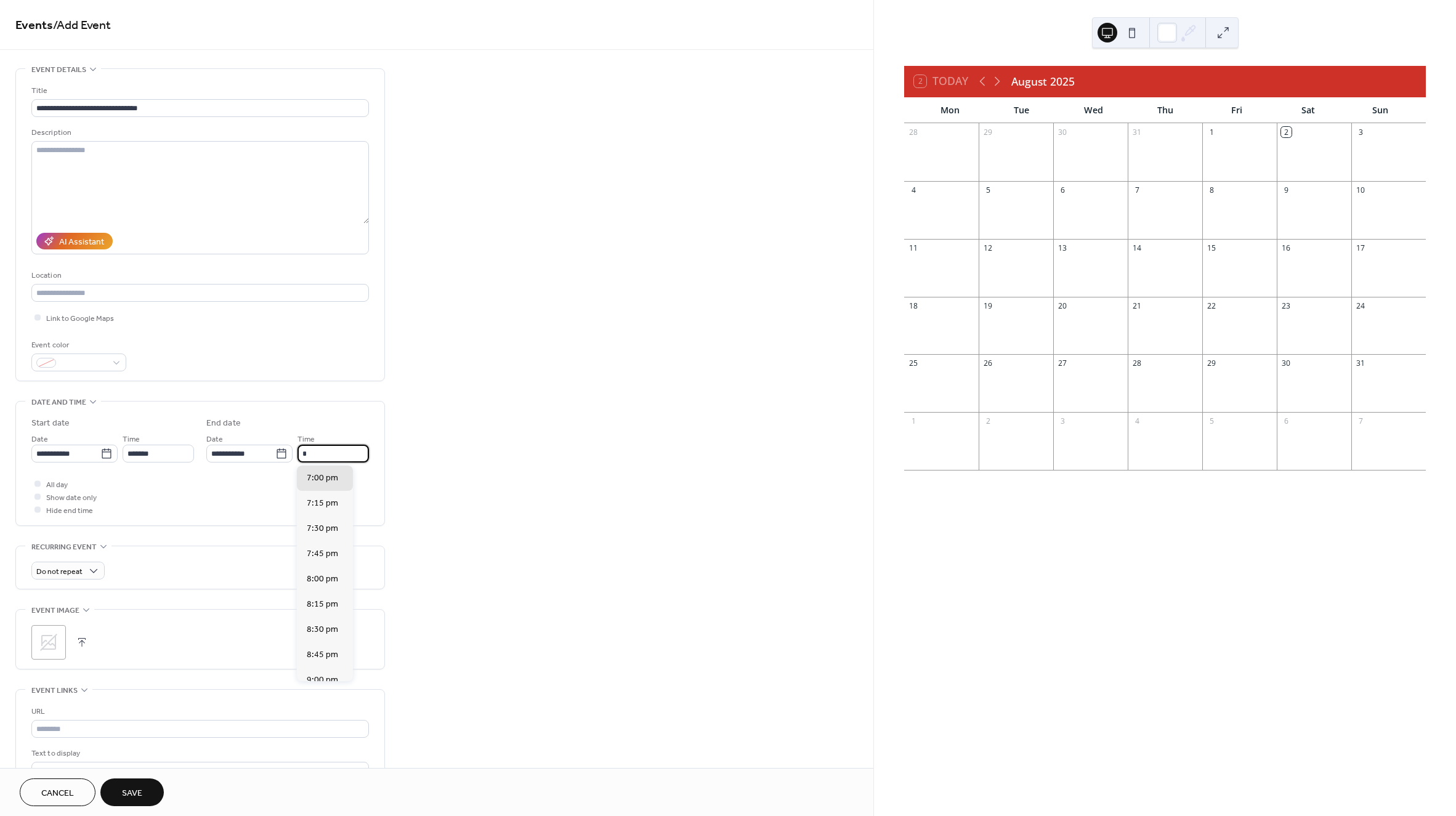 scroll, scrollTop: 404, scrollLeft: 0, axis: vertical 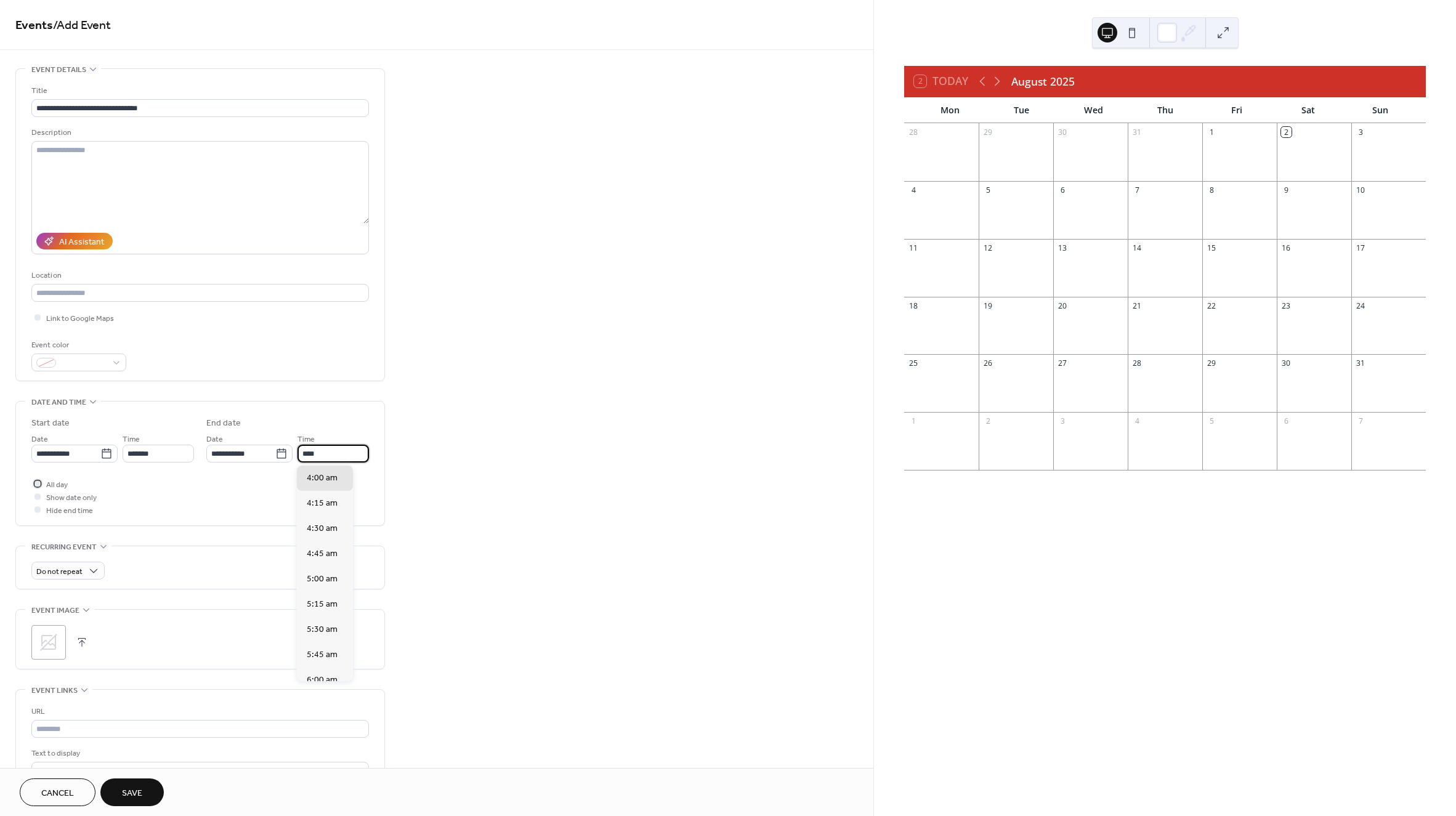 type on "*******" 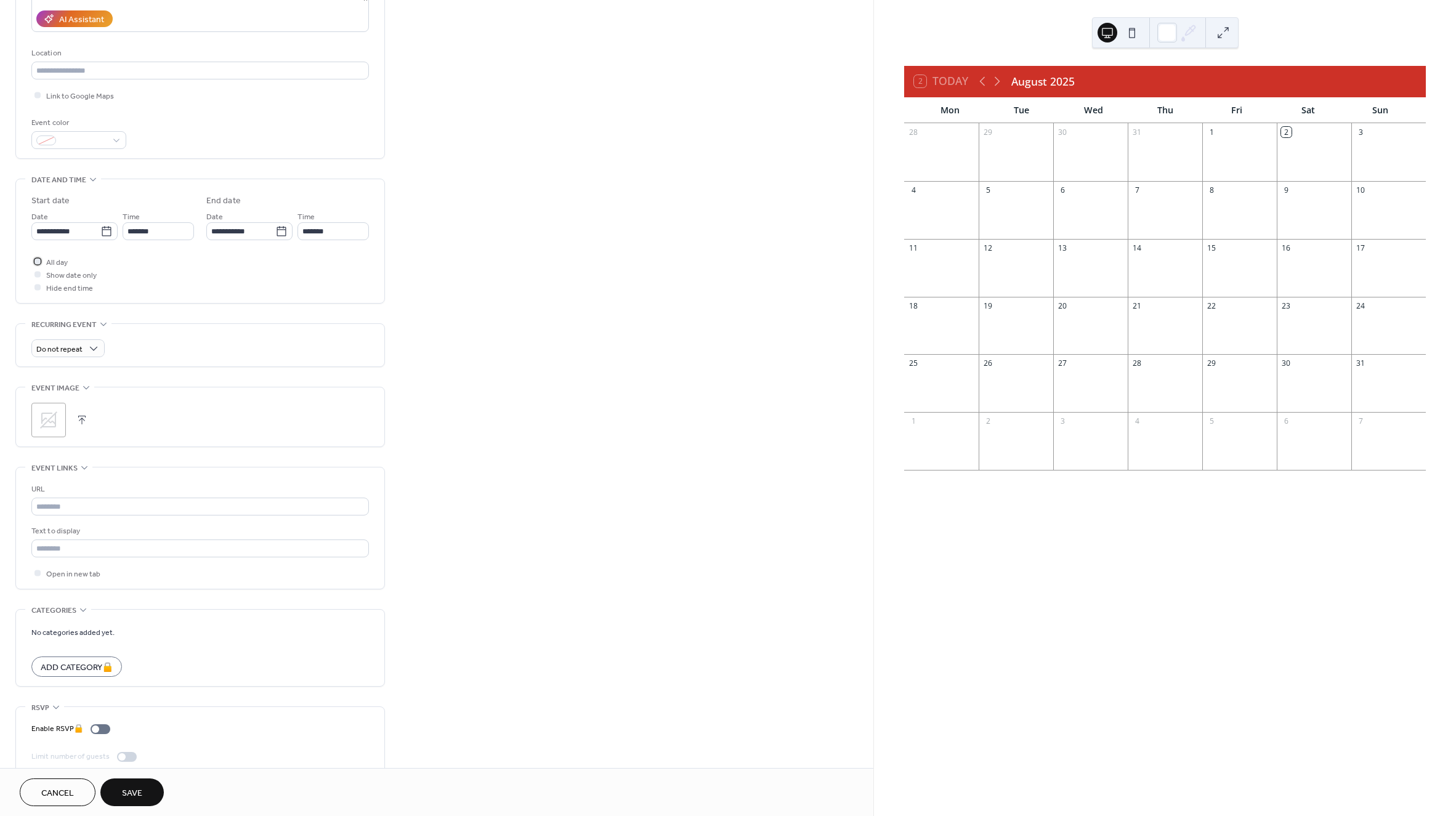 scroll, scrollTop: 244, scrollLeft: 0, axis: vertical 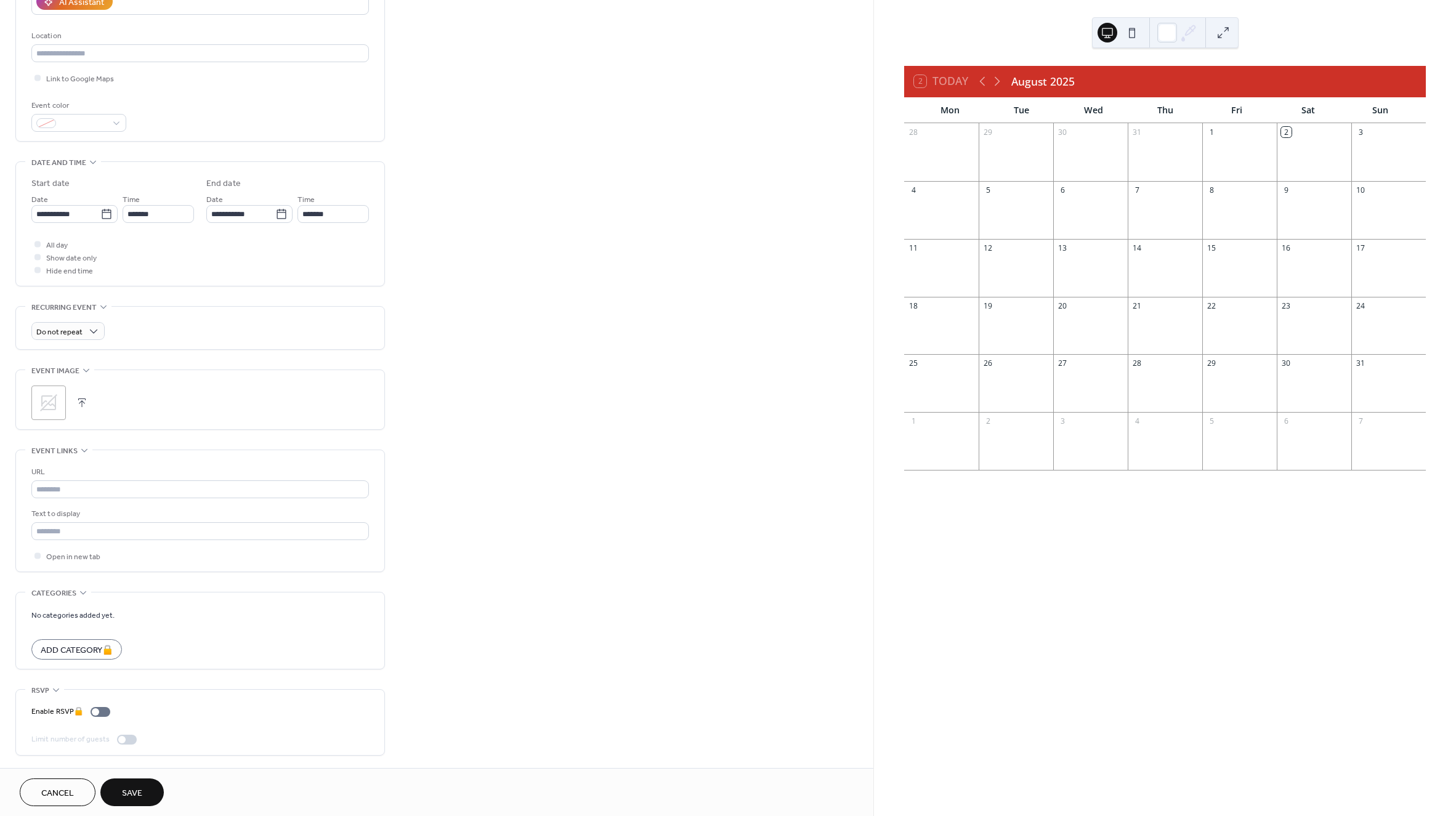 click 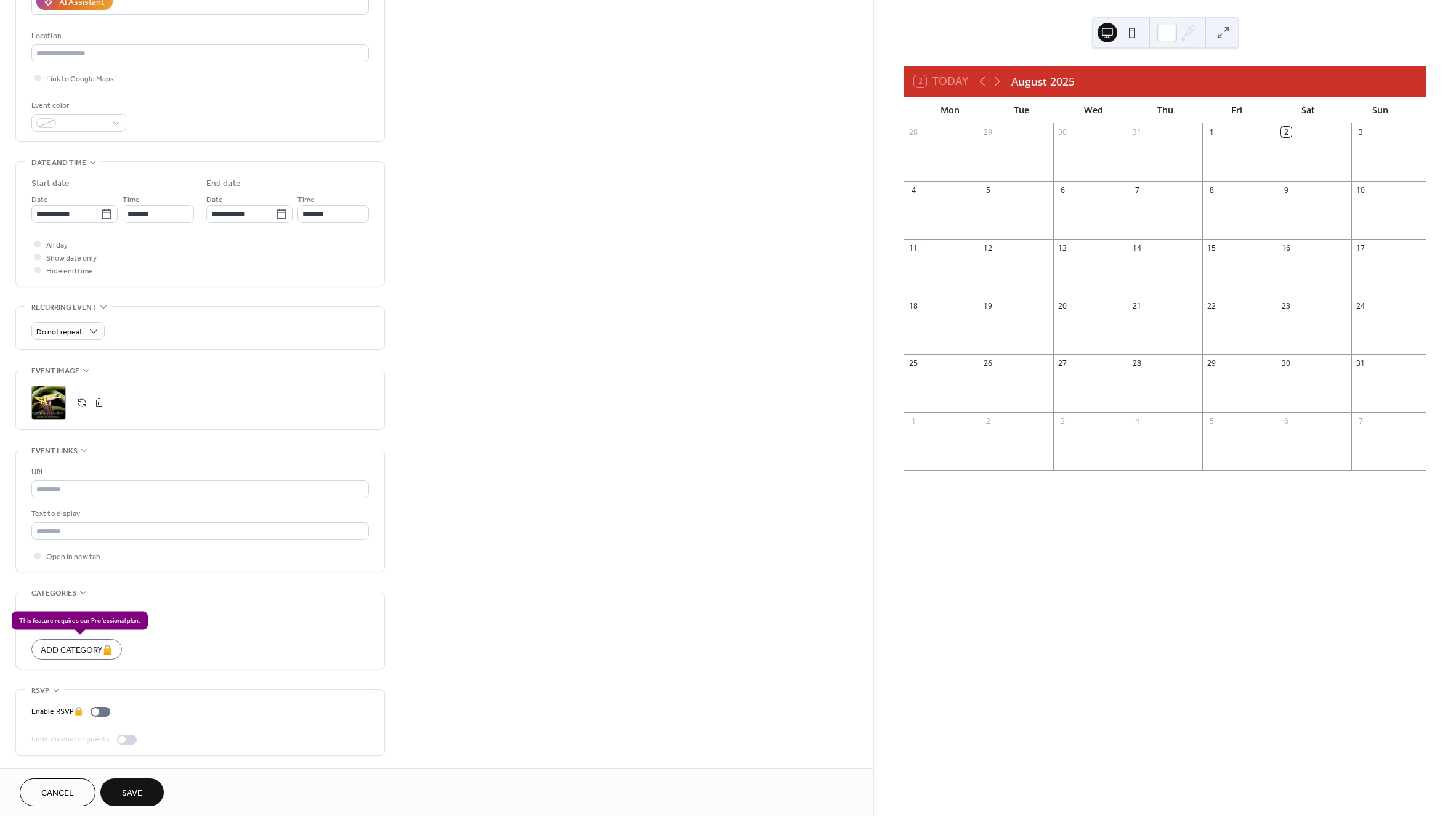 click on "Add Category  🔒" at bounding box center [76, 649] 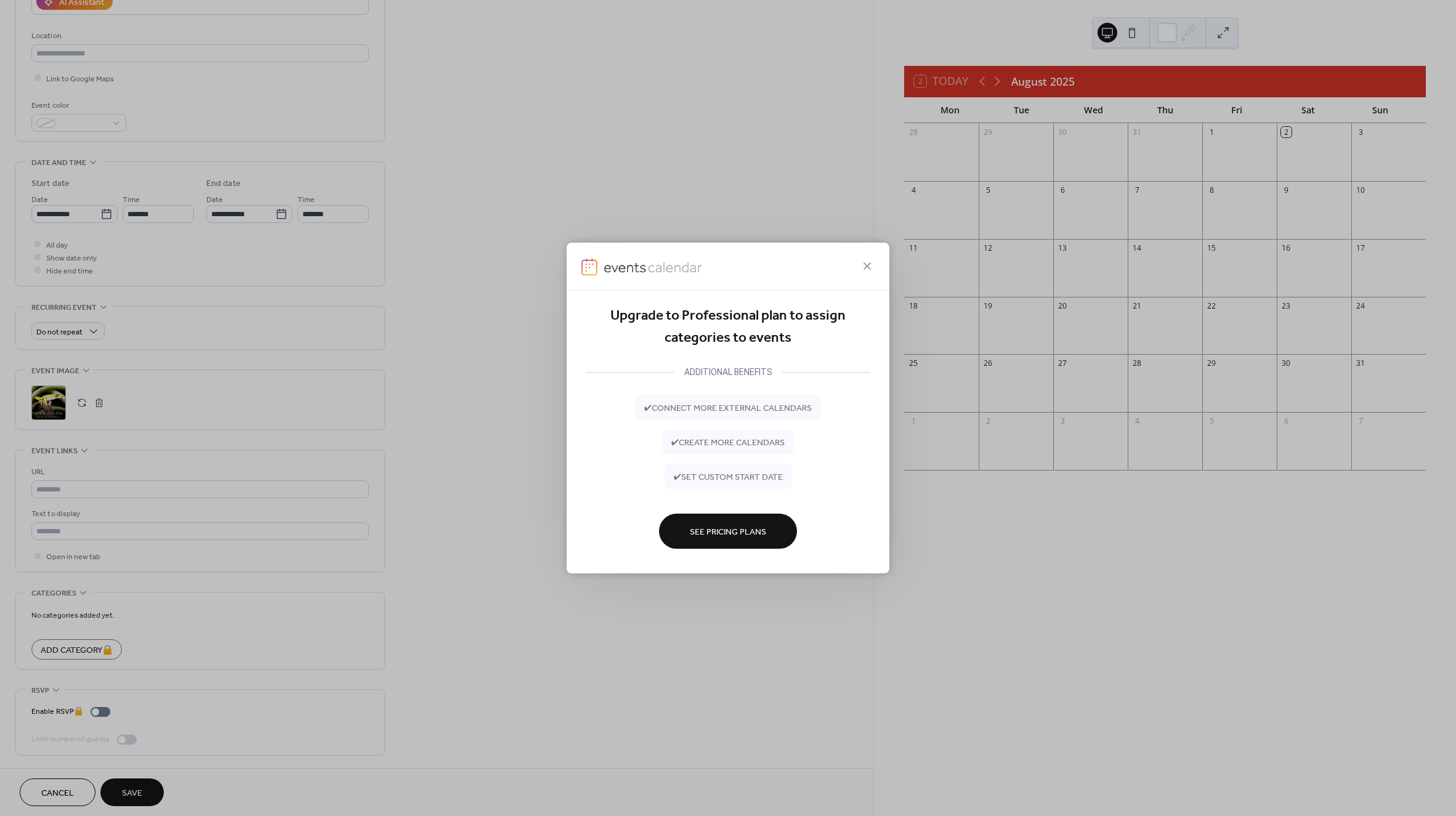 click 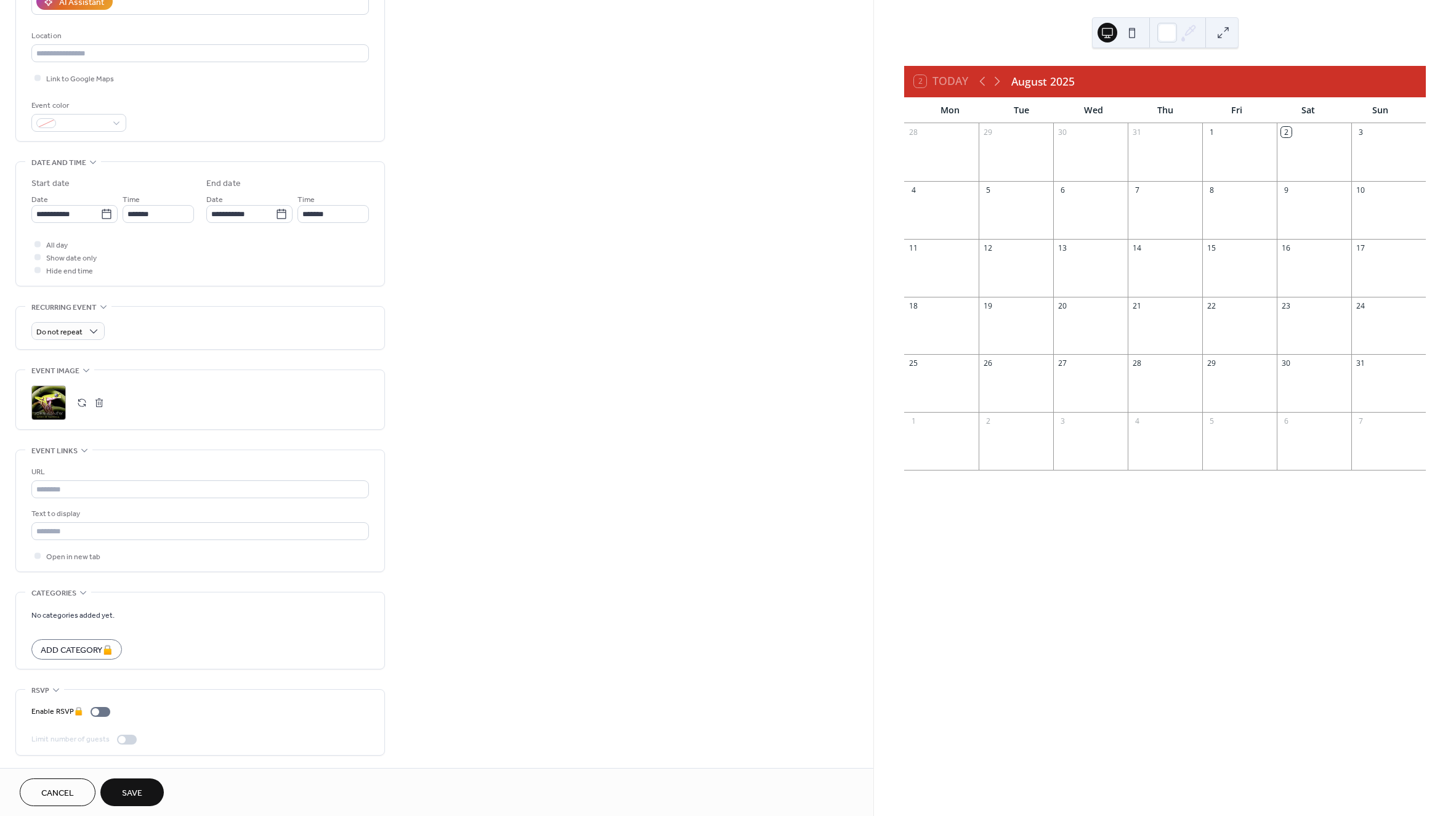 click on "Save" at bounding box center [132, 792] 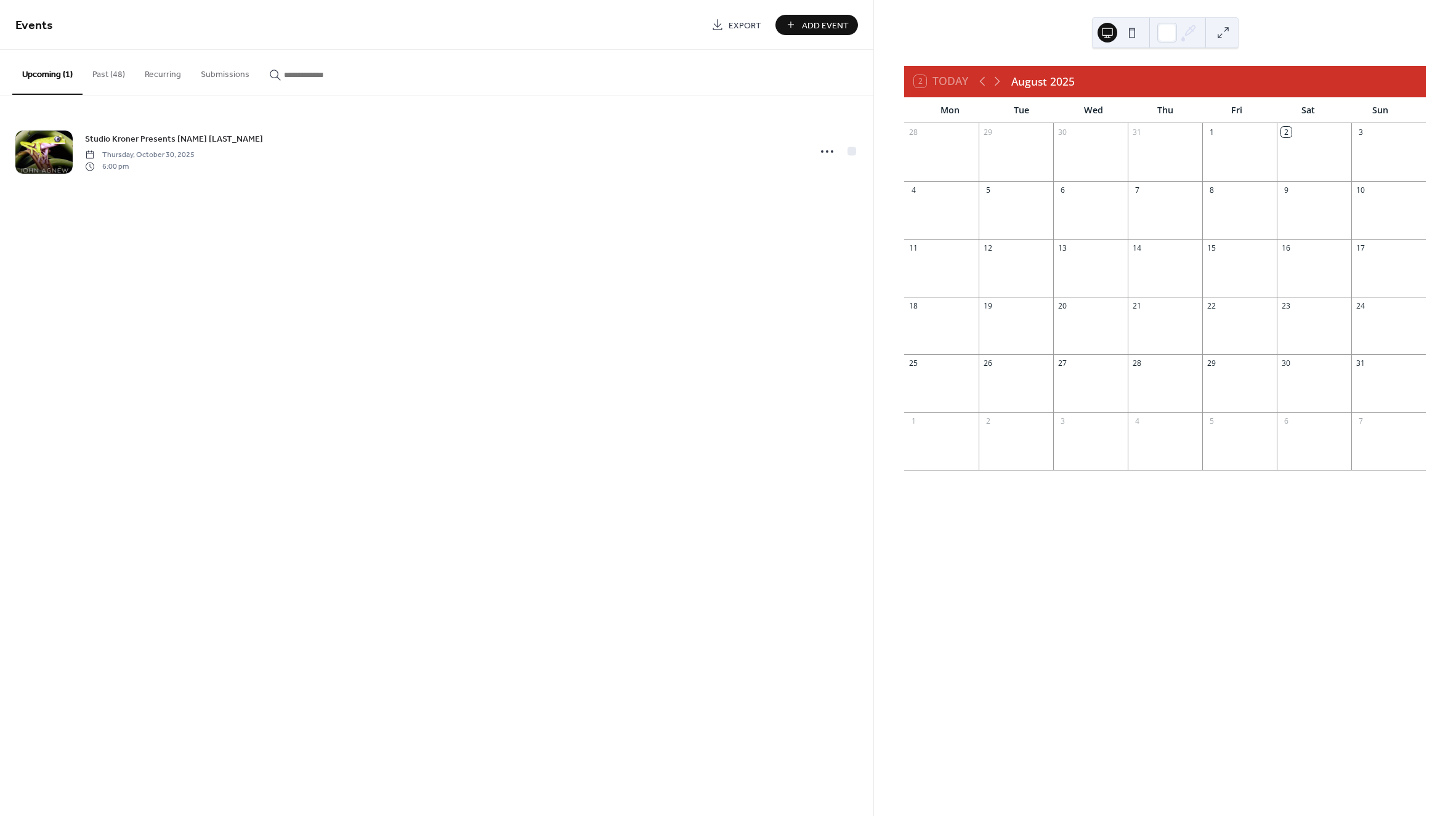 click on "Add Event" at bounding box center (825, 25) 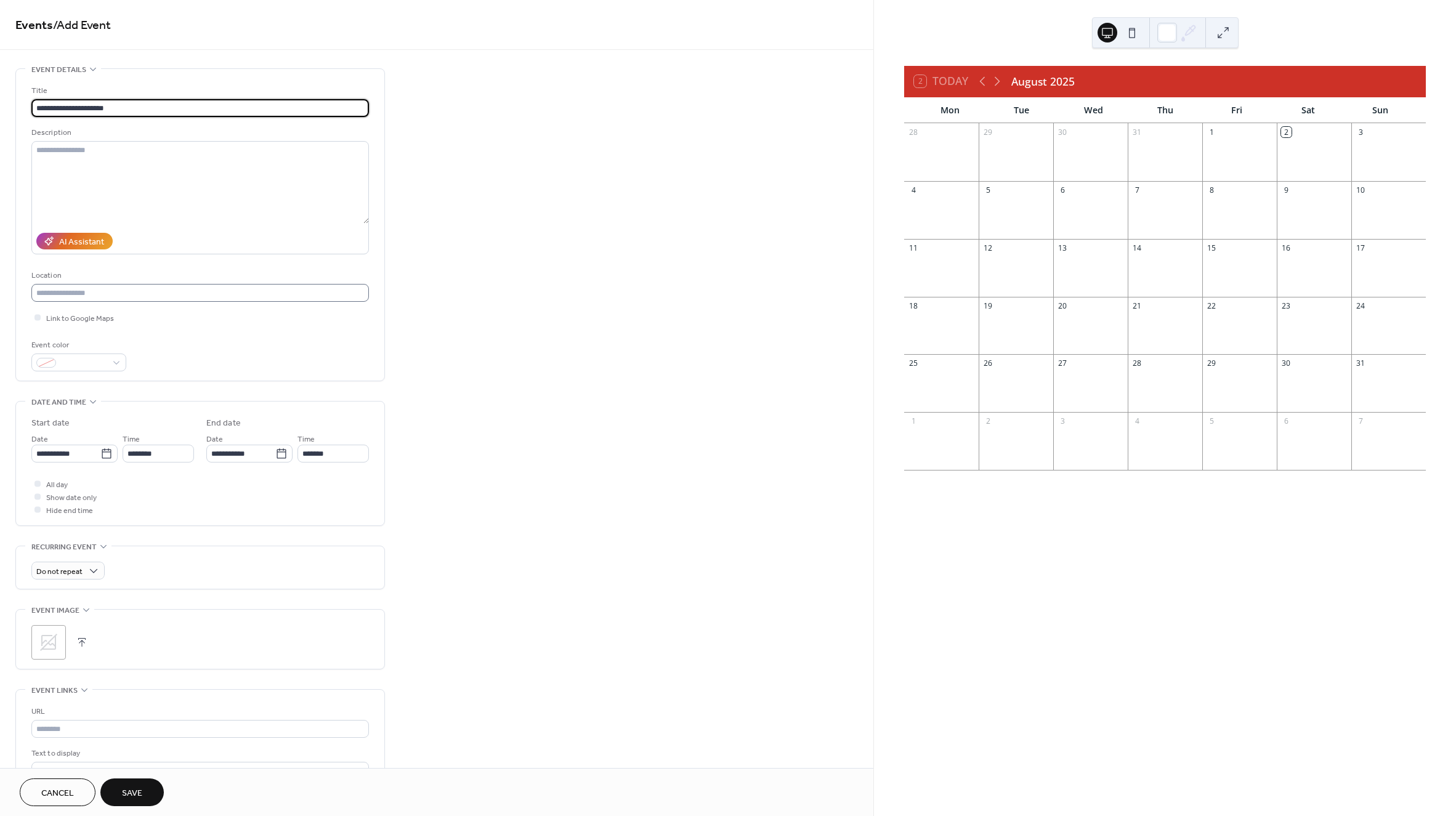 type on "**********" 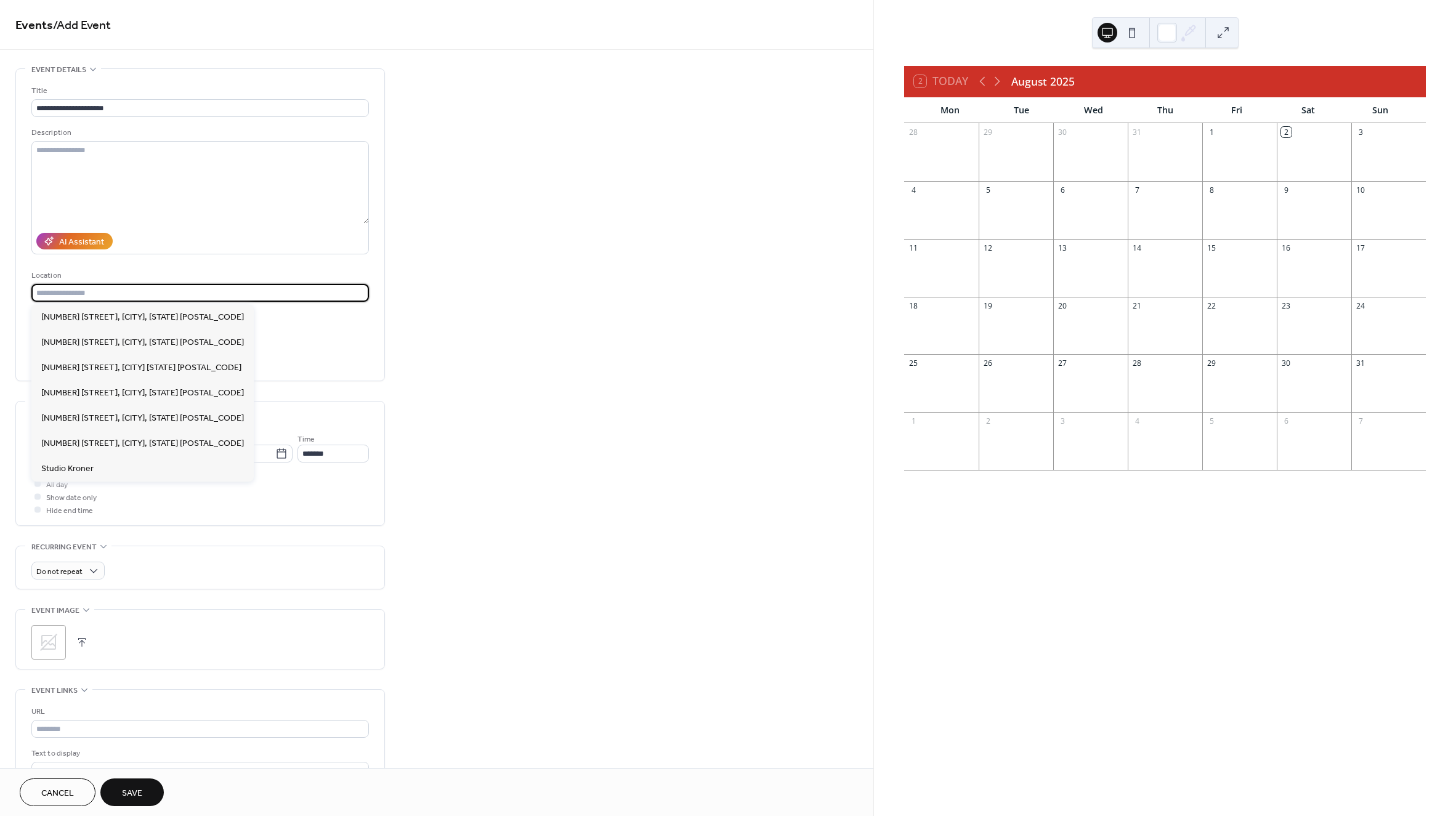 click at bounding box center (200, 293) 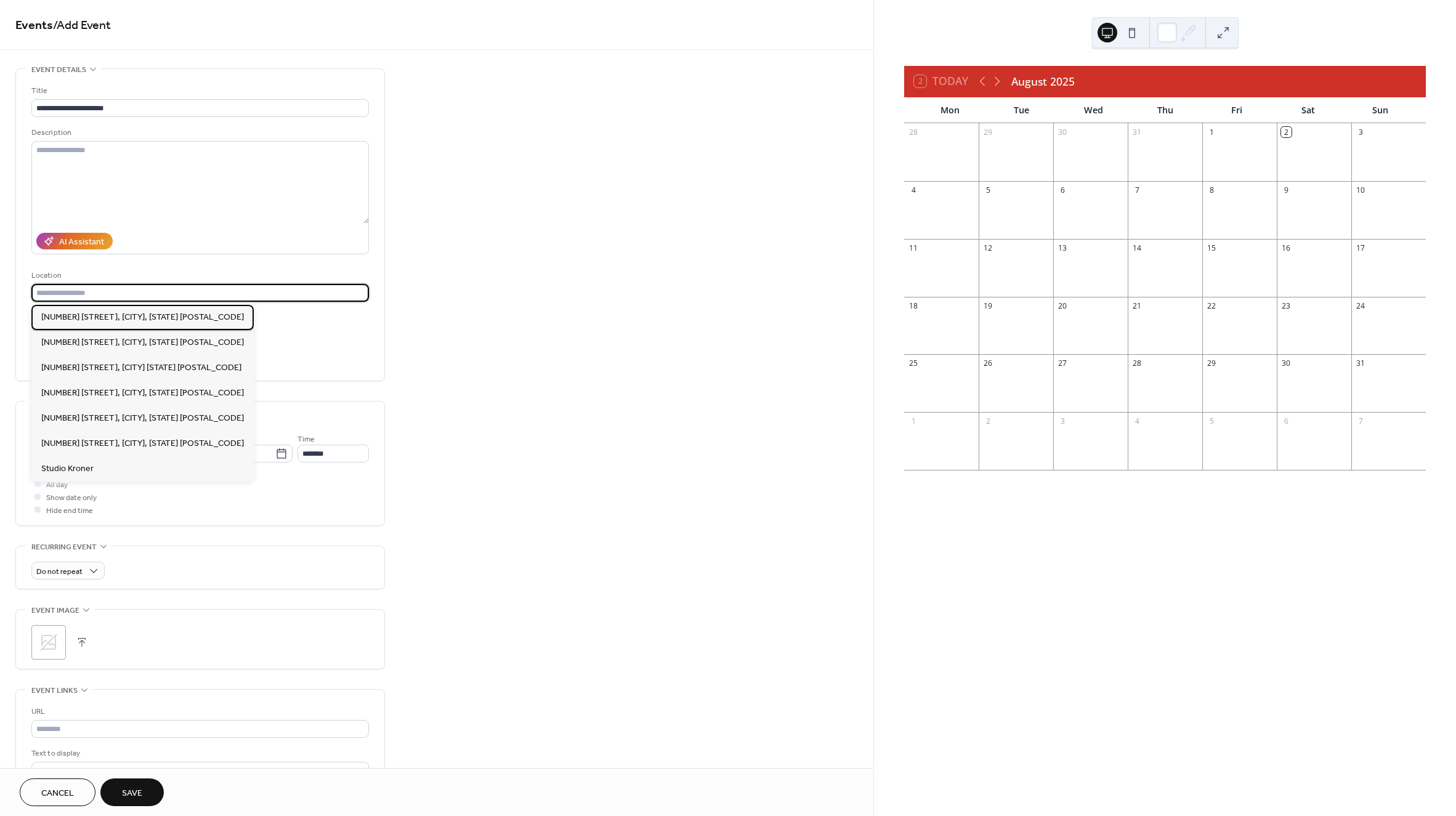 click on "[NUMBER] [STREET], [CITY], [STATE] [POSTAL_CODE]" at bounding box center [142, 317] 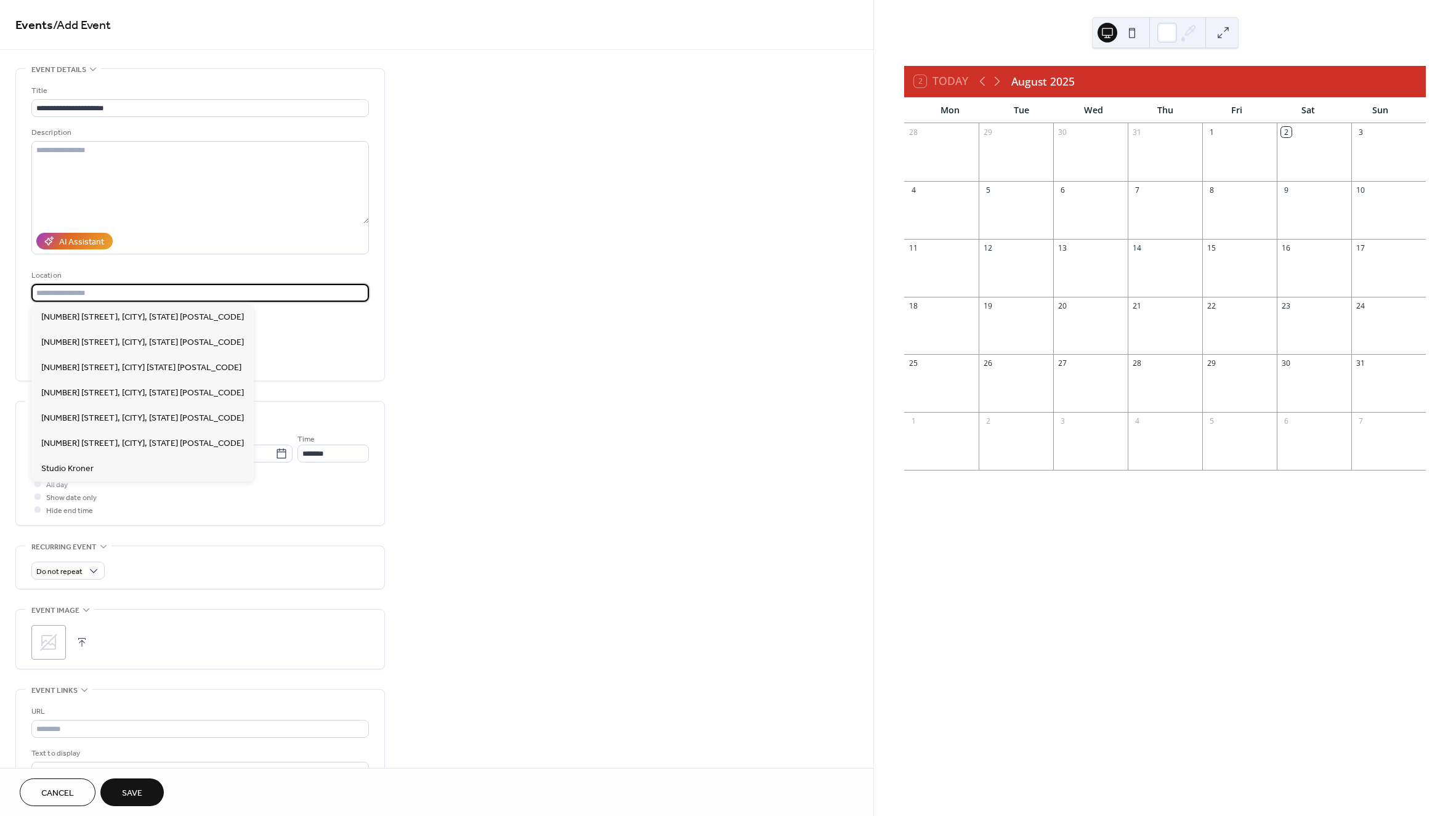 type on "**********" 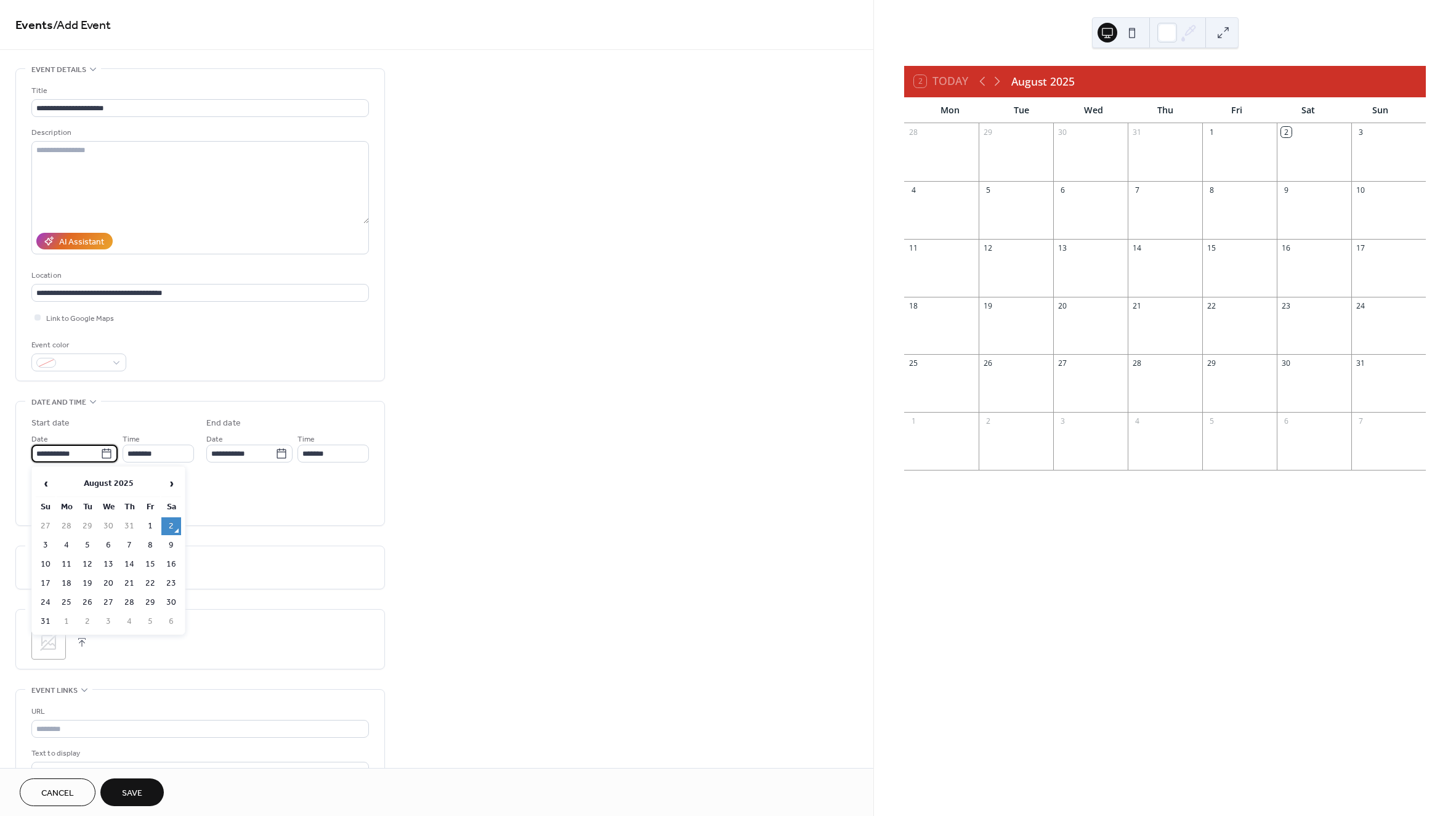 click on "**********" at bounding box center [66, 453] 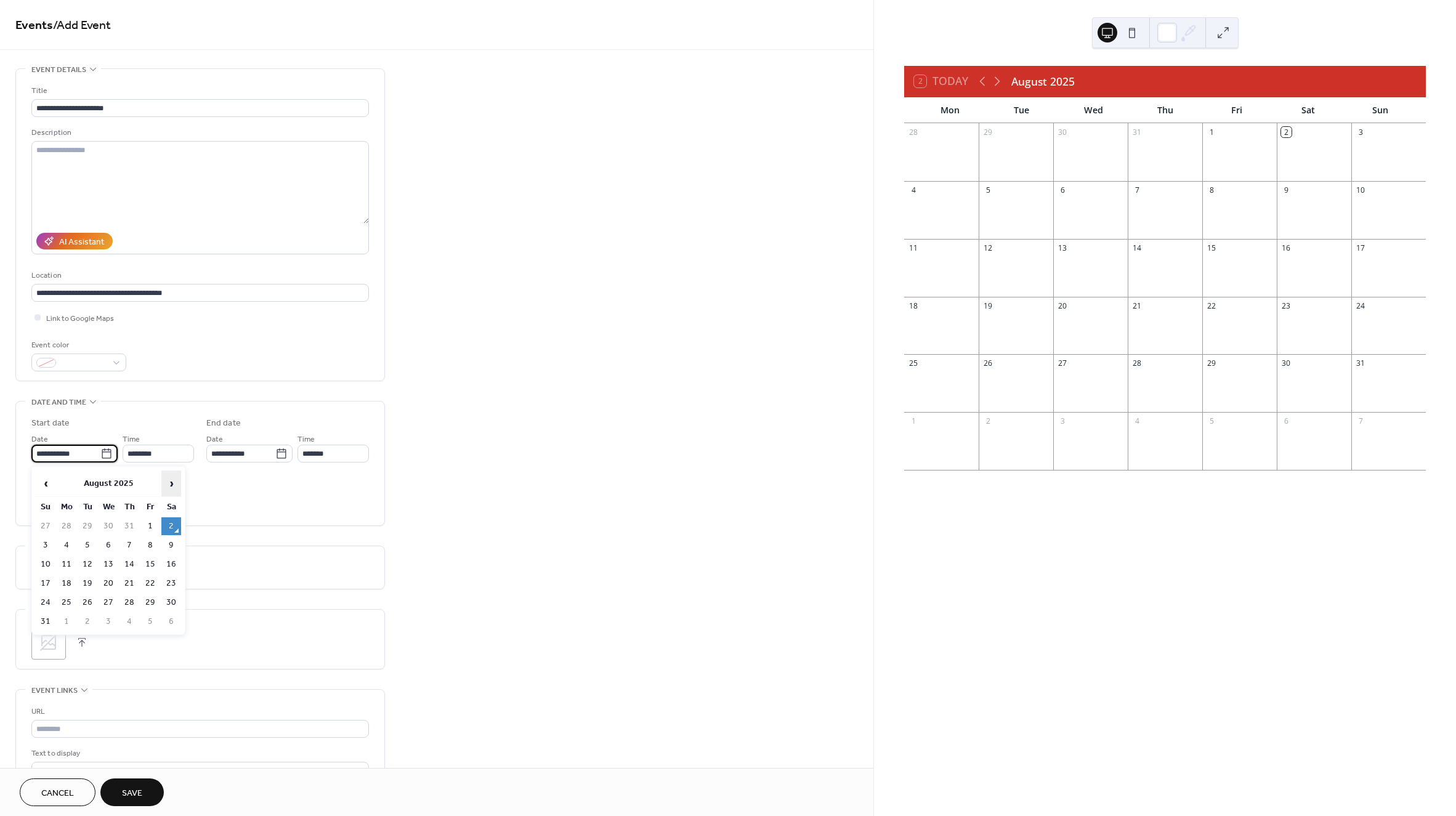 click on "›" at bounding box center (171, 483) 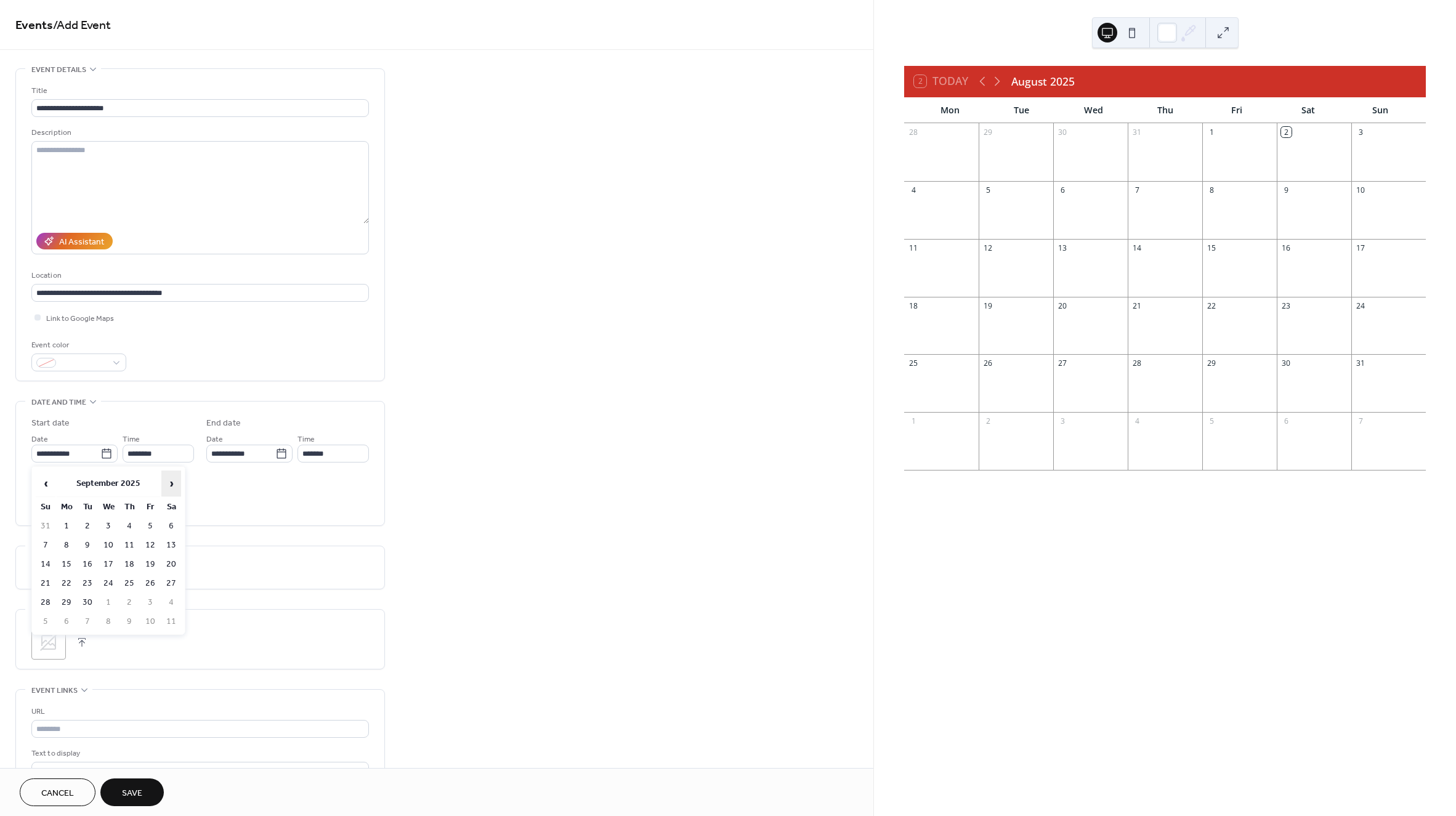 click on "›" at bounding box center [171, 483] 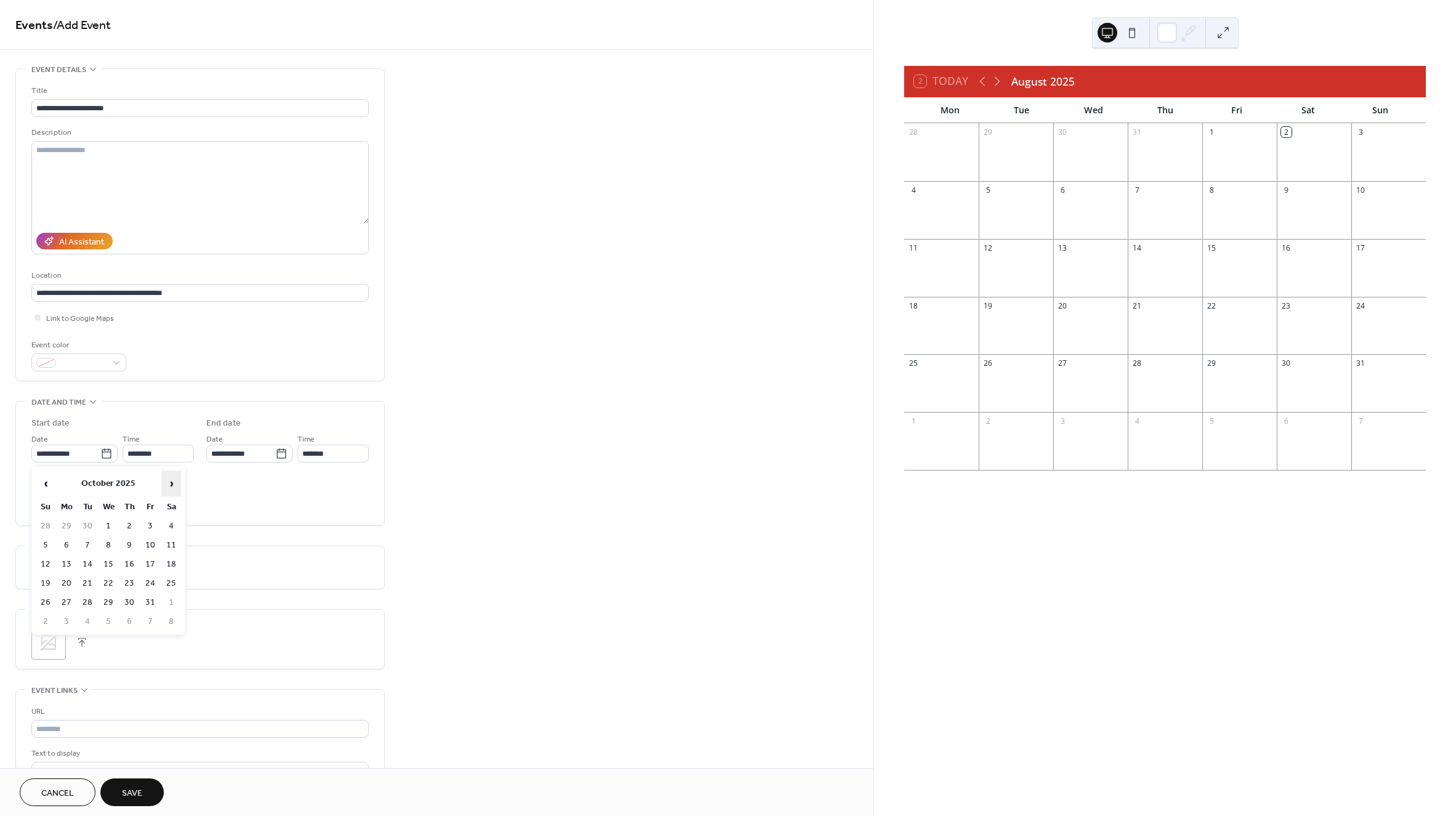 click on "›" at bounding box center (171, 483) 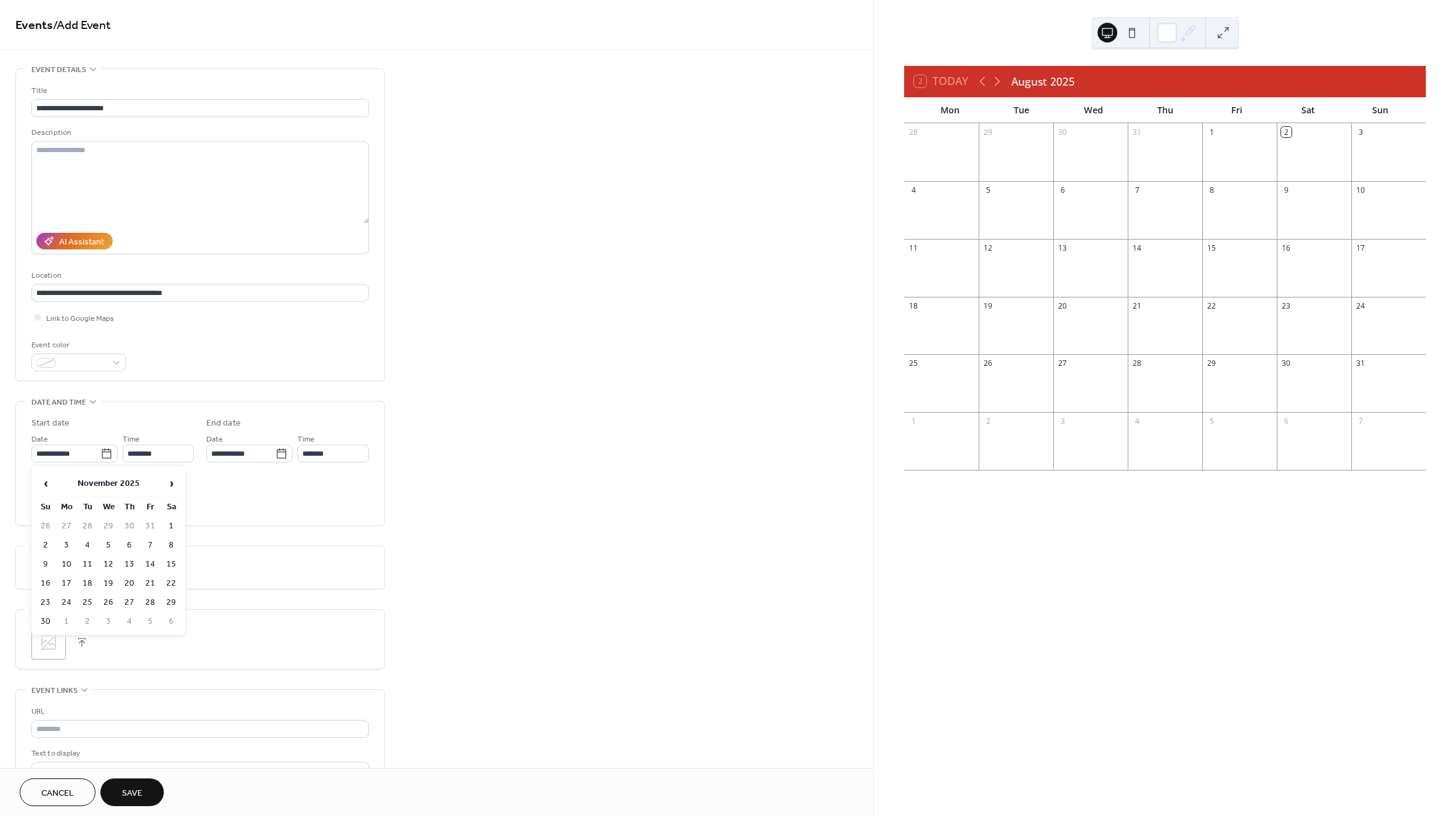 click on "8" at bounding box center [171, 545] 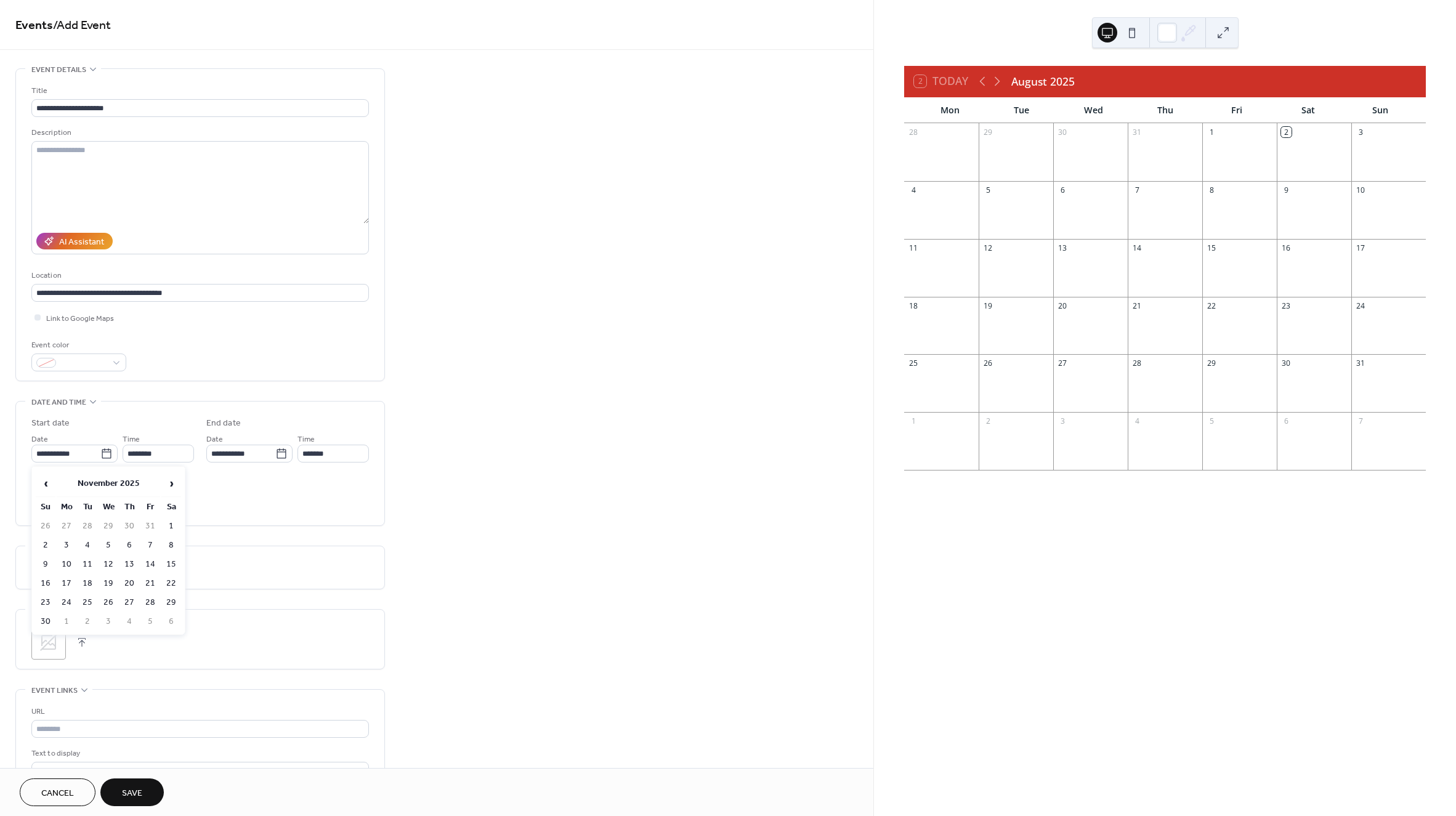 type on "**********" 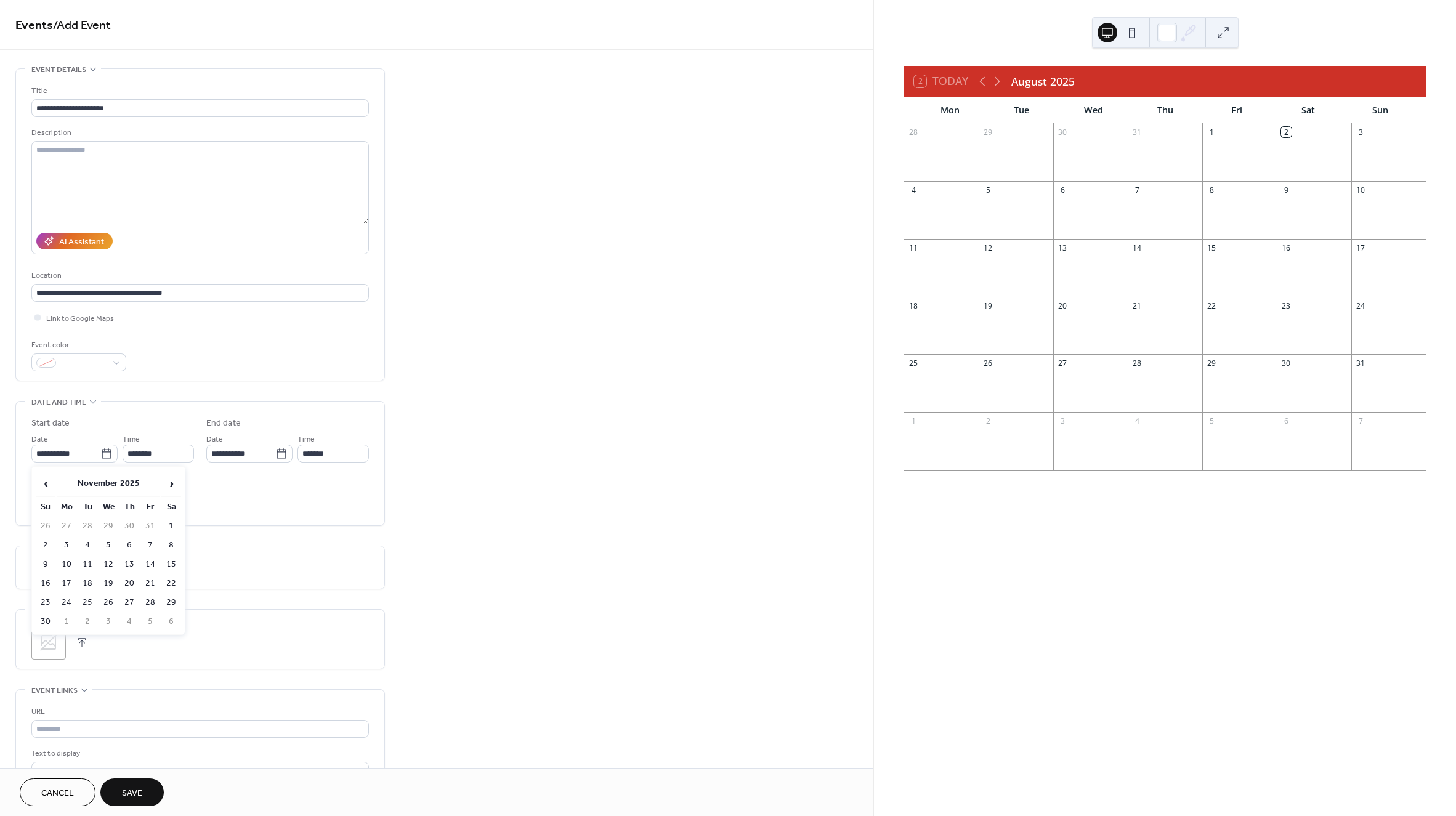type on "**********" 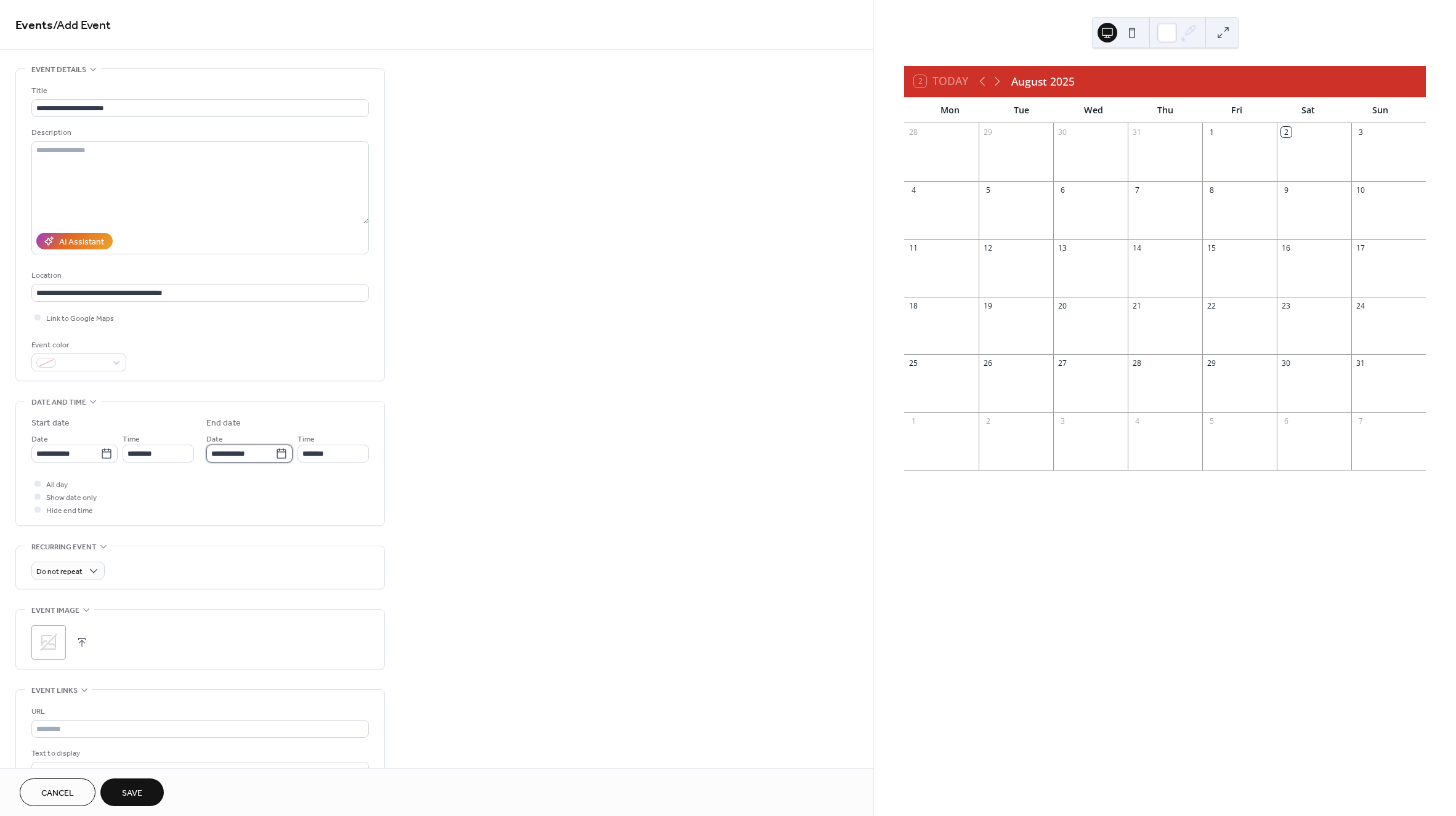 click on "**********" at bounding box center [241, 453] 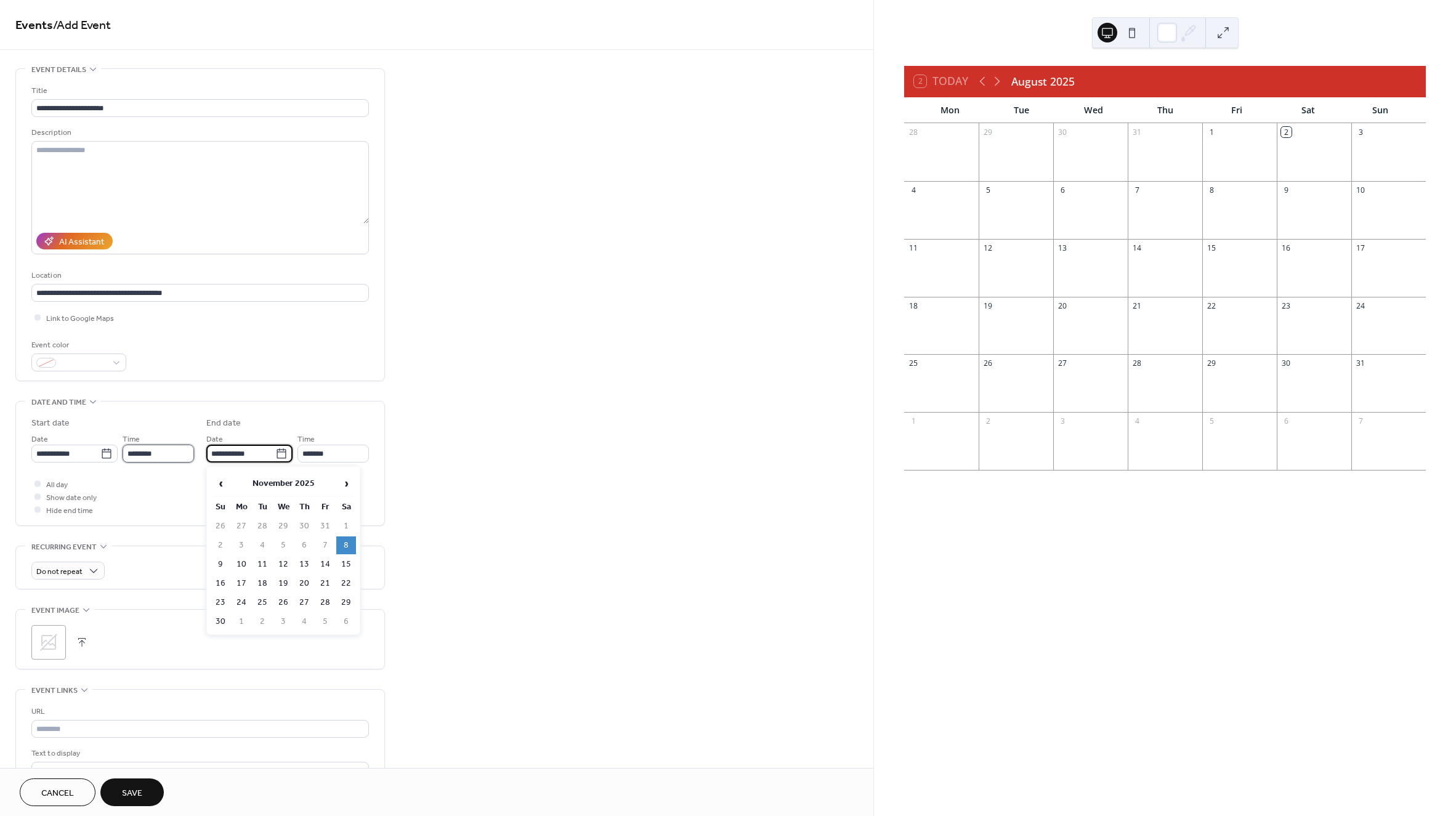 click on "********" at bounding box center (158, 453) 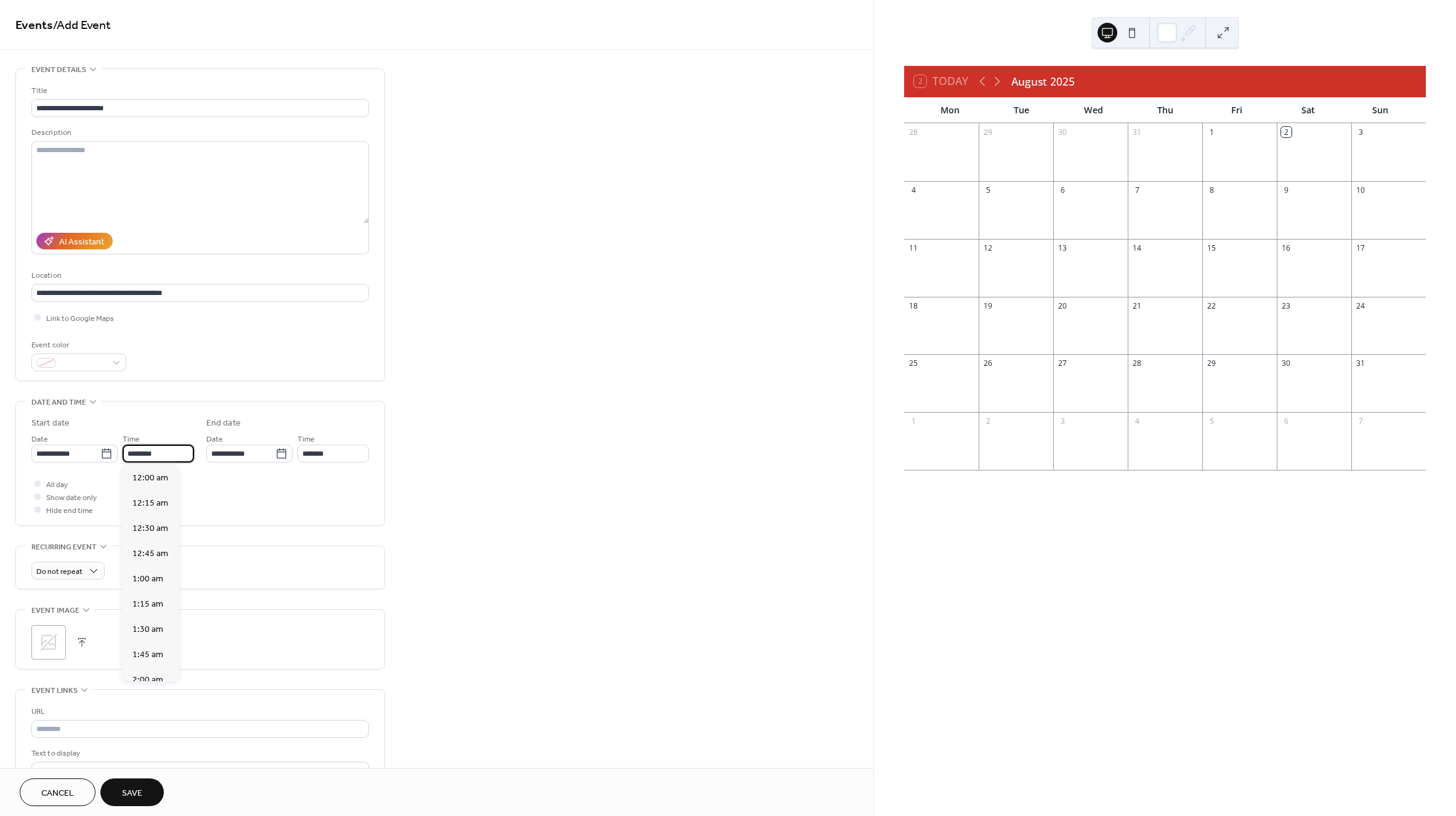 scroll, scrollTop: 1212, scrollLeft: 0, axis: vertical 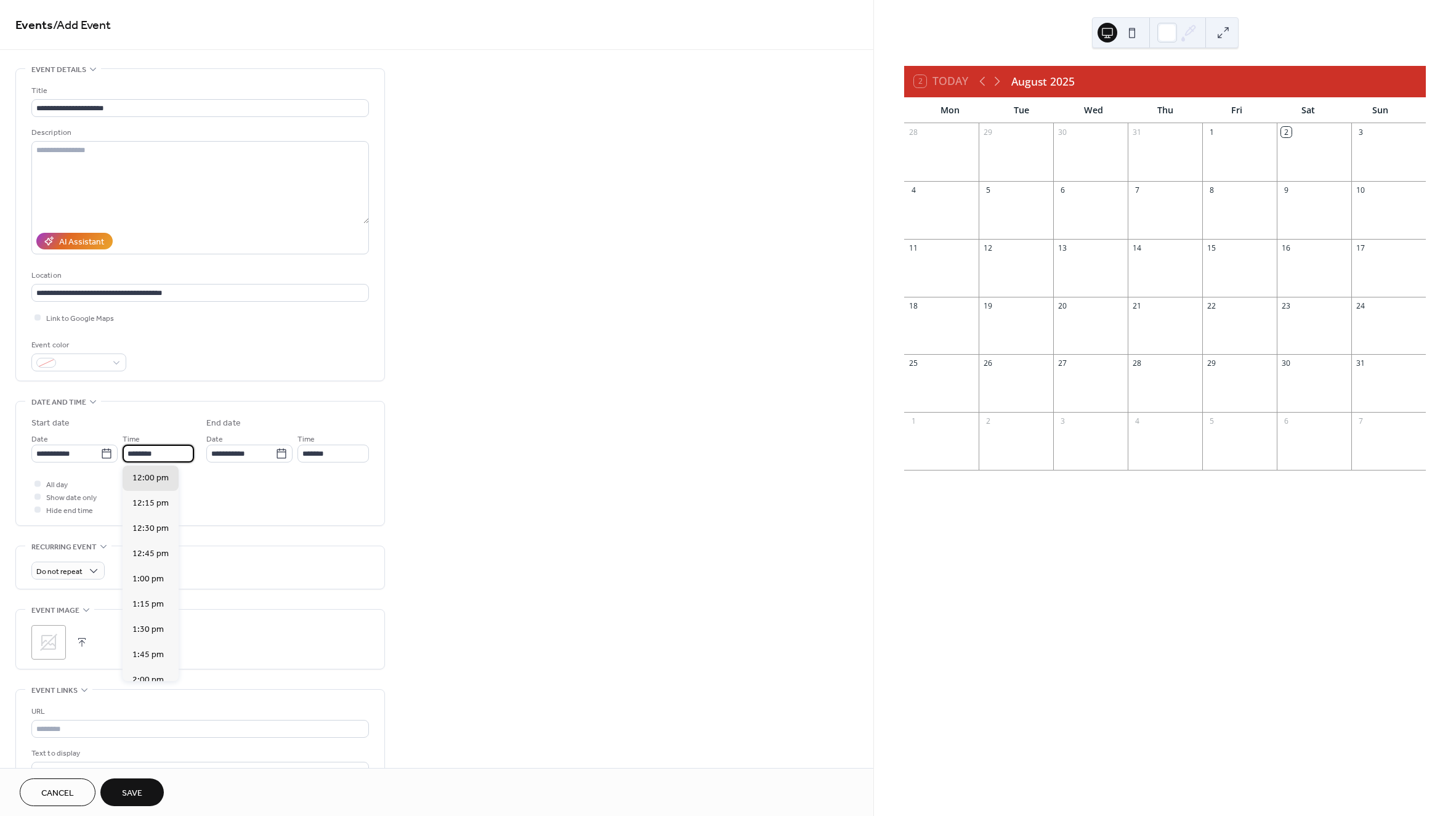 click on "********" at bounding box center [158, 453] 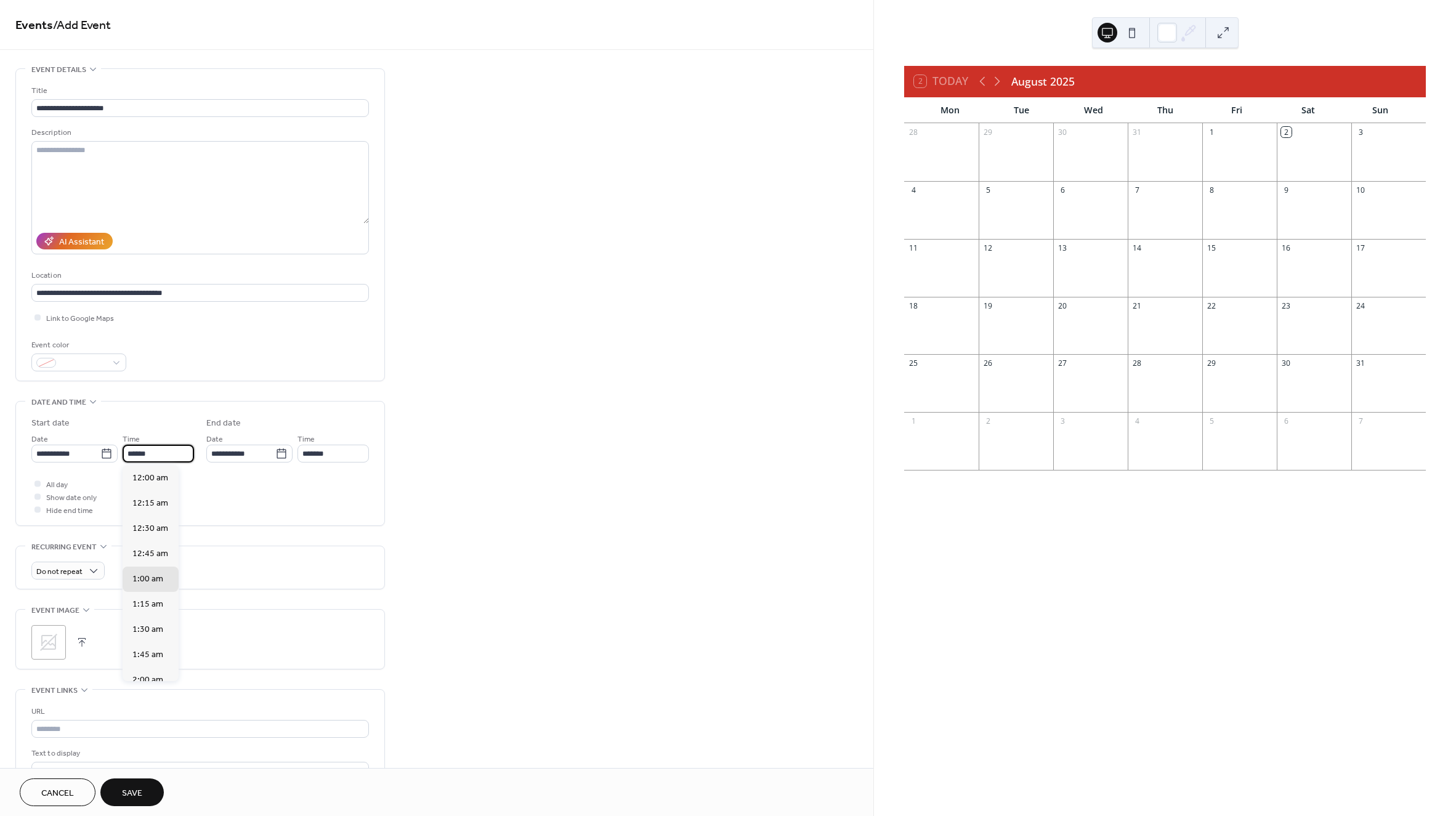 scroll, scrollTop: 1313, scrollLeft: 0, axis: vertical 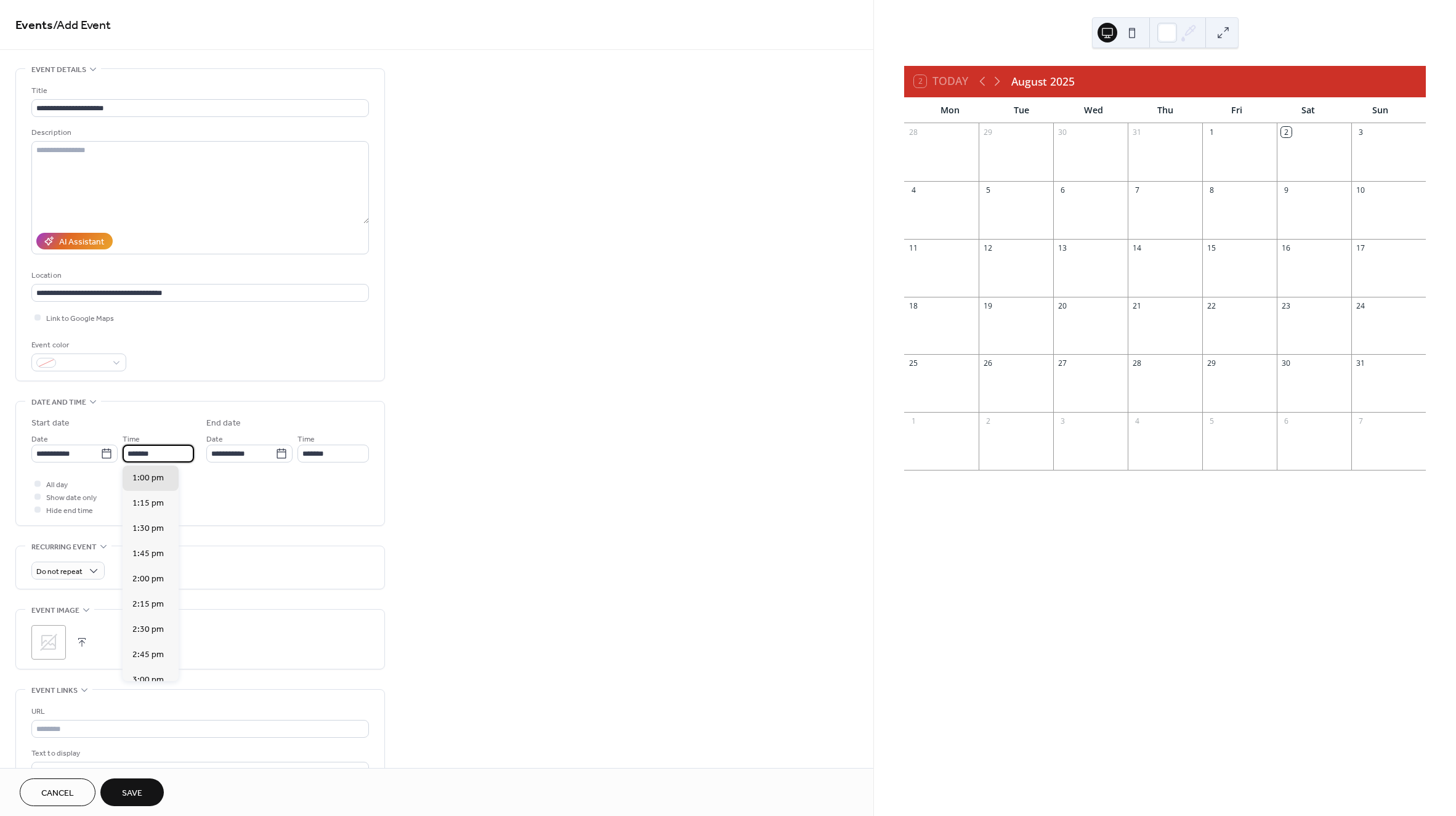 type on "*******" 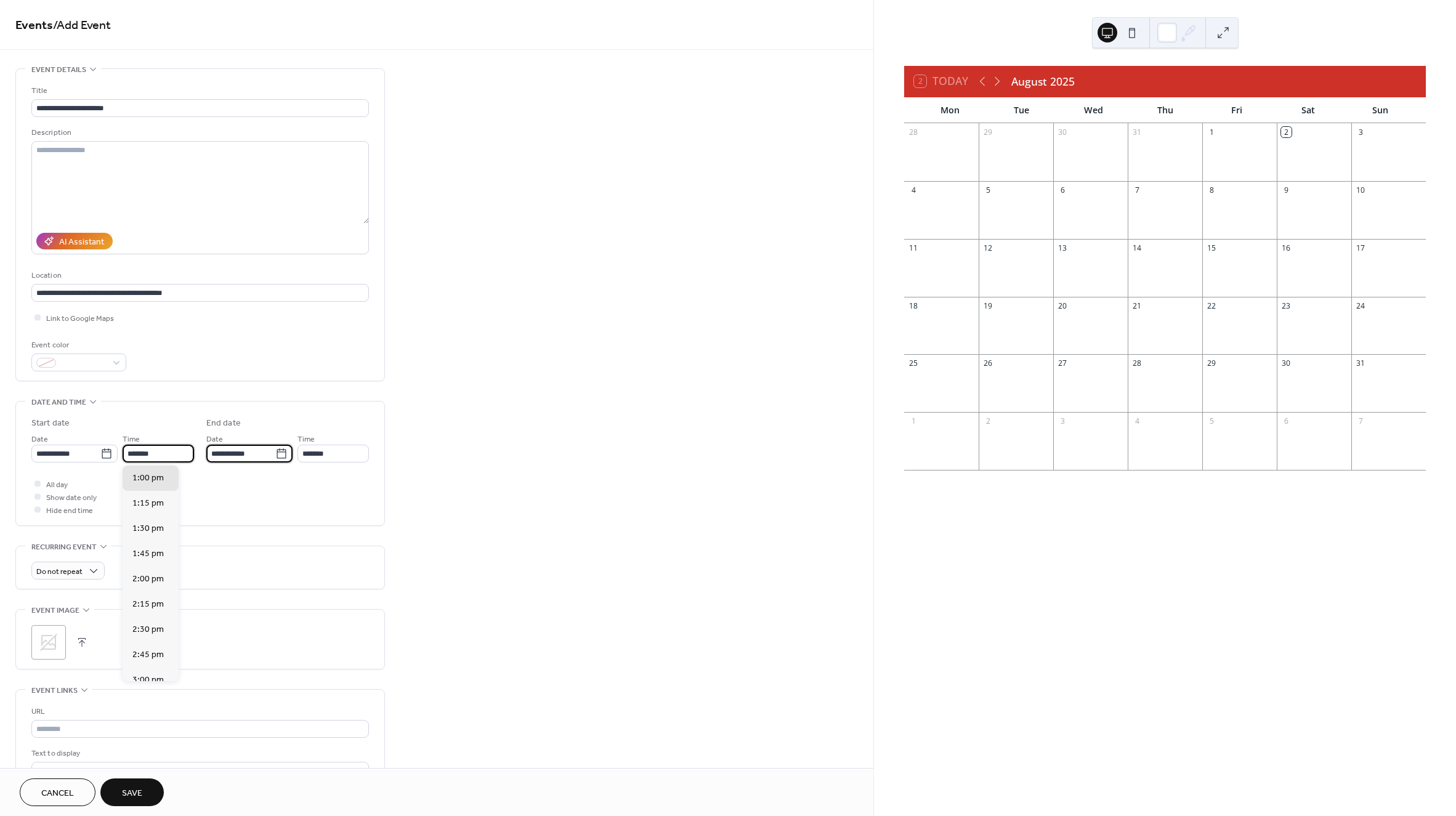 type on "*******" 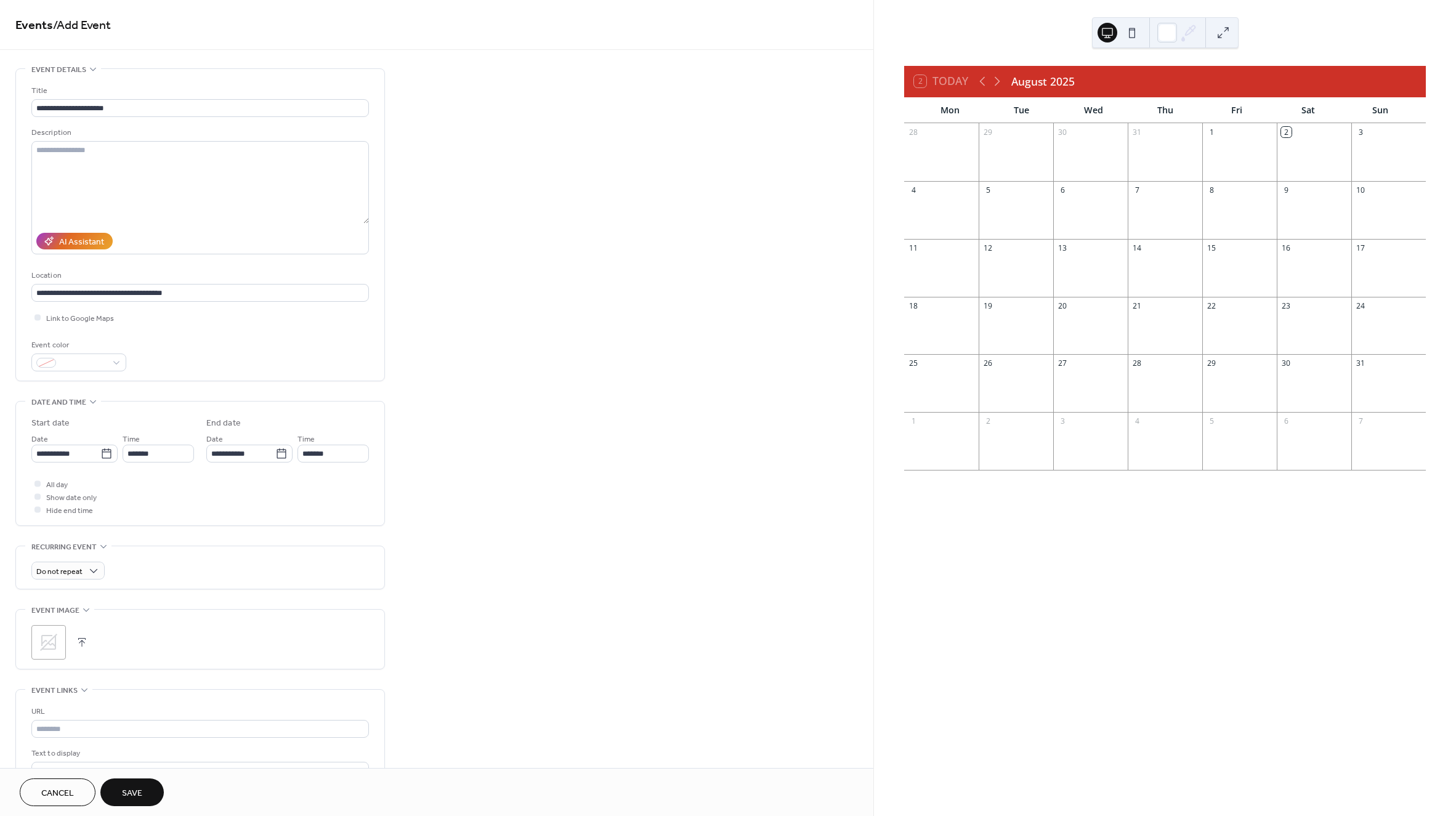 click 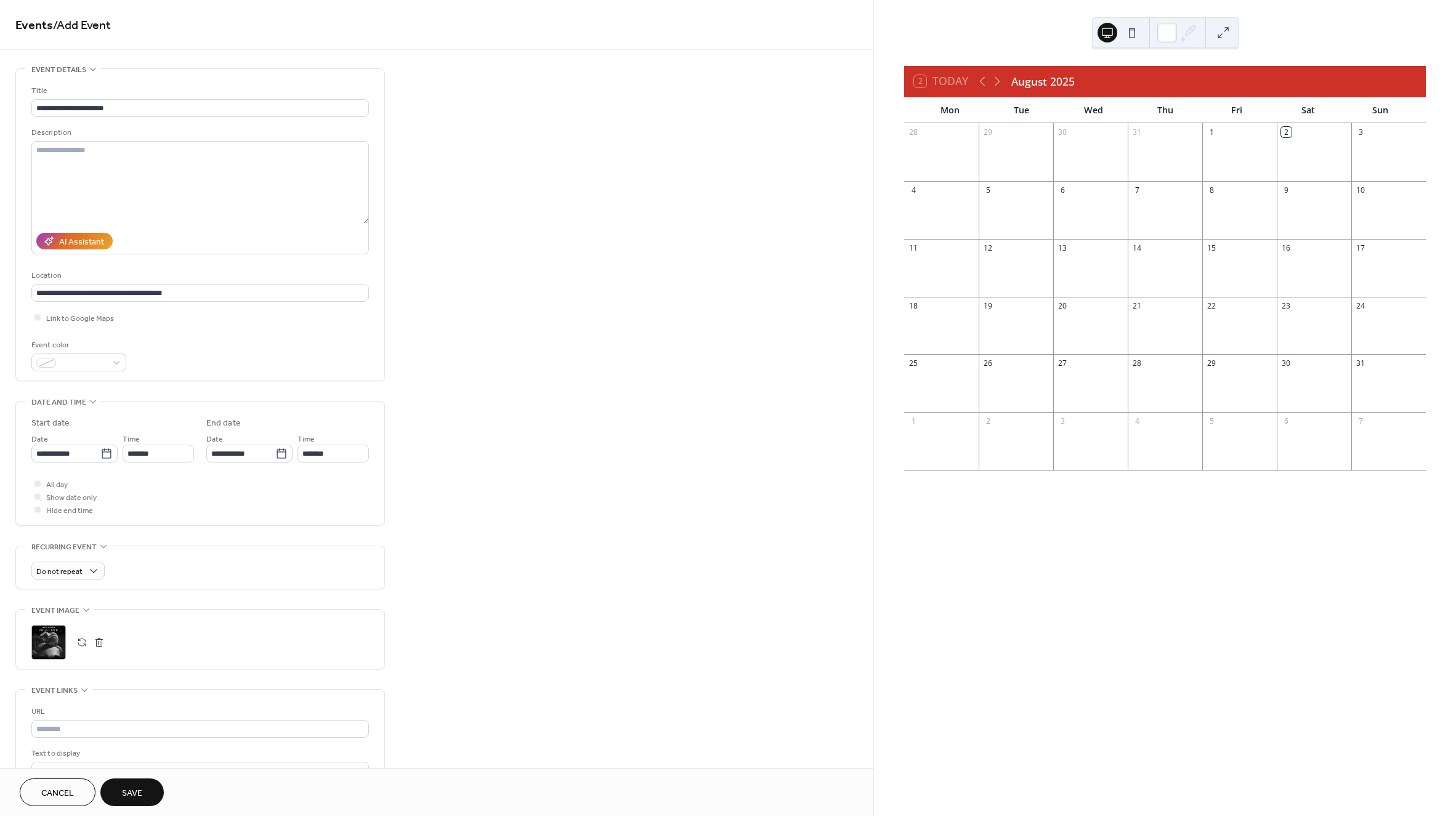 click on "Save" at bounding box center [132, 792] 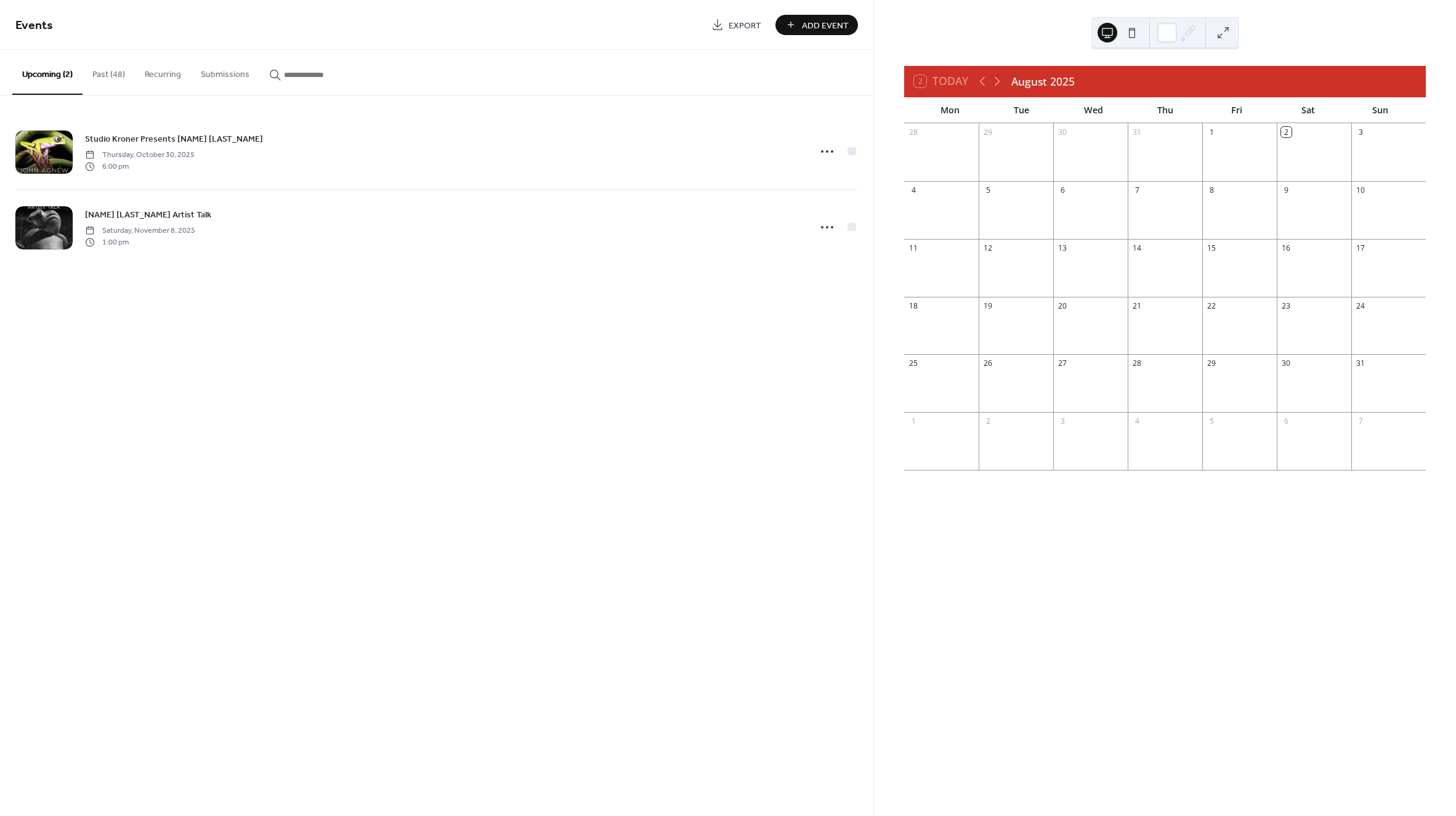 click on "Add Event" at bounding box center (825, 25) 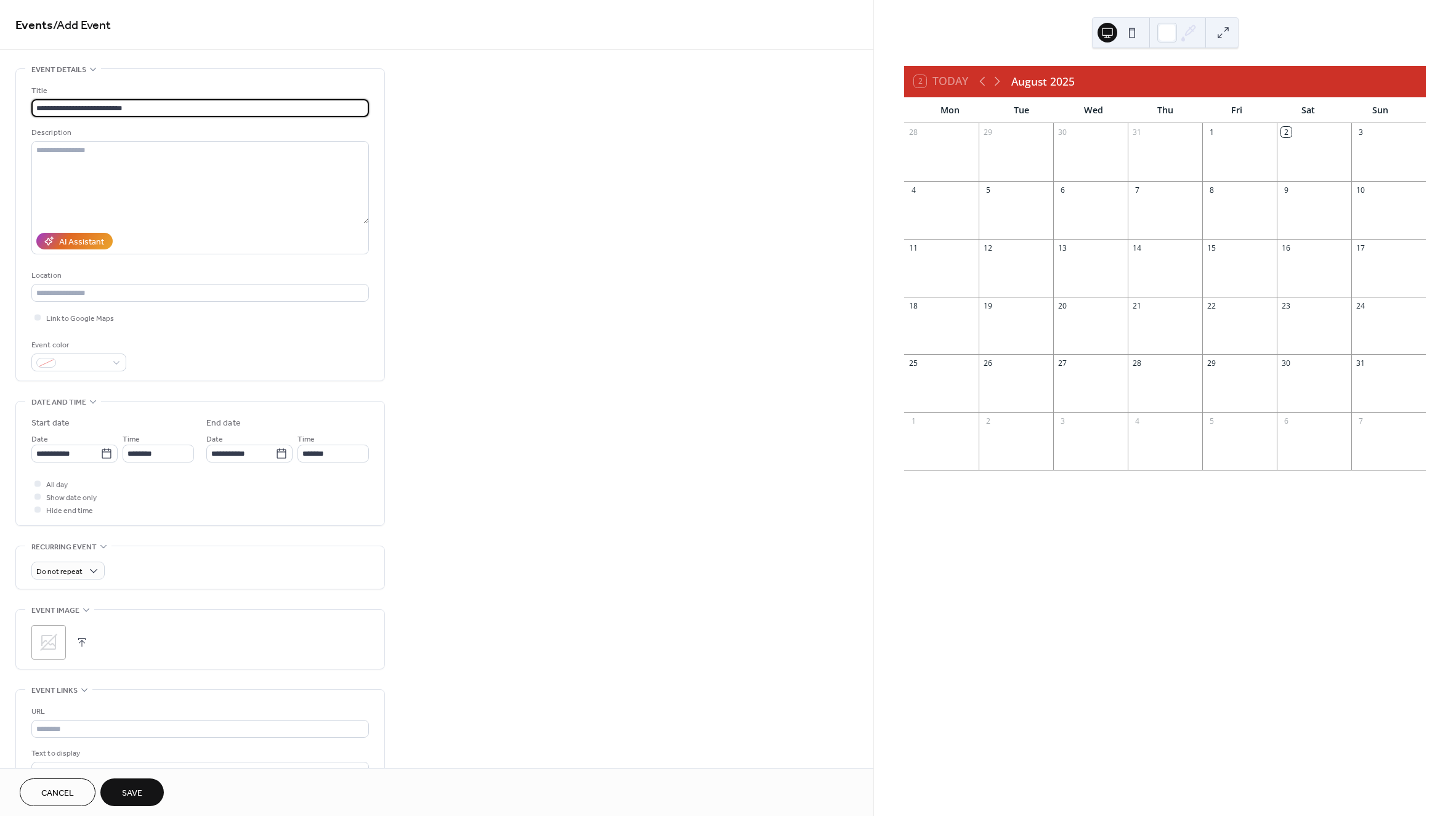 type on "**********" 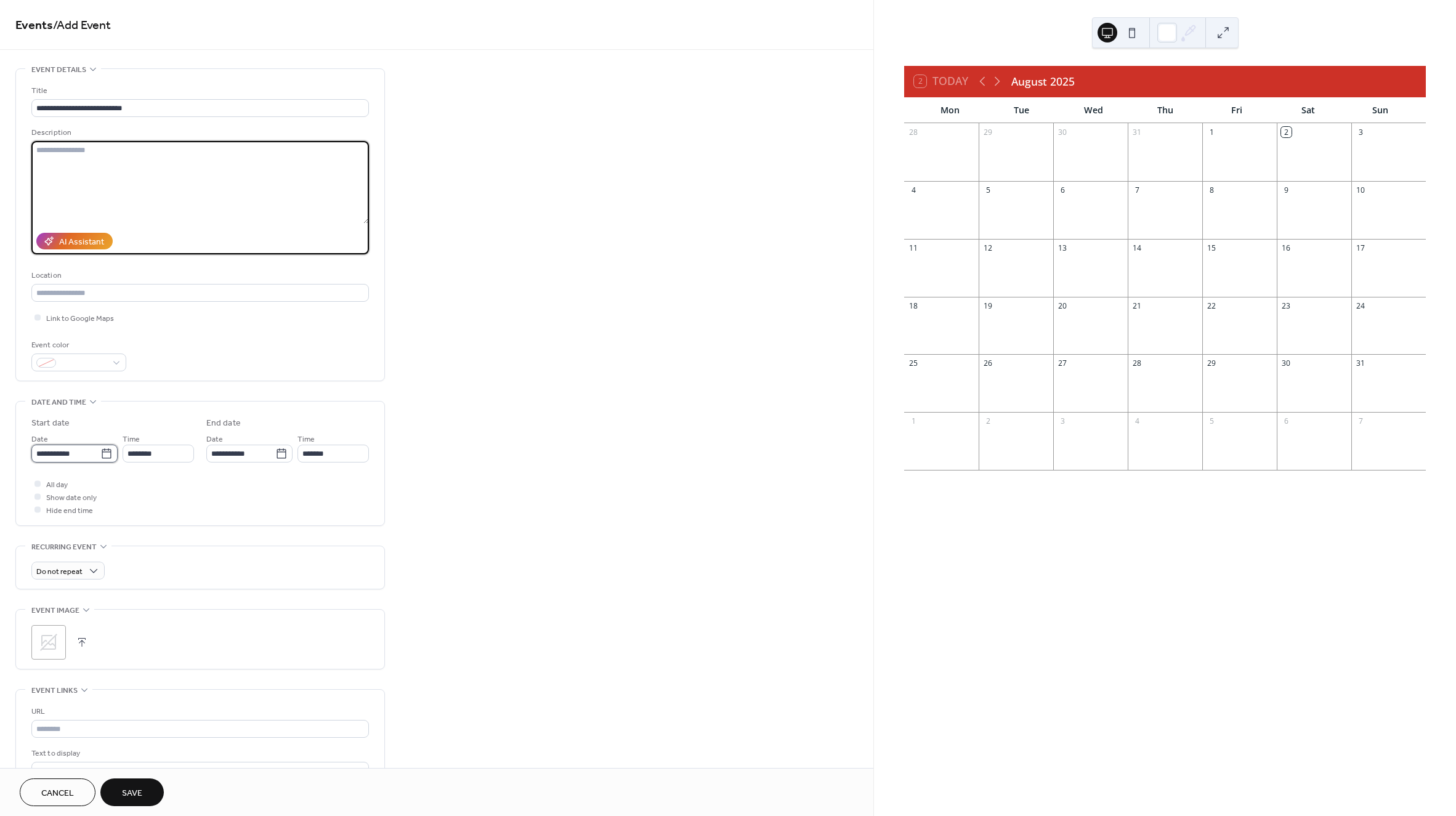 click on "**********" at bounding box center (66, 453) 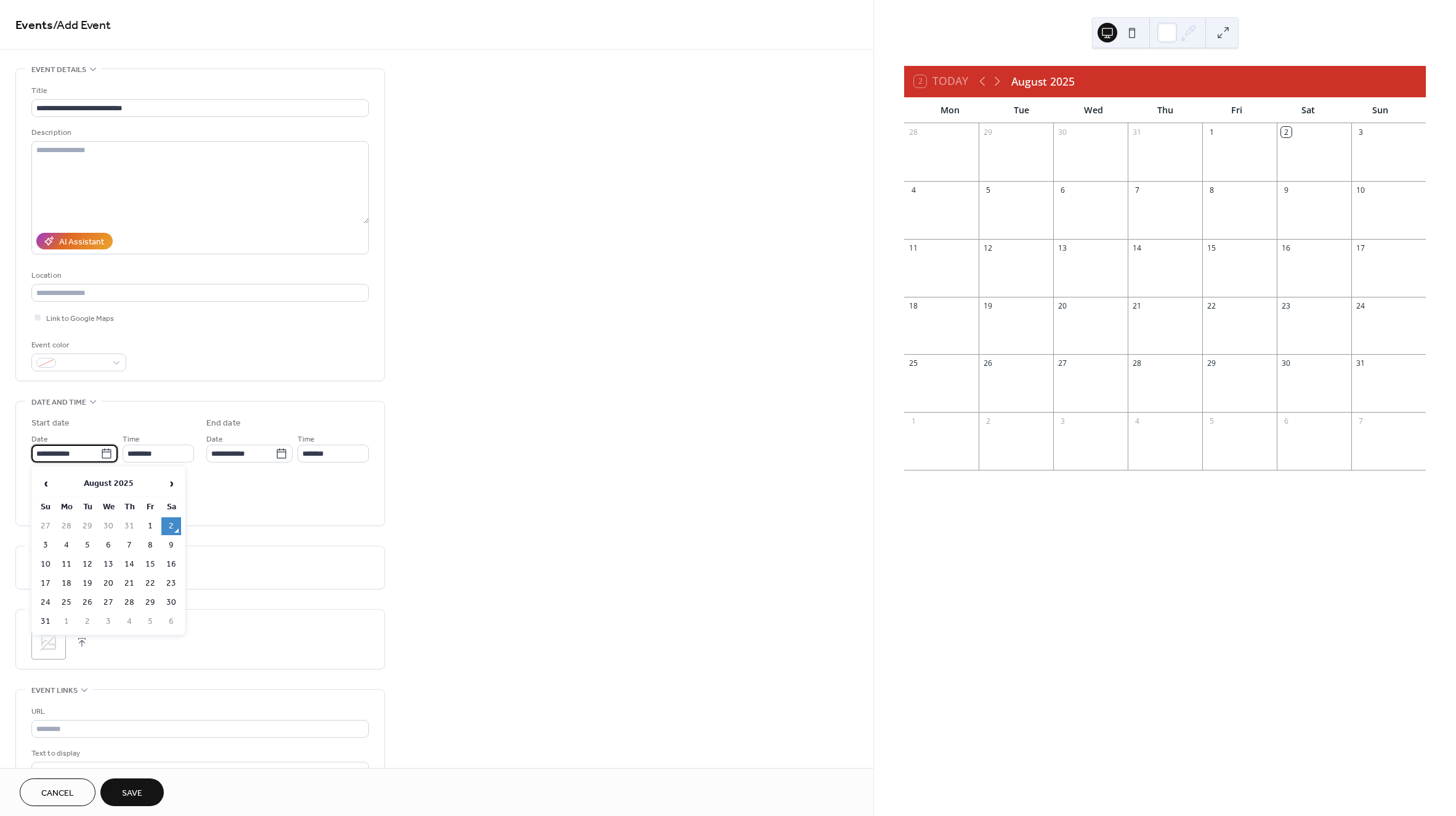 click 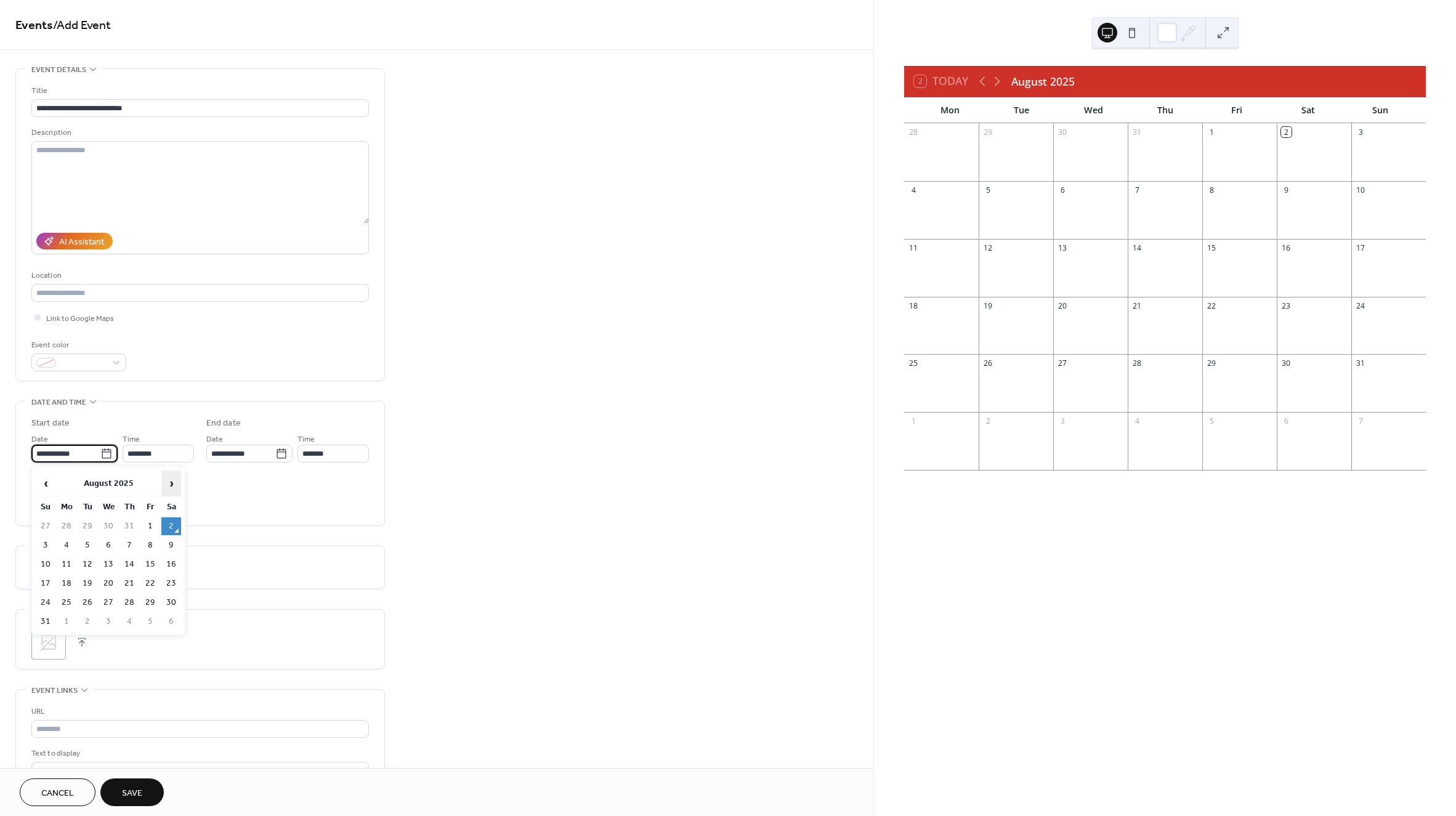 click on "›" at bounding box center [171, 483] 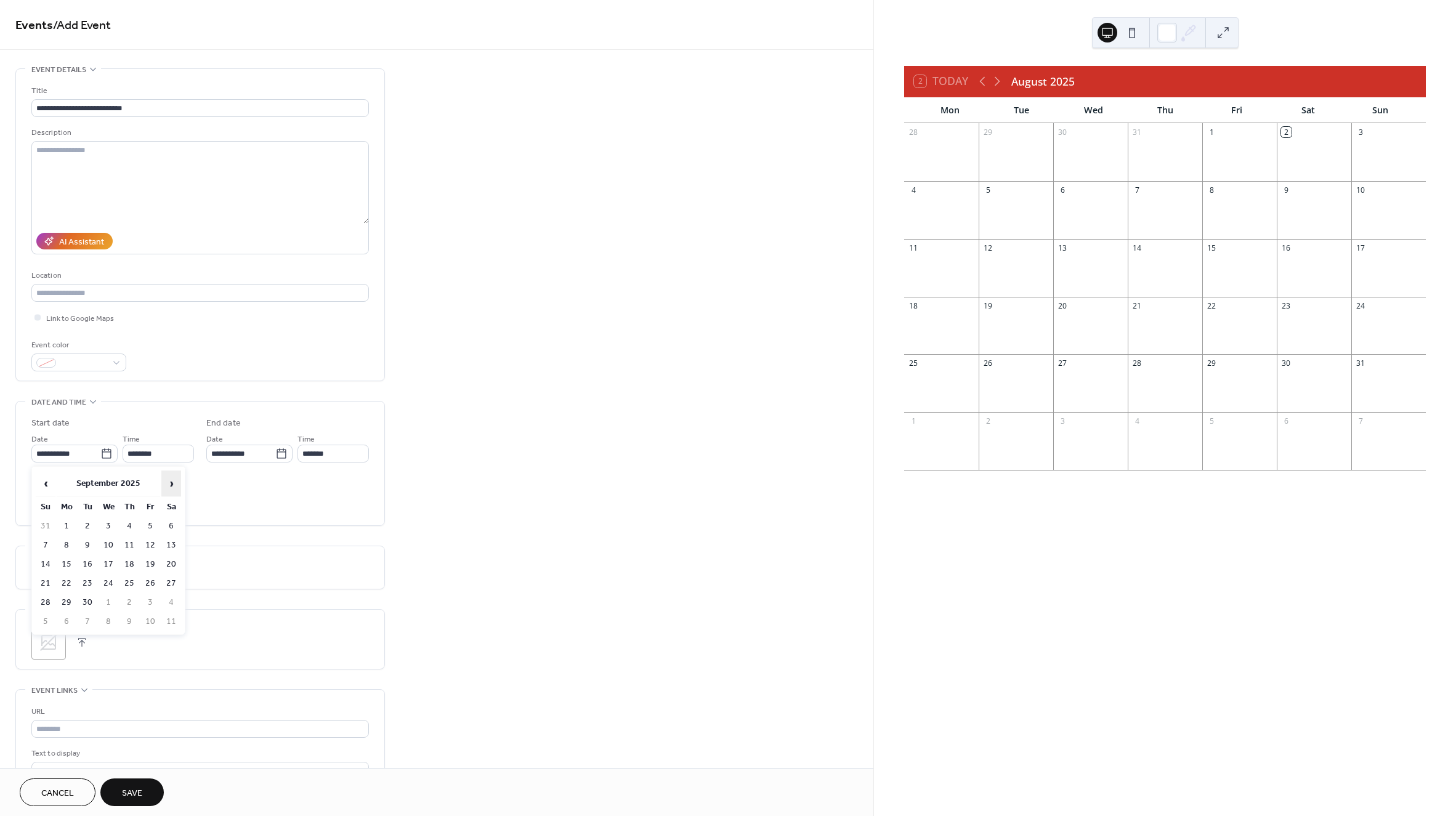 click on "›" at bounding box center (171, 483) 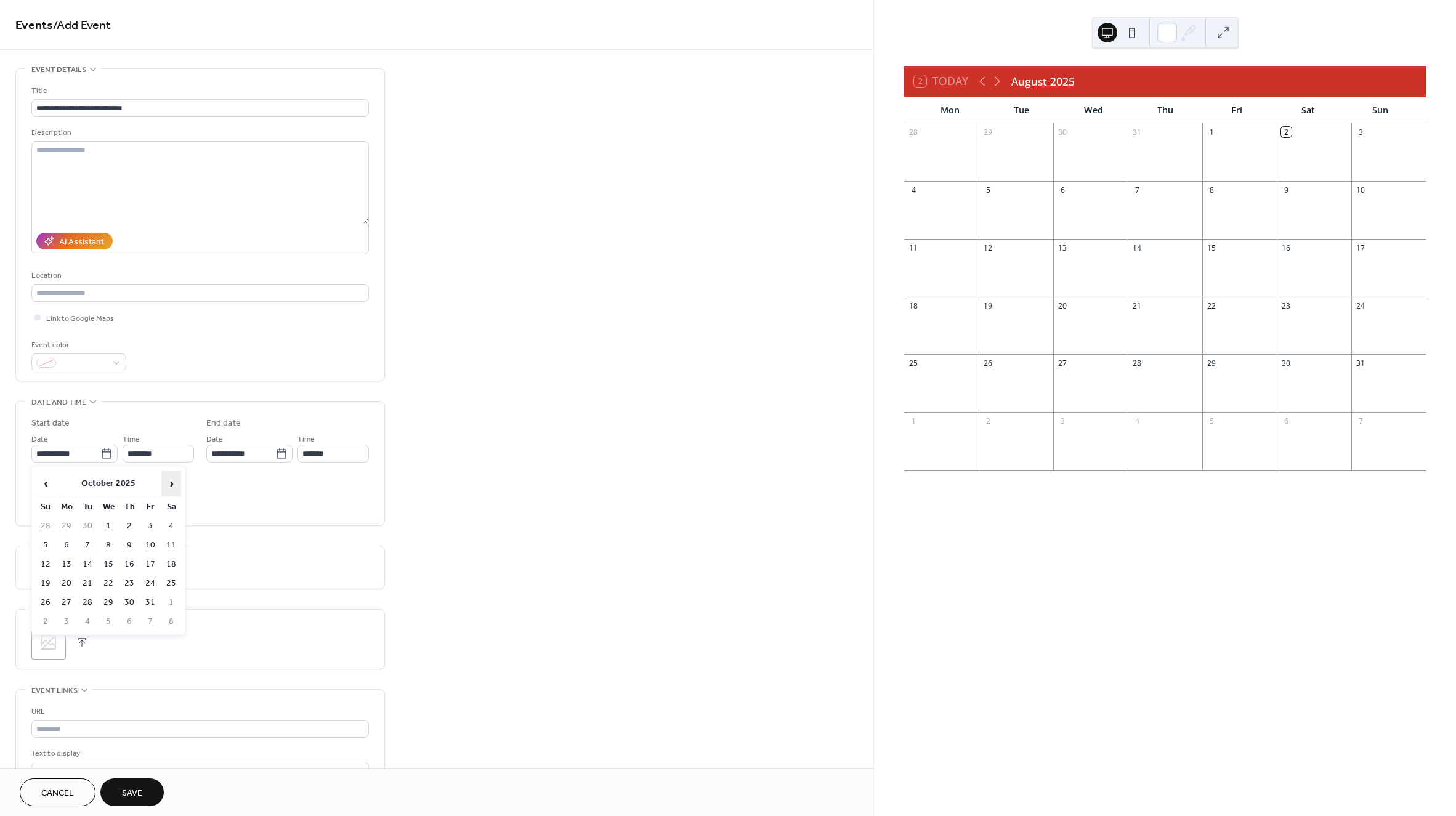 click on "›" at bounding box center [171, 483] 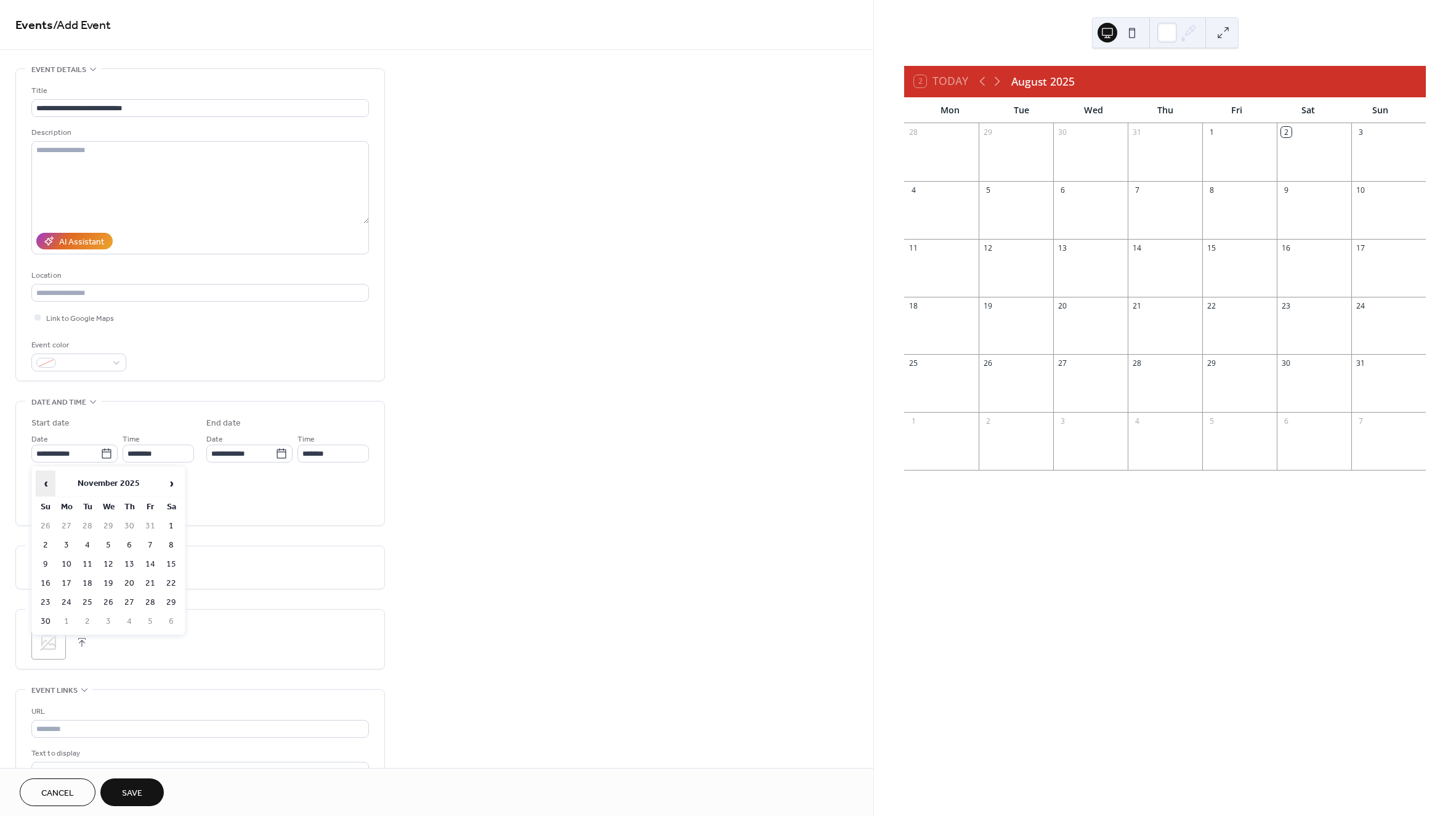 click on "‹" at bounding box center (46, 483) 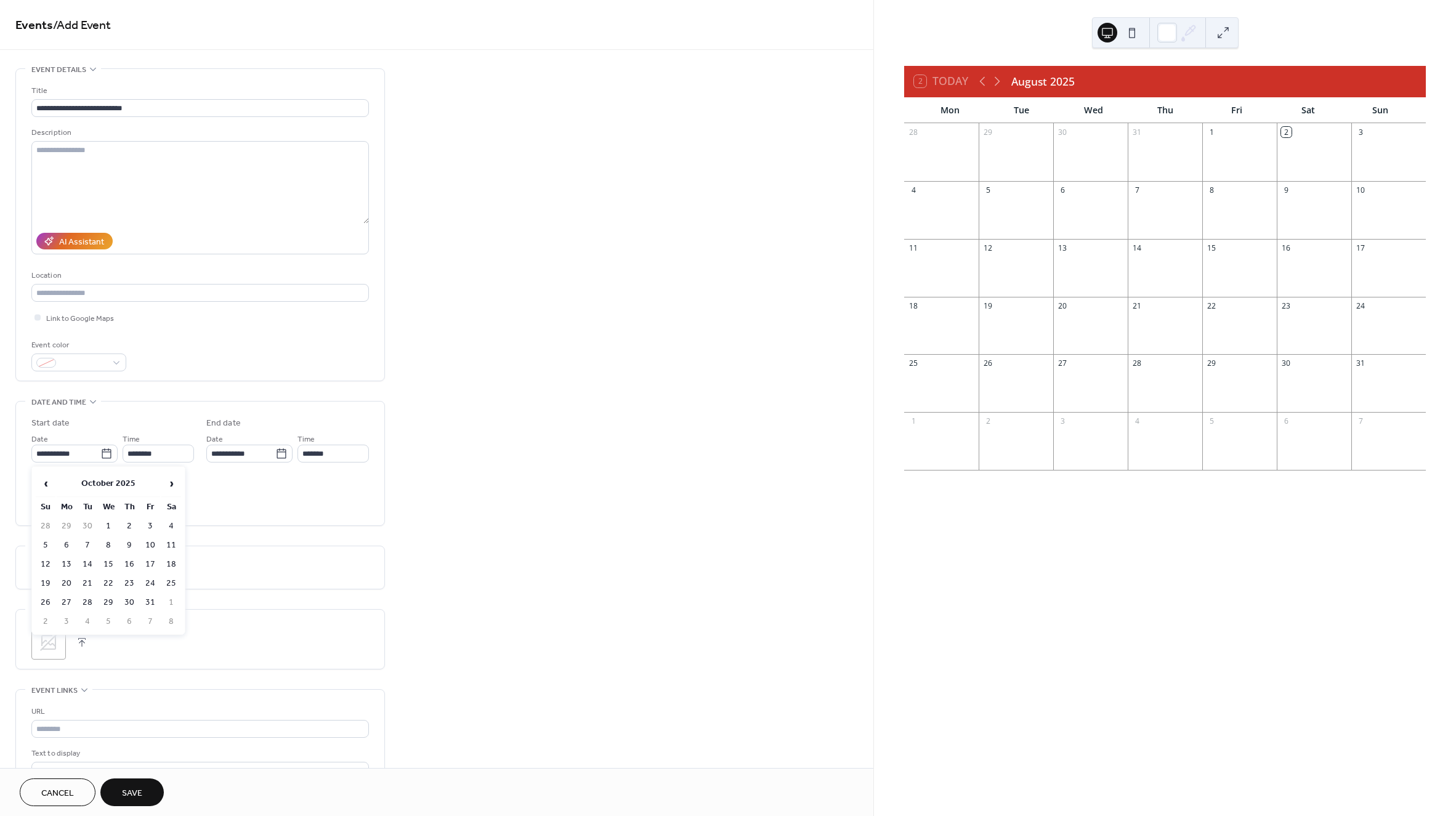 click on "30" at bounding box center [129, 602] 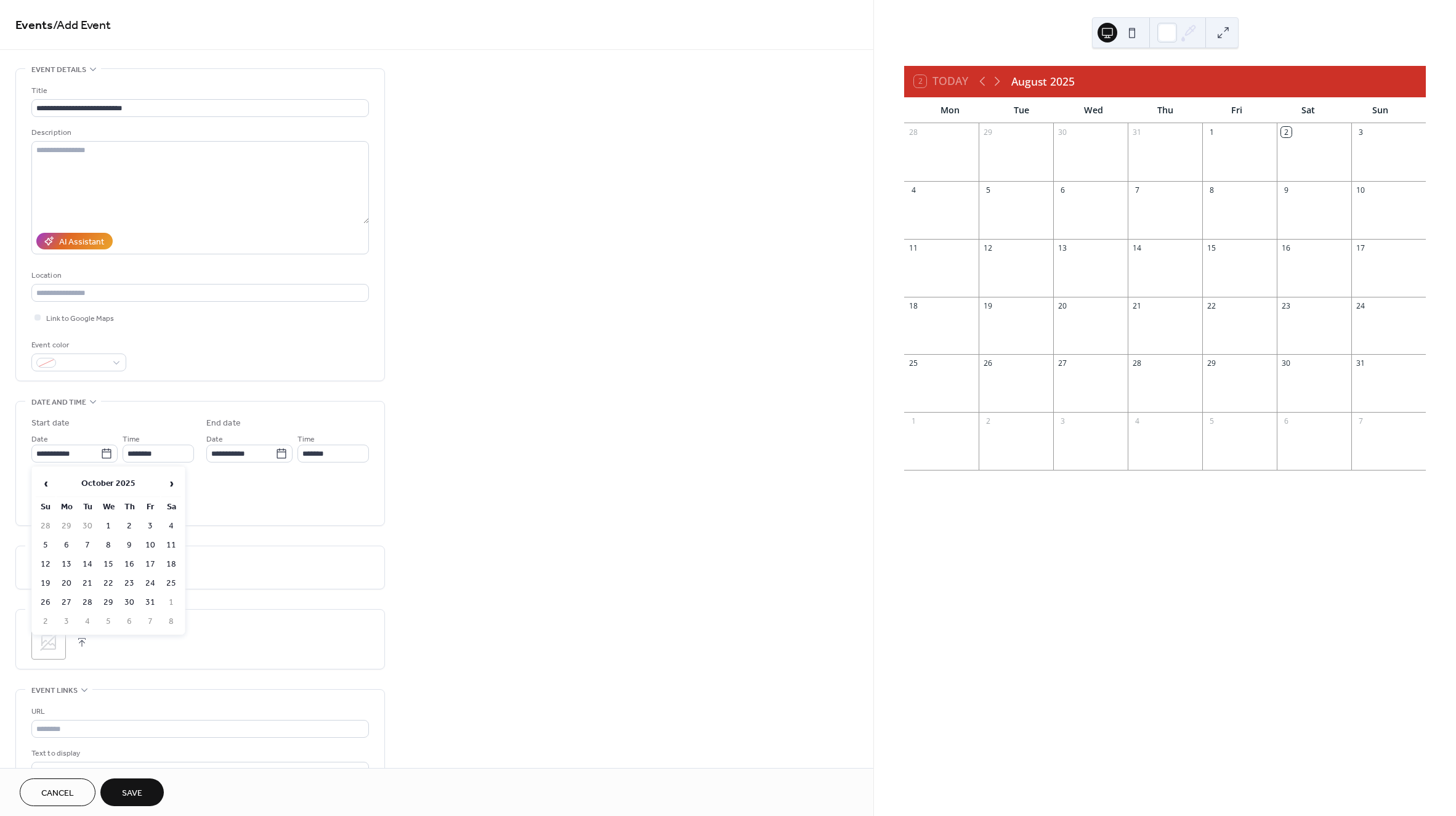 type on "**********" 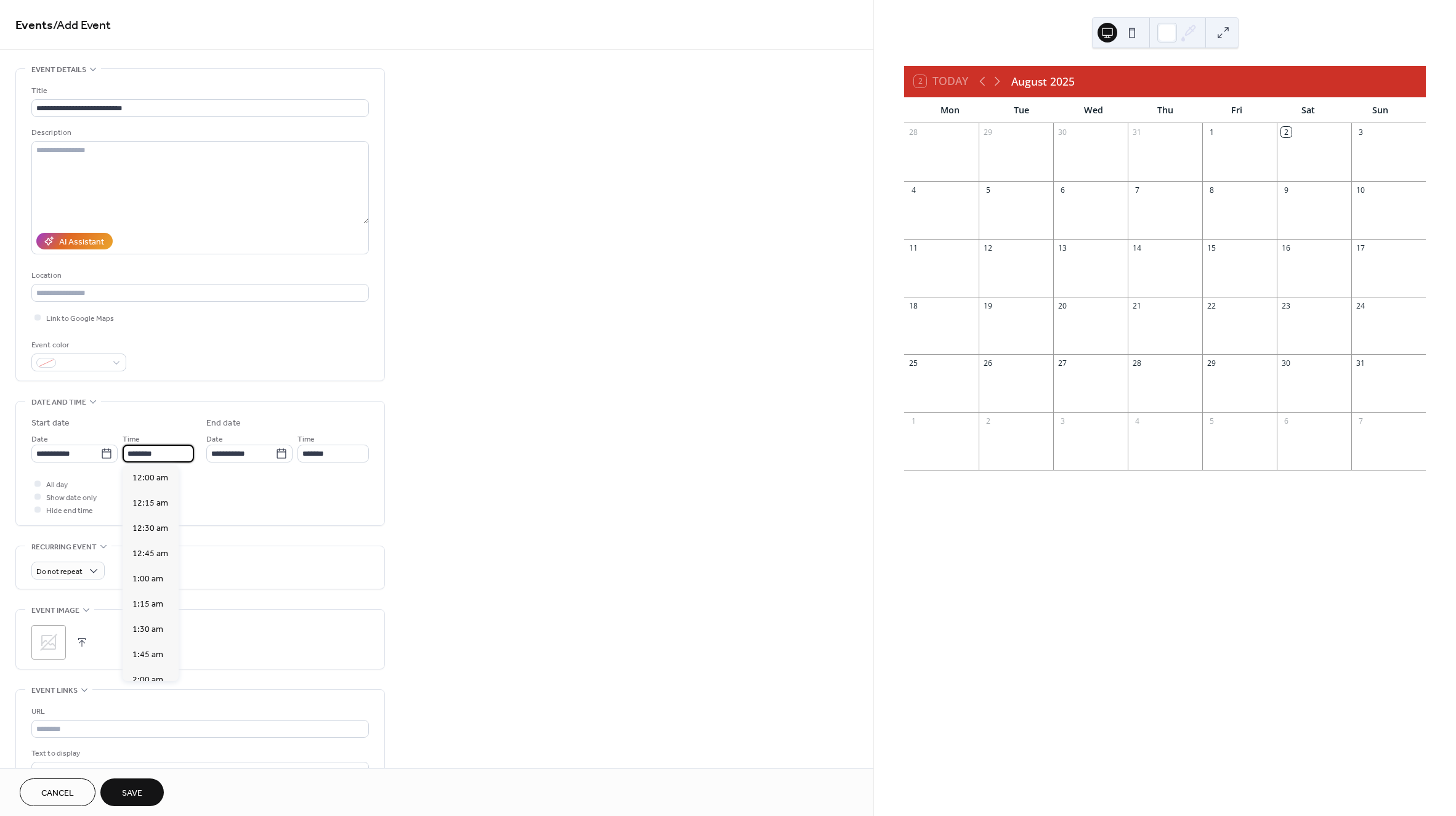 click on "********" at bounding box center (158, 453) 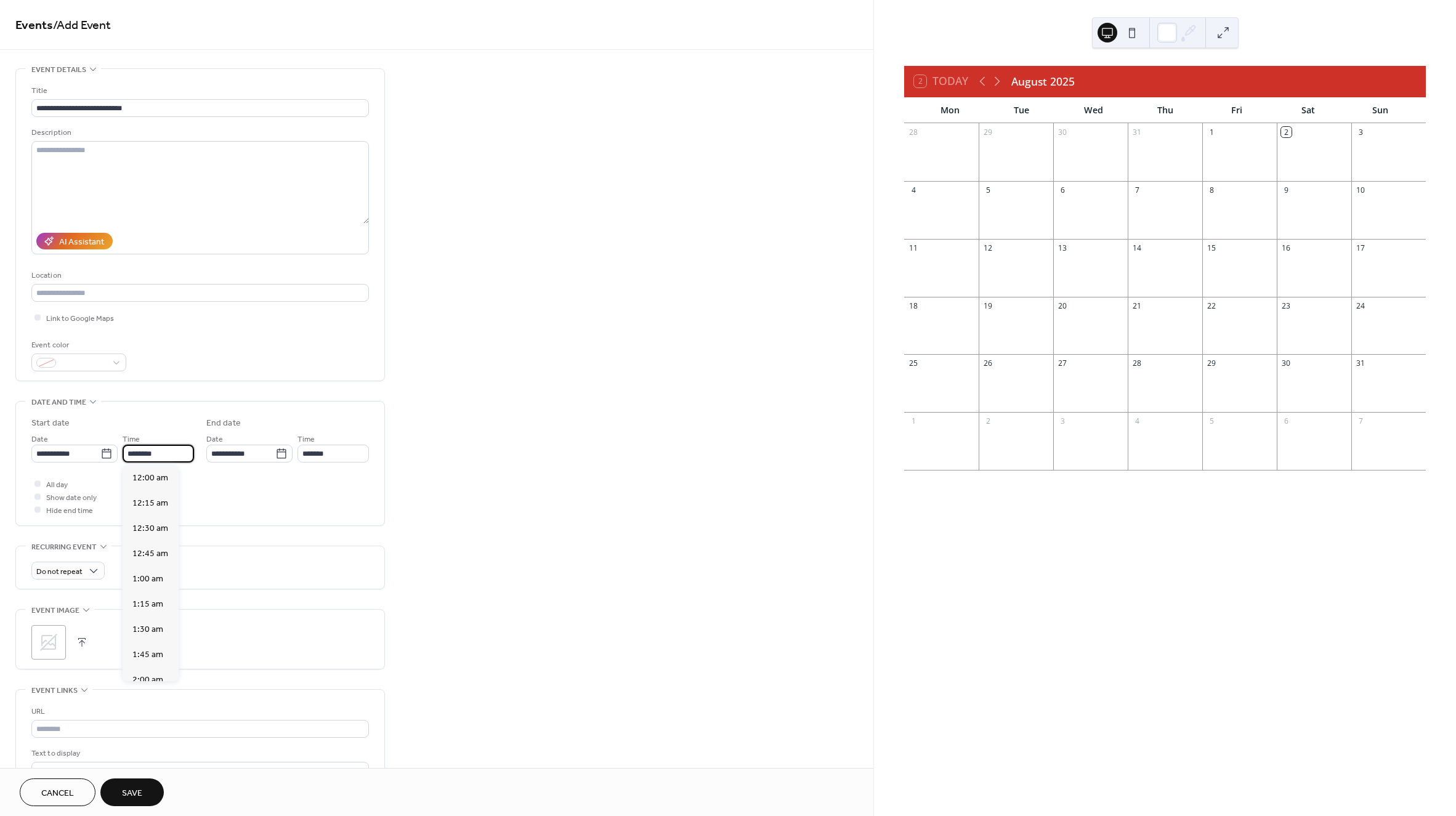 scroll, scrollTop: 1212, scrollLeft: 0, axis: vertical 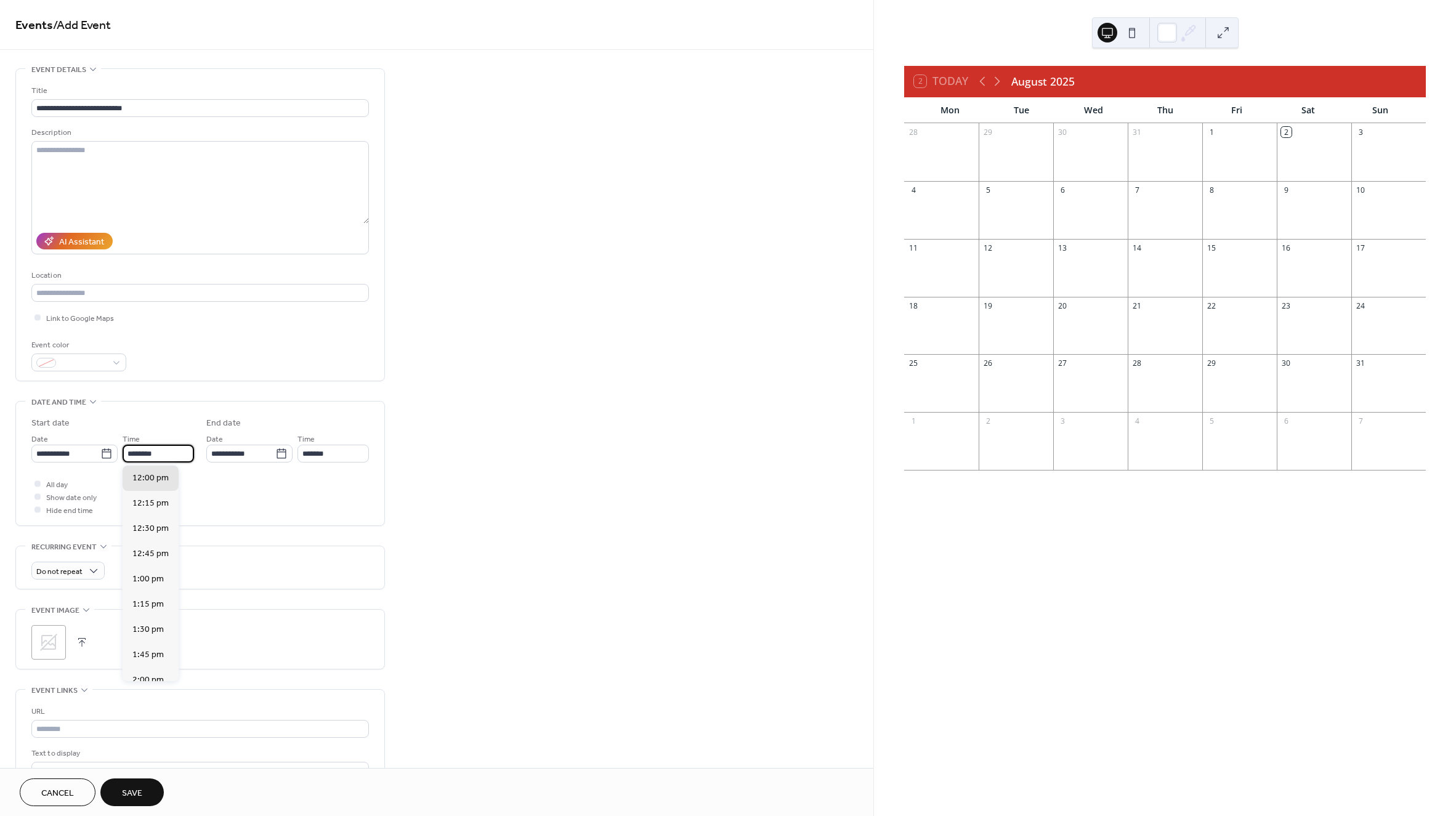 click on "********" at bounding box center (158, 453) 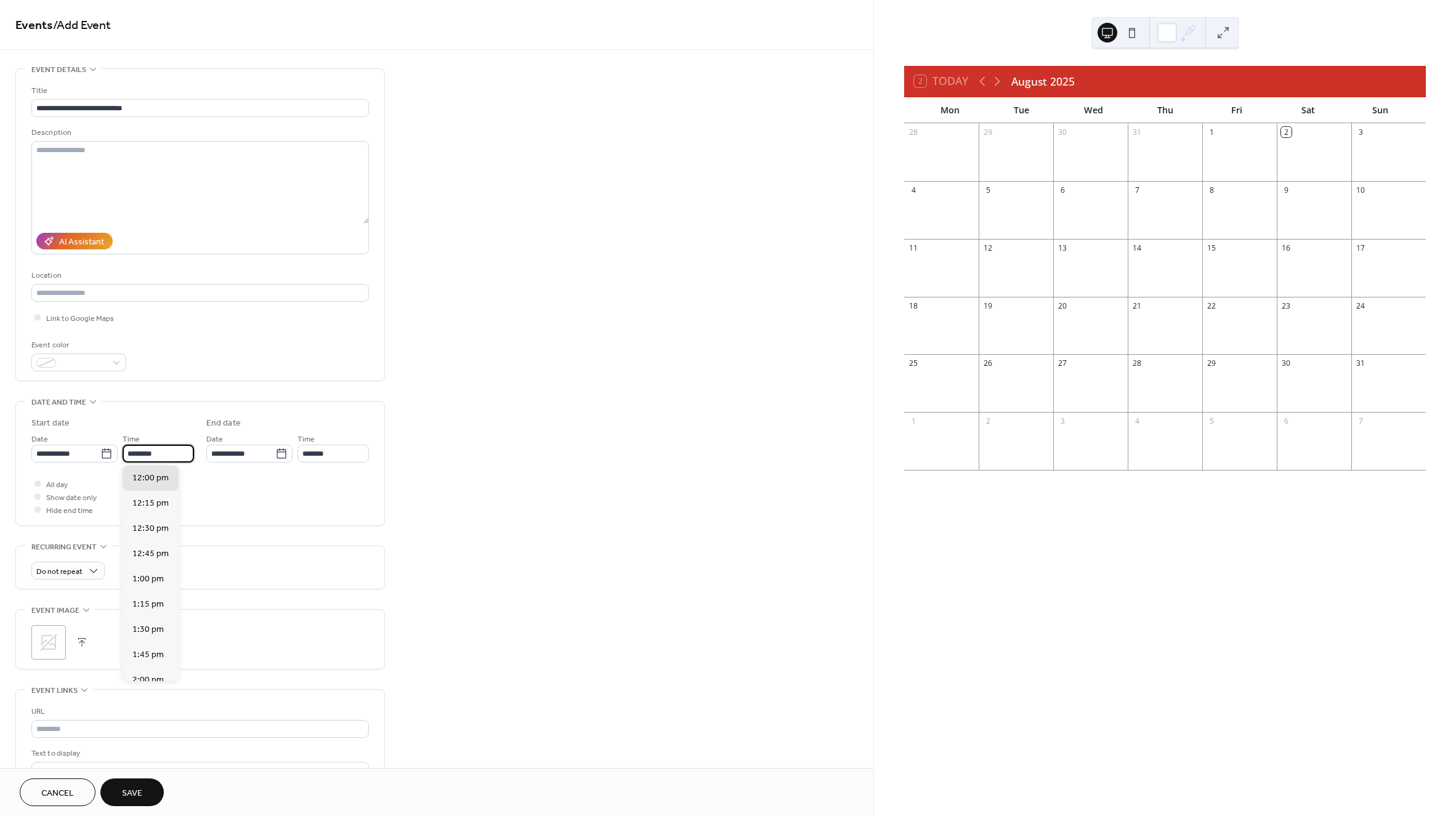 click on "********" at bounding box center [158, 453] 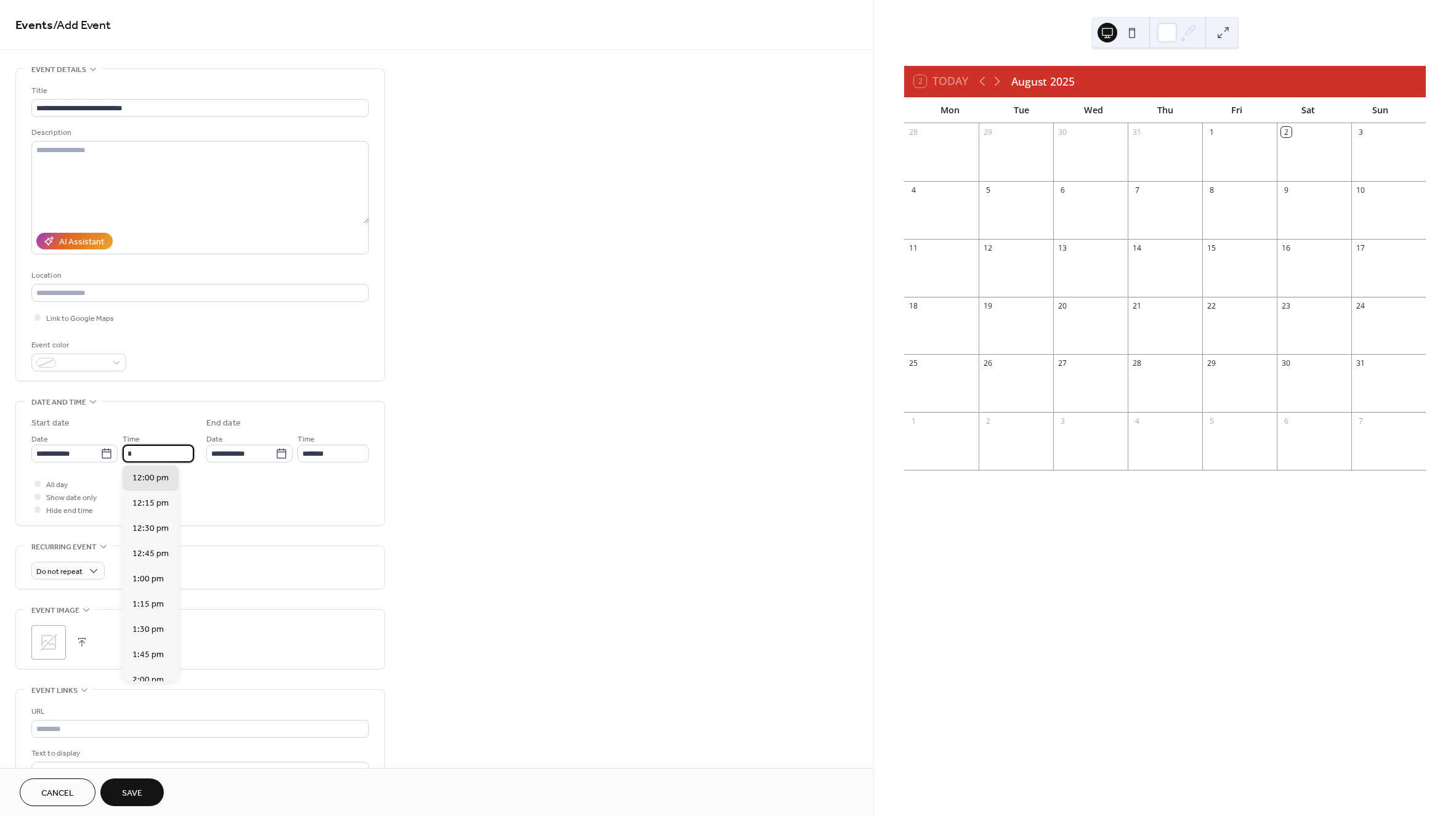 scroll, scrollTop: 606, scrollLeft: 0, axis: vertical 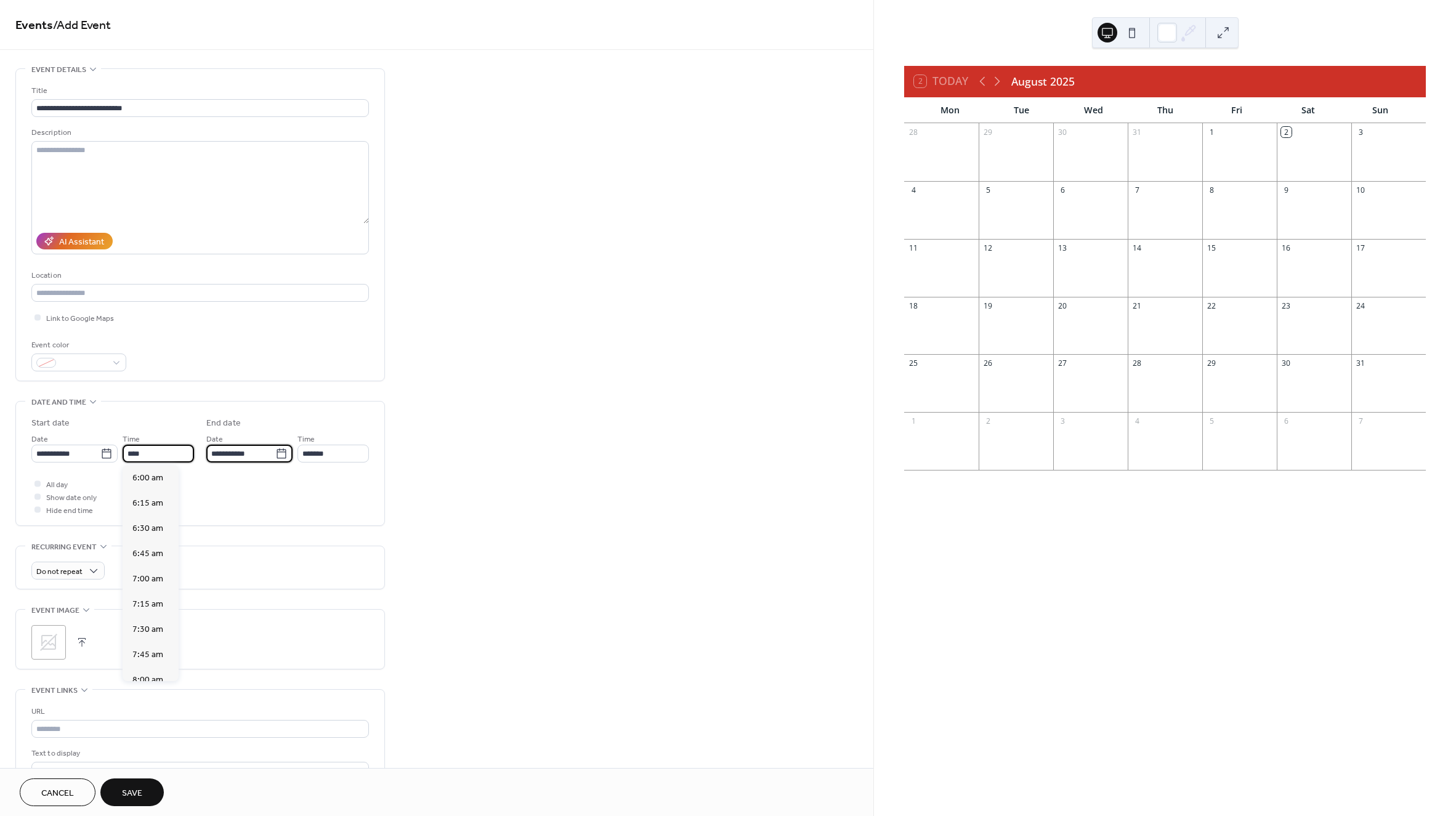 type on "*******" 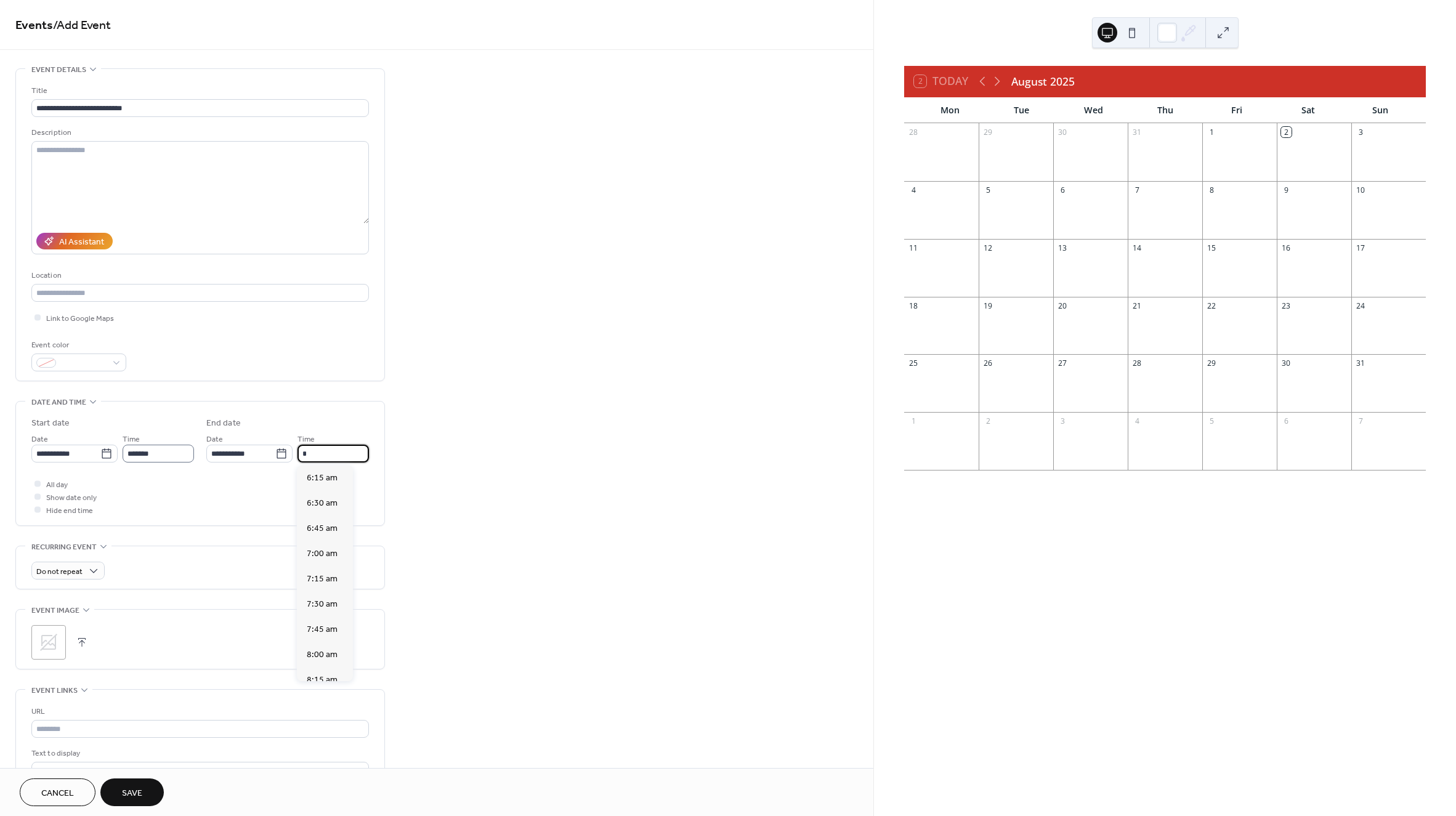scroll, scrollTop: 277, scrollLeft: 0, axis: vertical 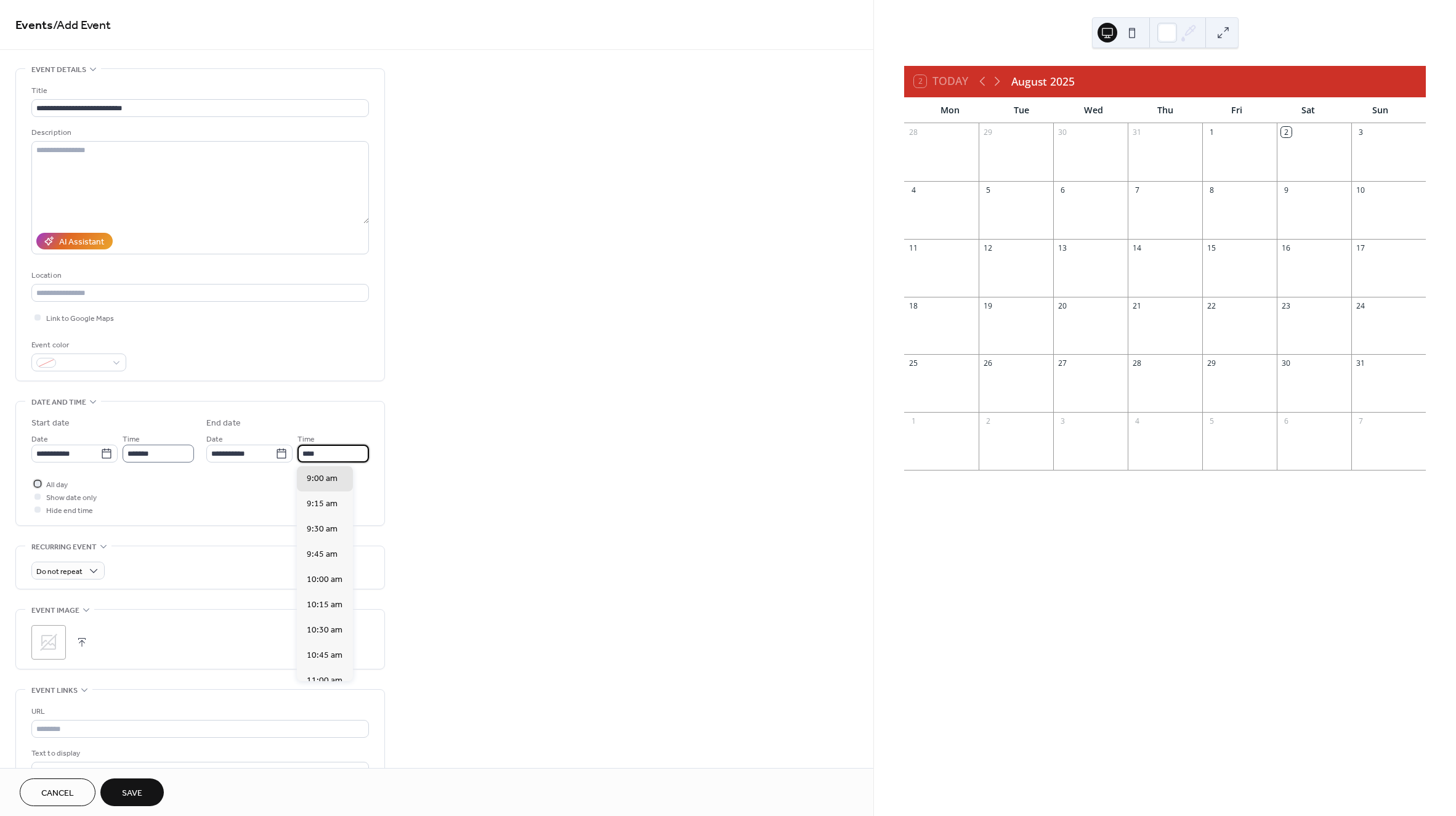 type on "*******" 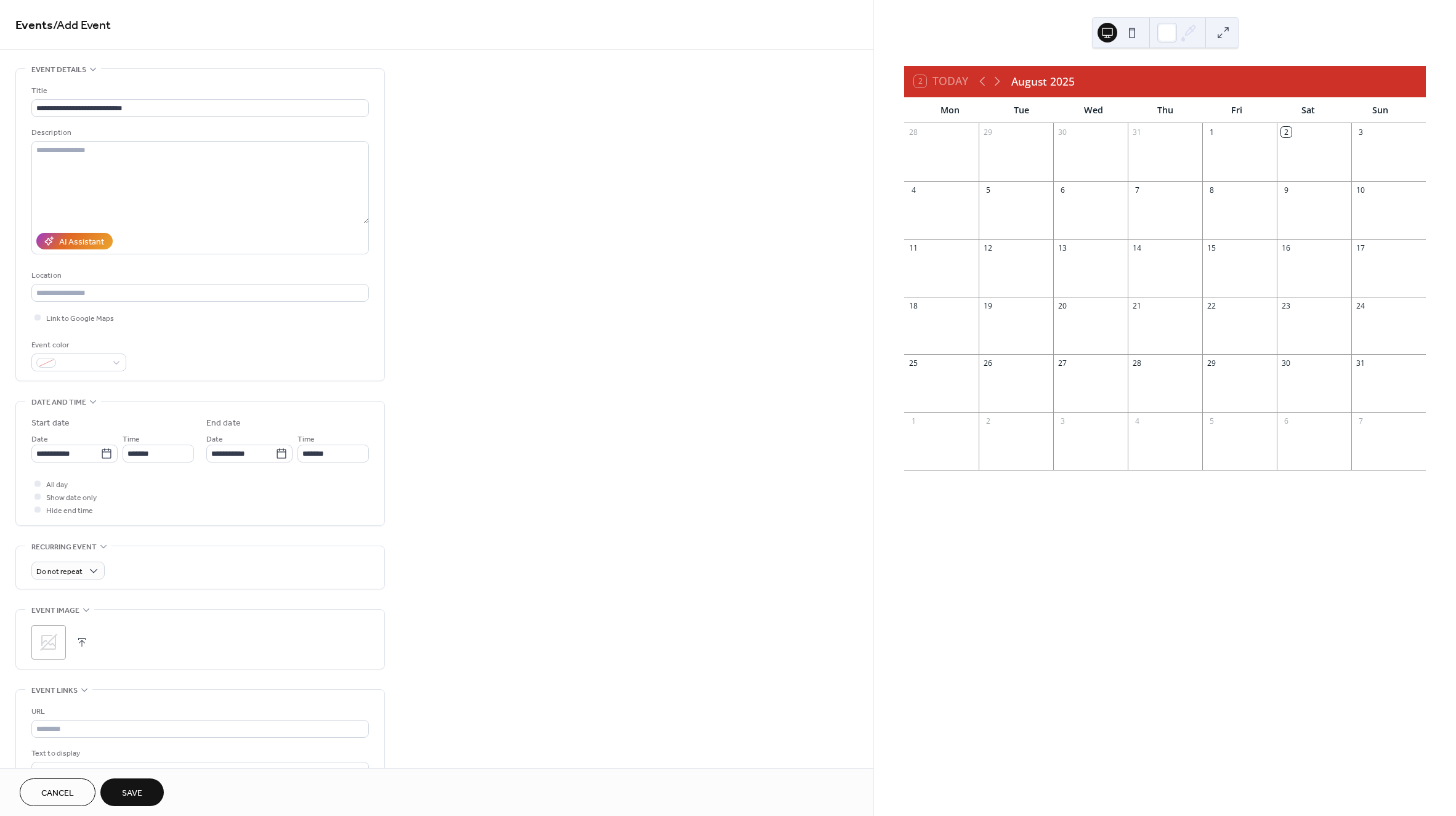 click 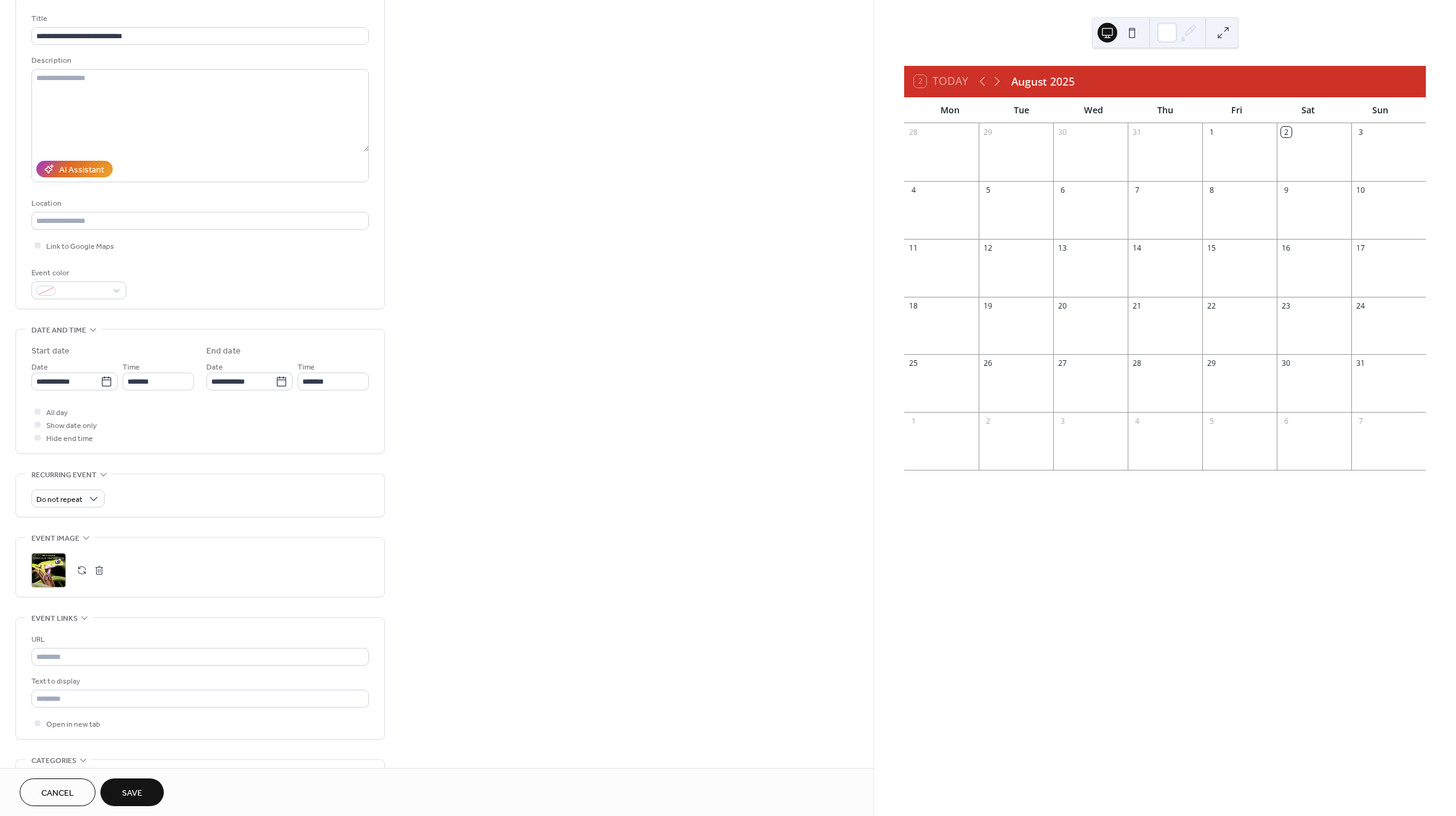 scroll, scrollTop: 92, scrollLeft: 0, axis: vertical 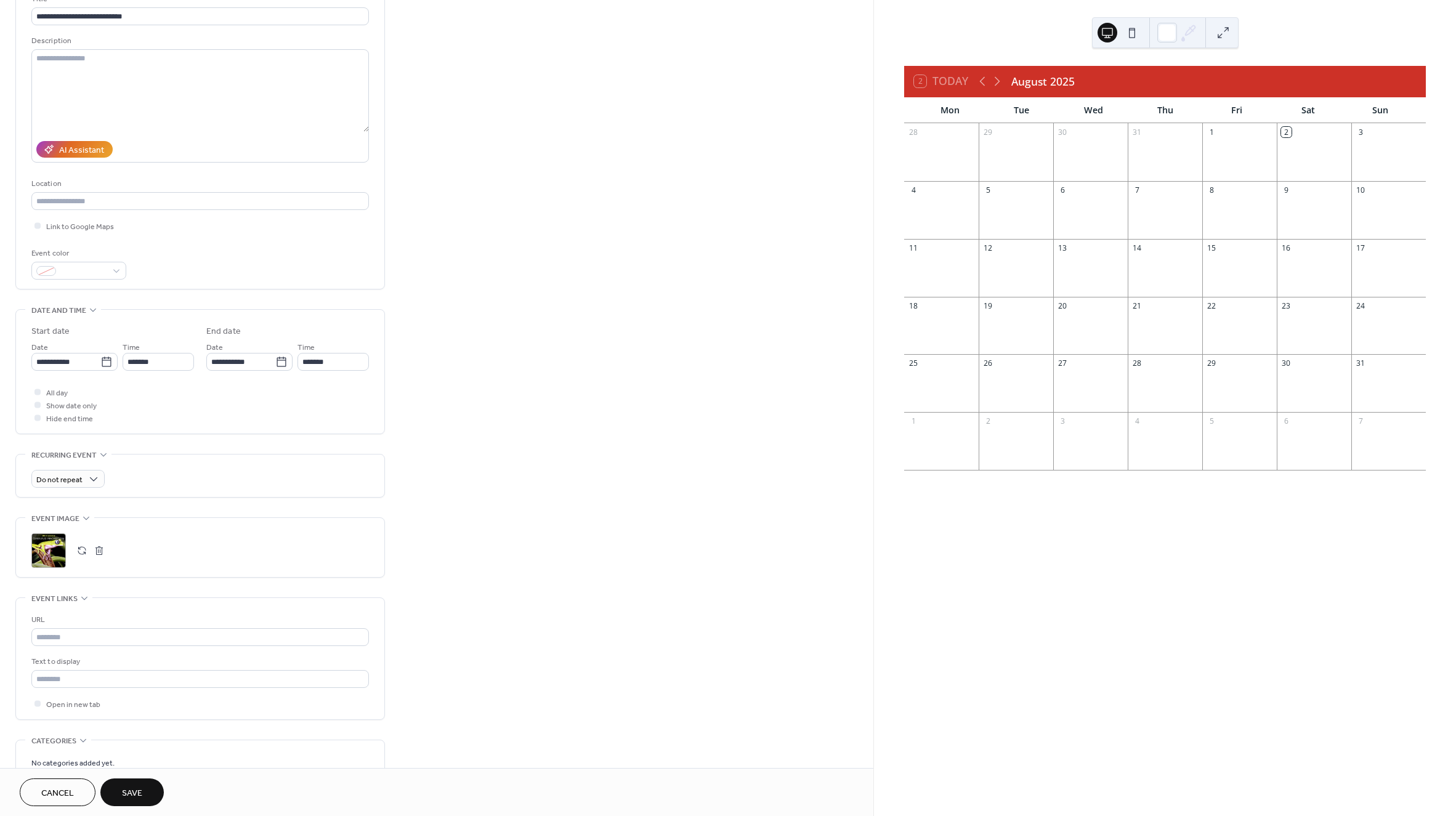click on "Save" at bounding box center [132, 793] 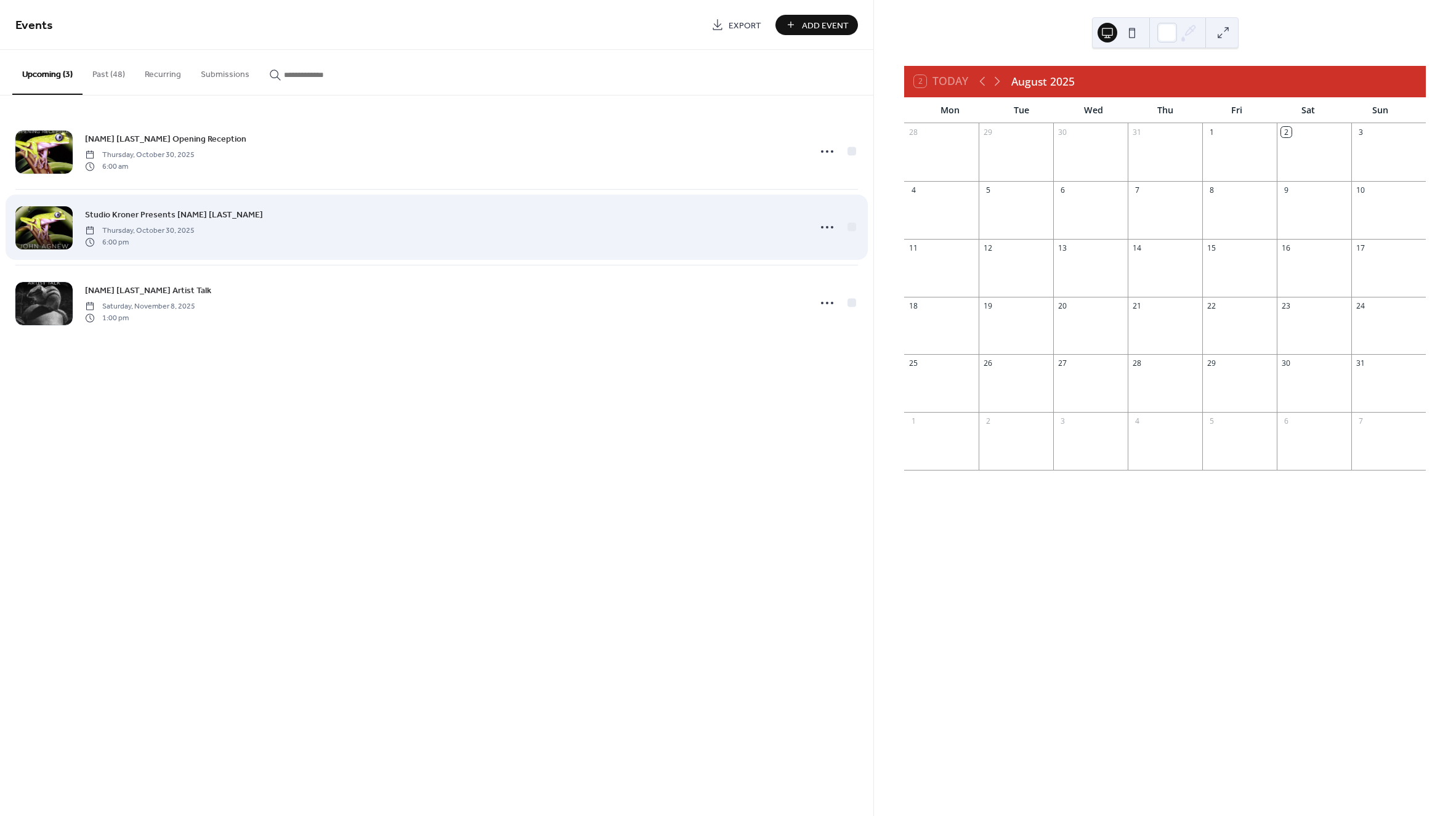 click at bounding box center [44, 228] 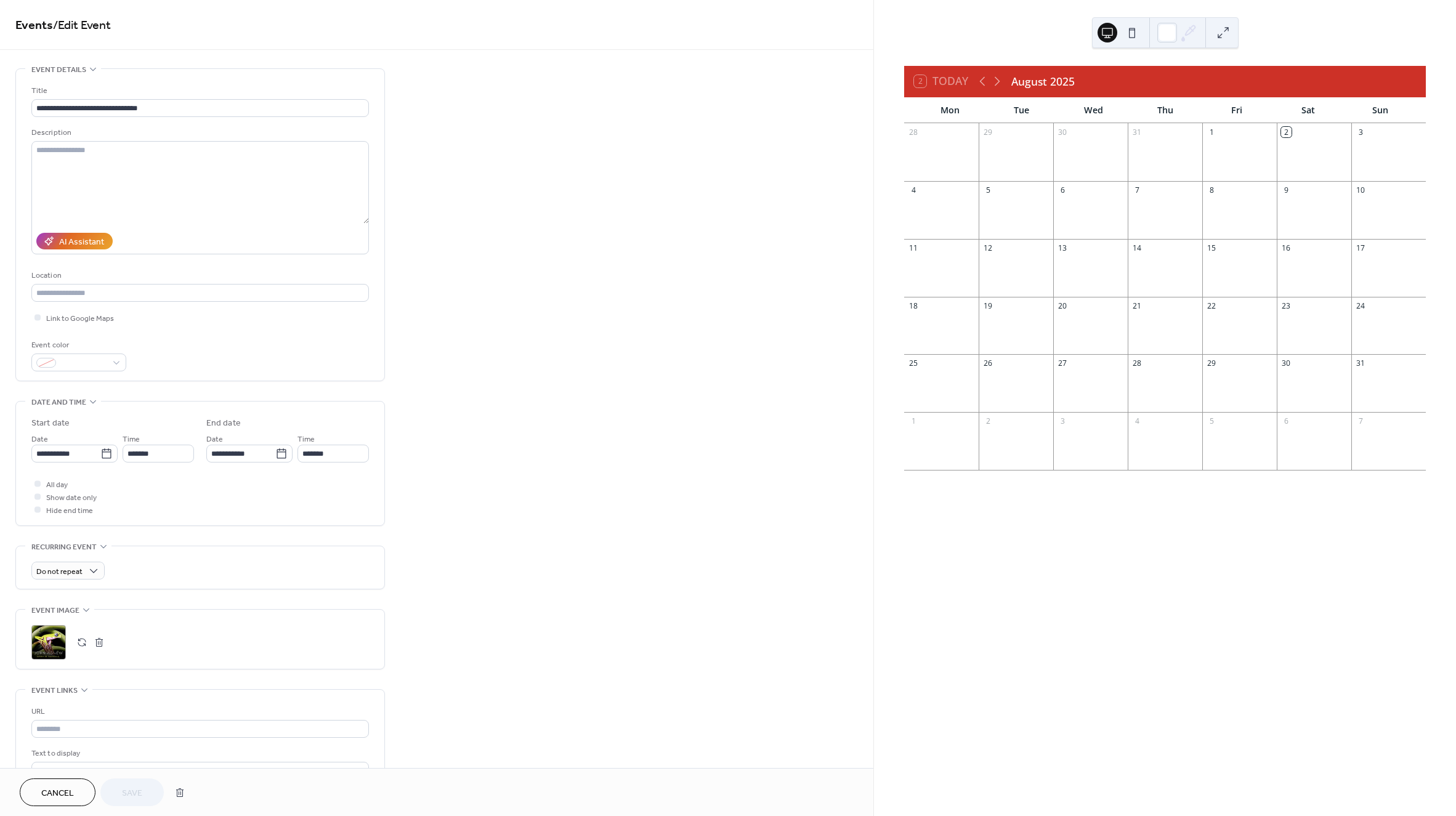 click at bounding box center (82, 642) 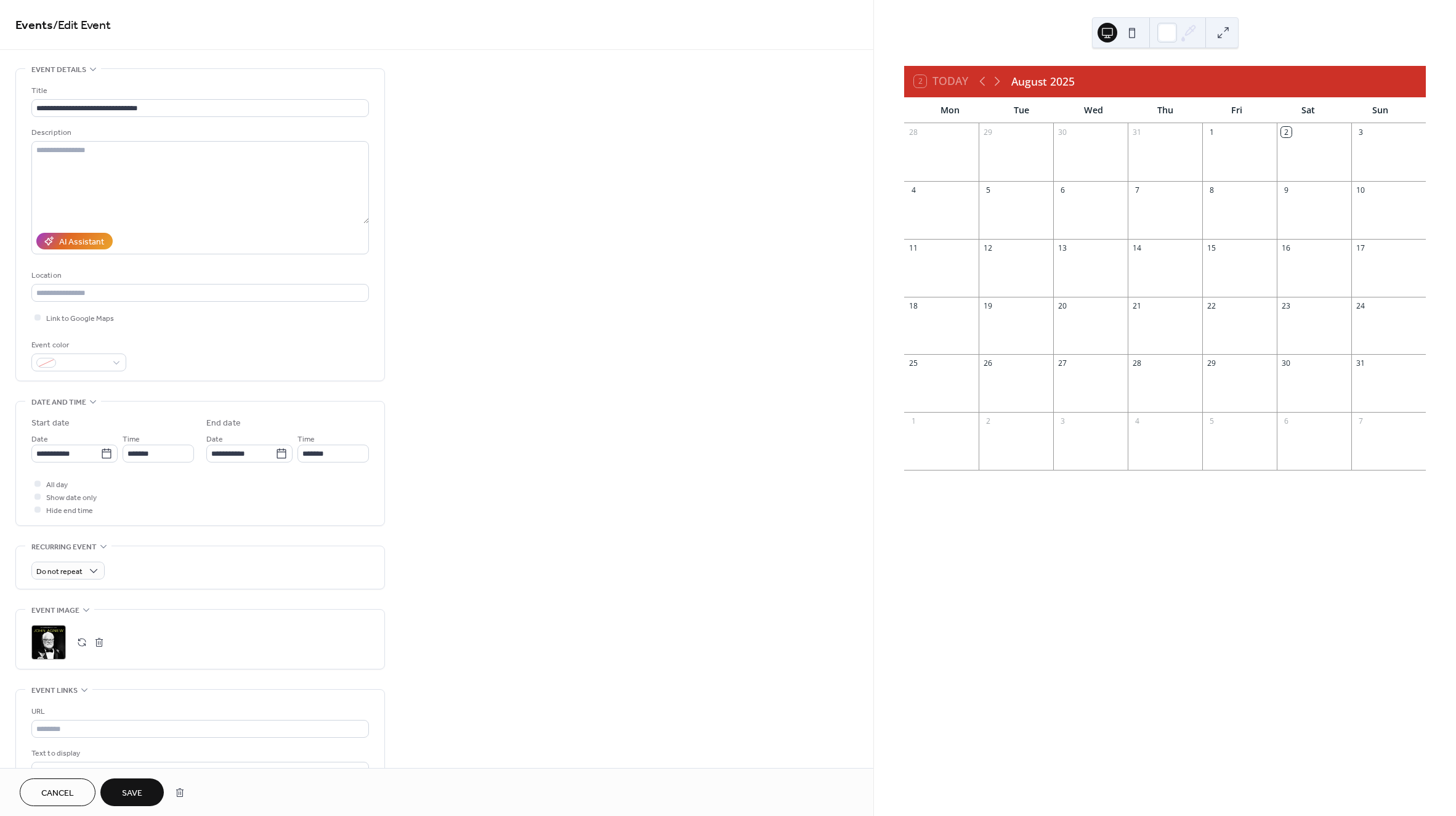 click on "Save" at bounding box center [132, 792] 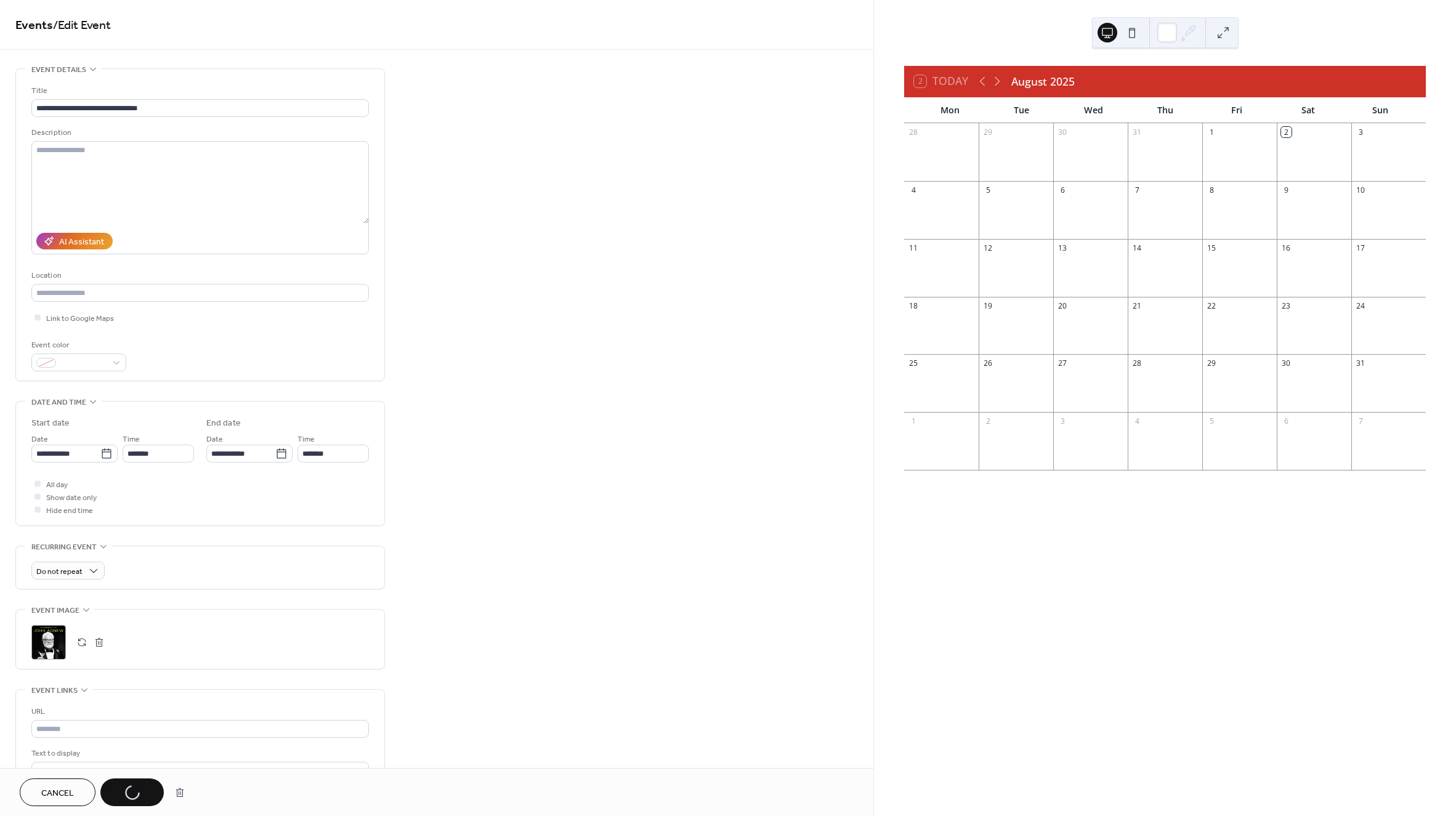 click on "Cancel Save" at bounding box center [105, 792] 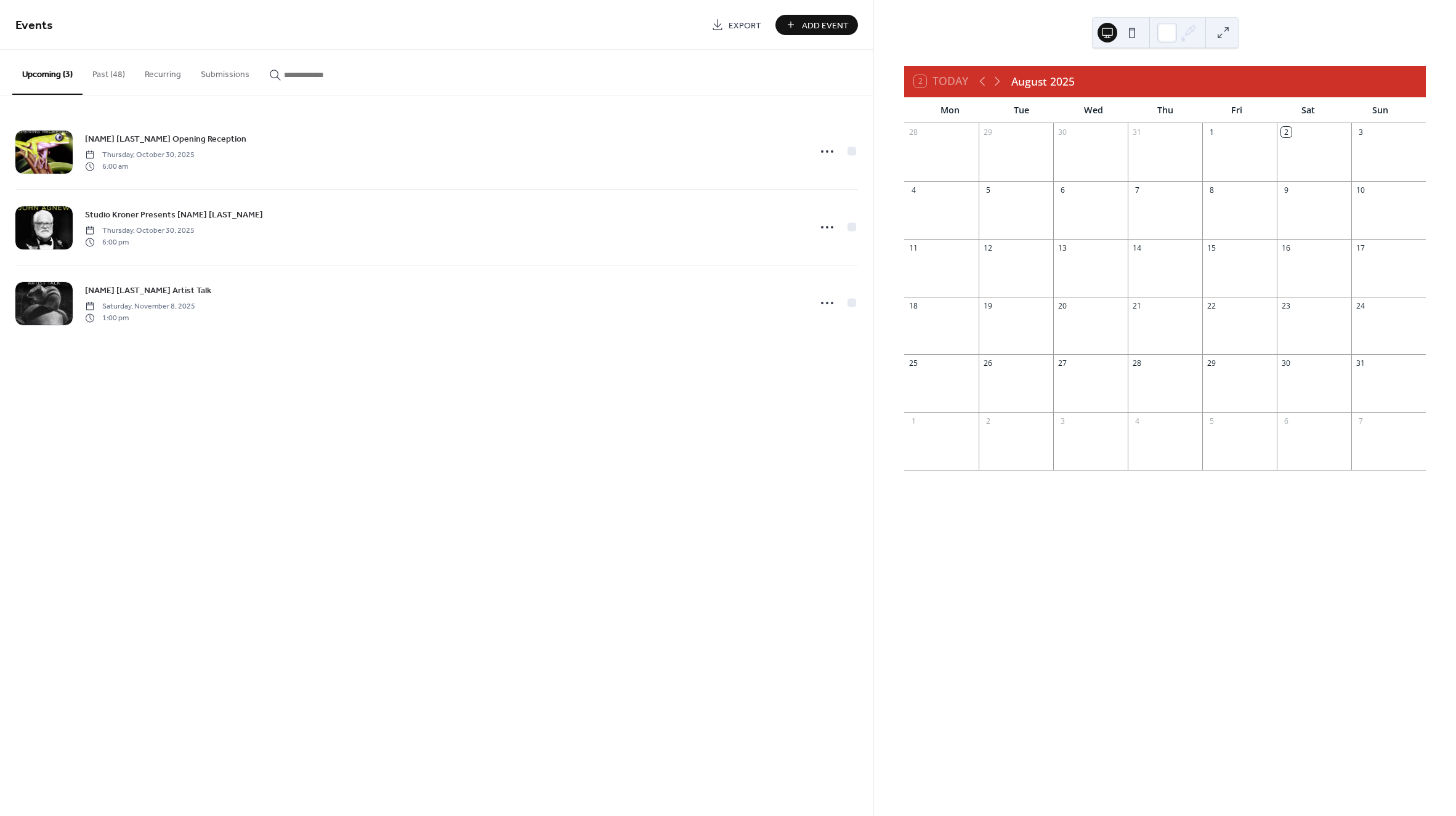 click on "Add Event" at bounding box center [825, 25] 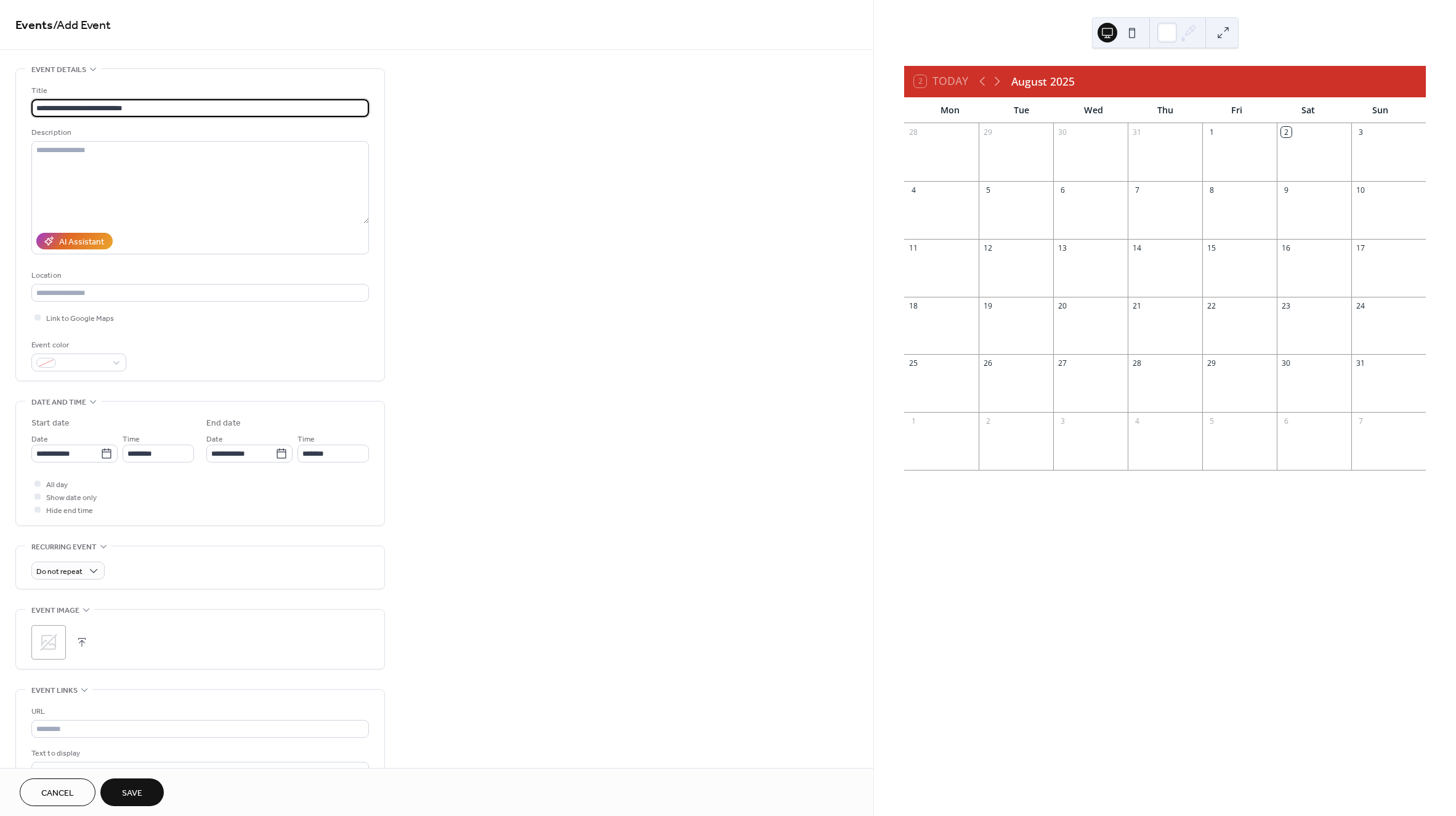 type on "**********" 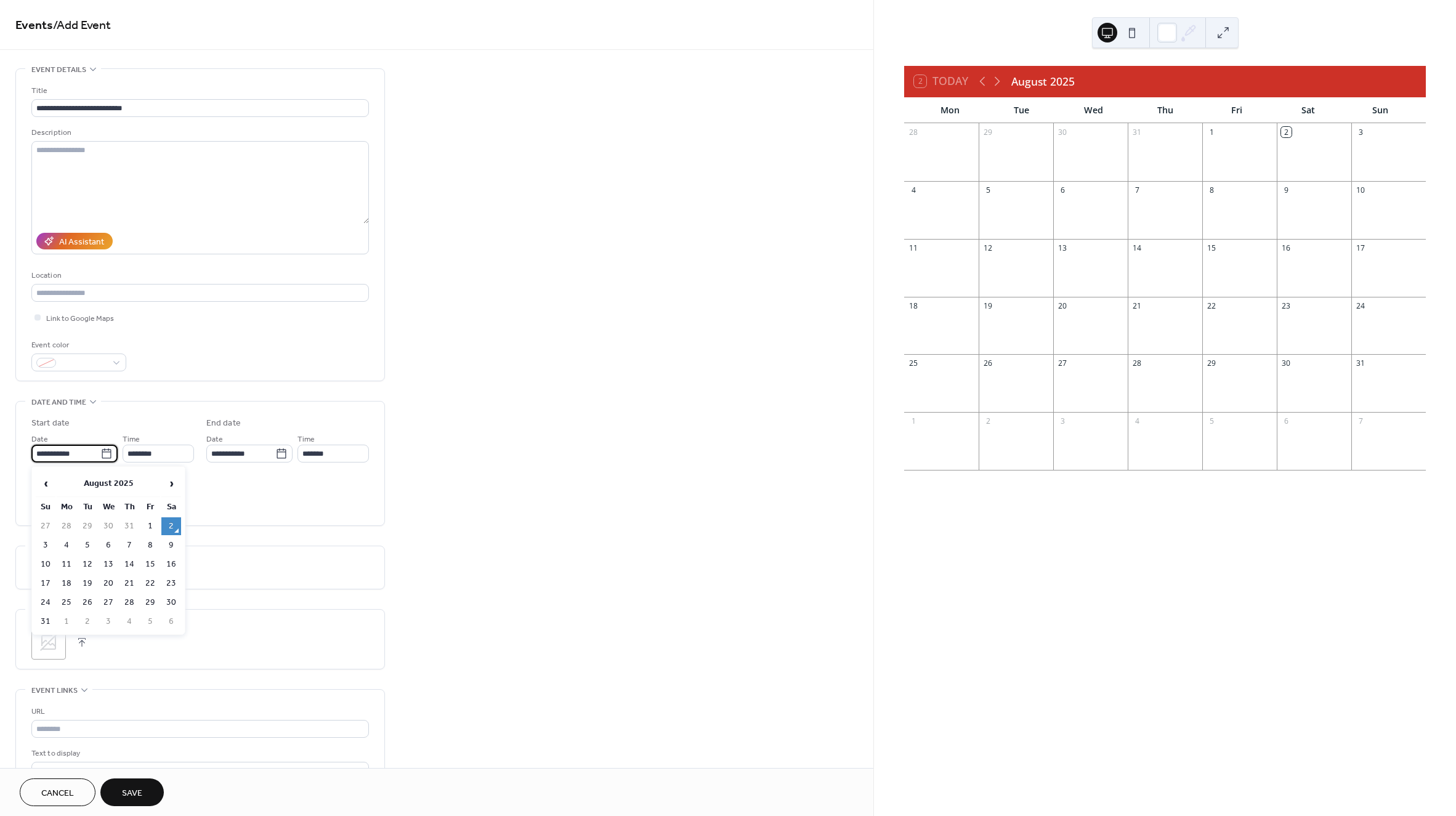 click on "**********" at bounding box center (66, 453) 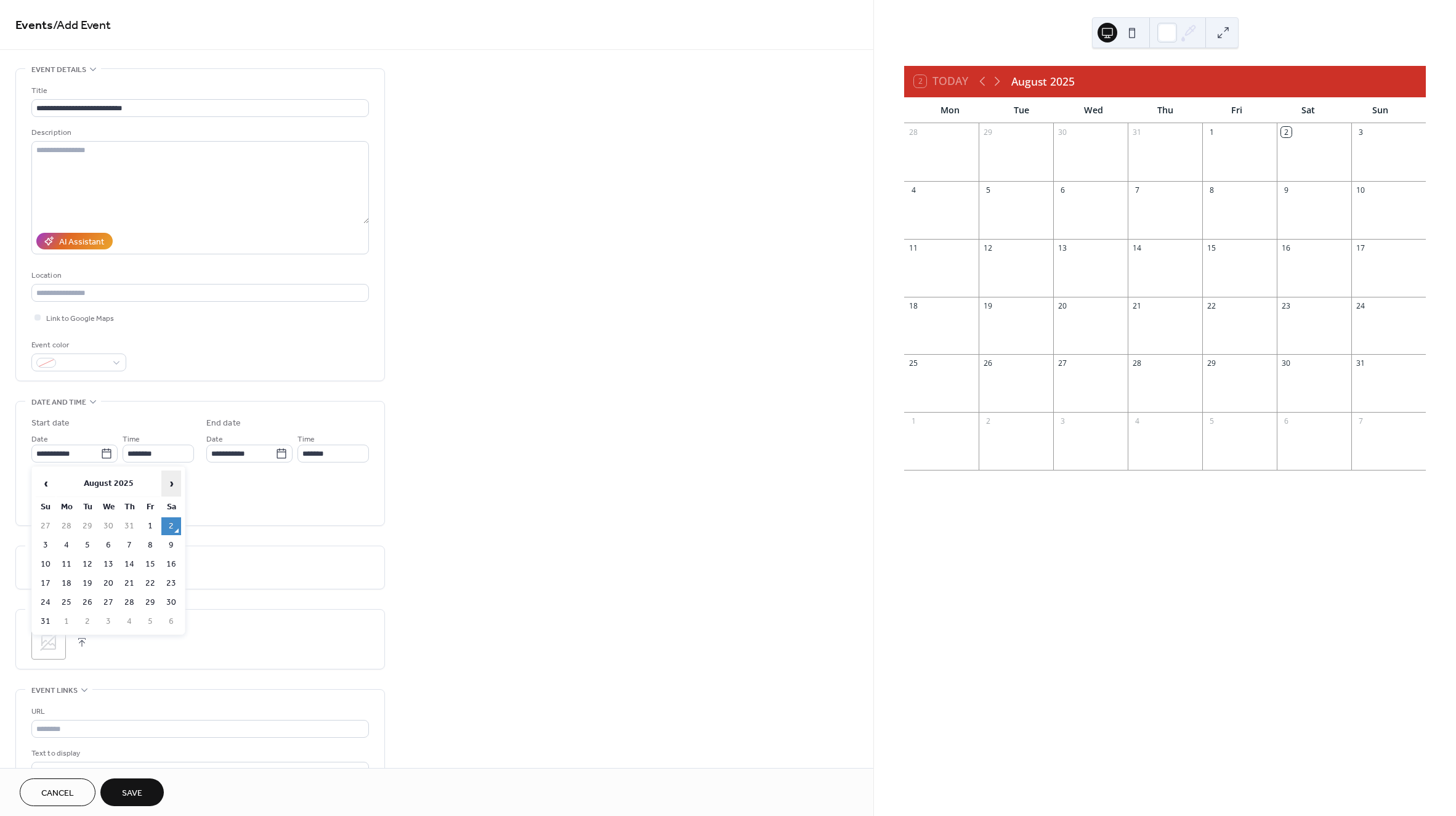 click on "›" at bounding box center [171, 483] 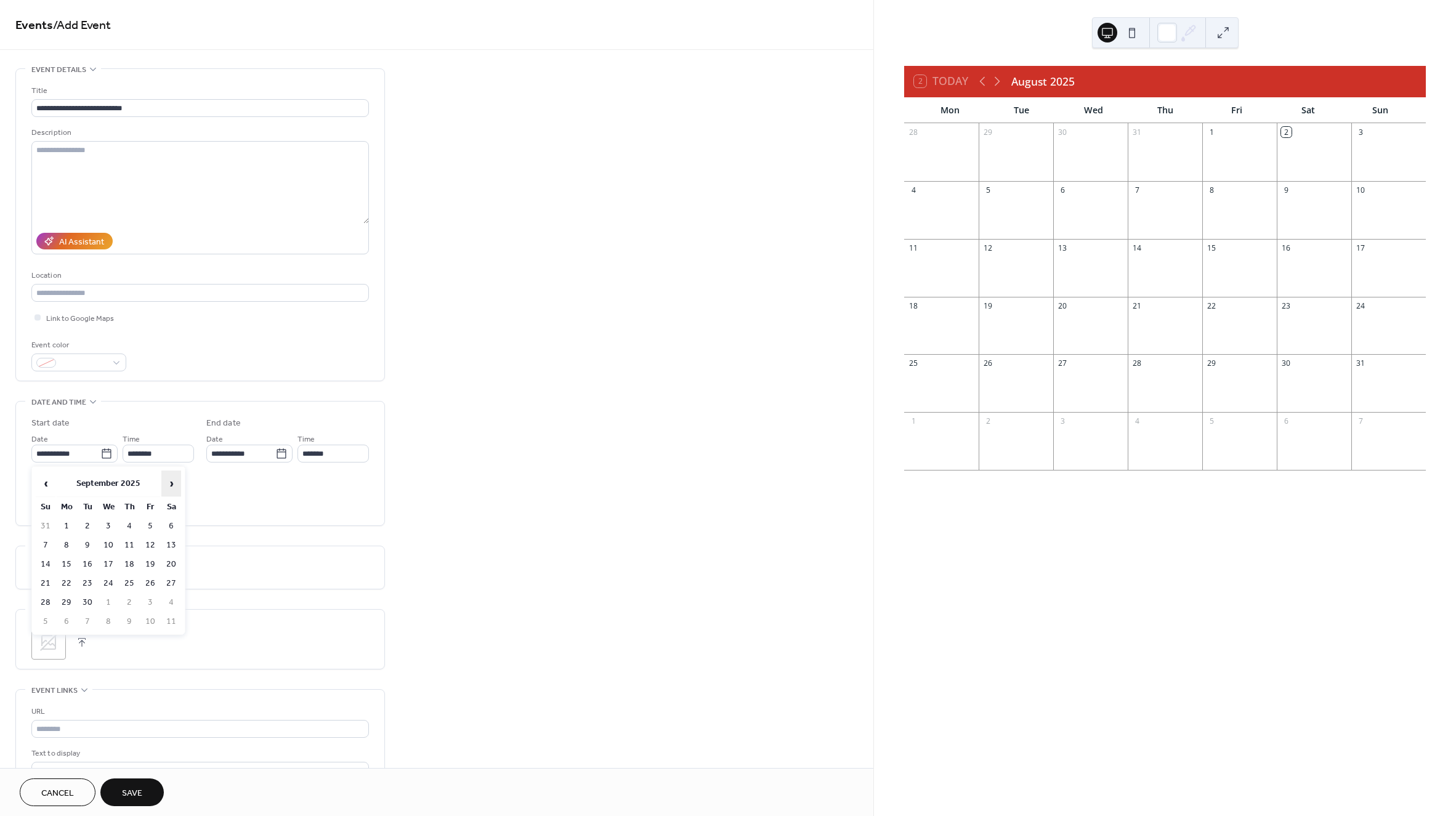 click on "›" at bounding box center (171, 483) 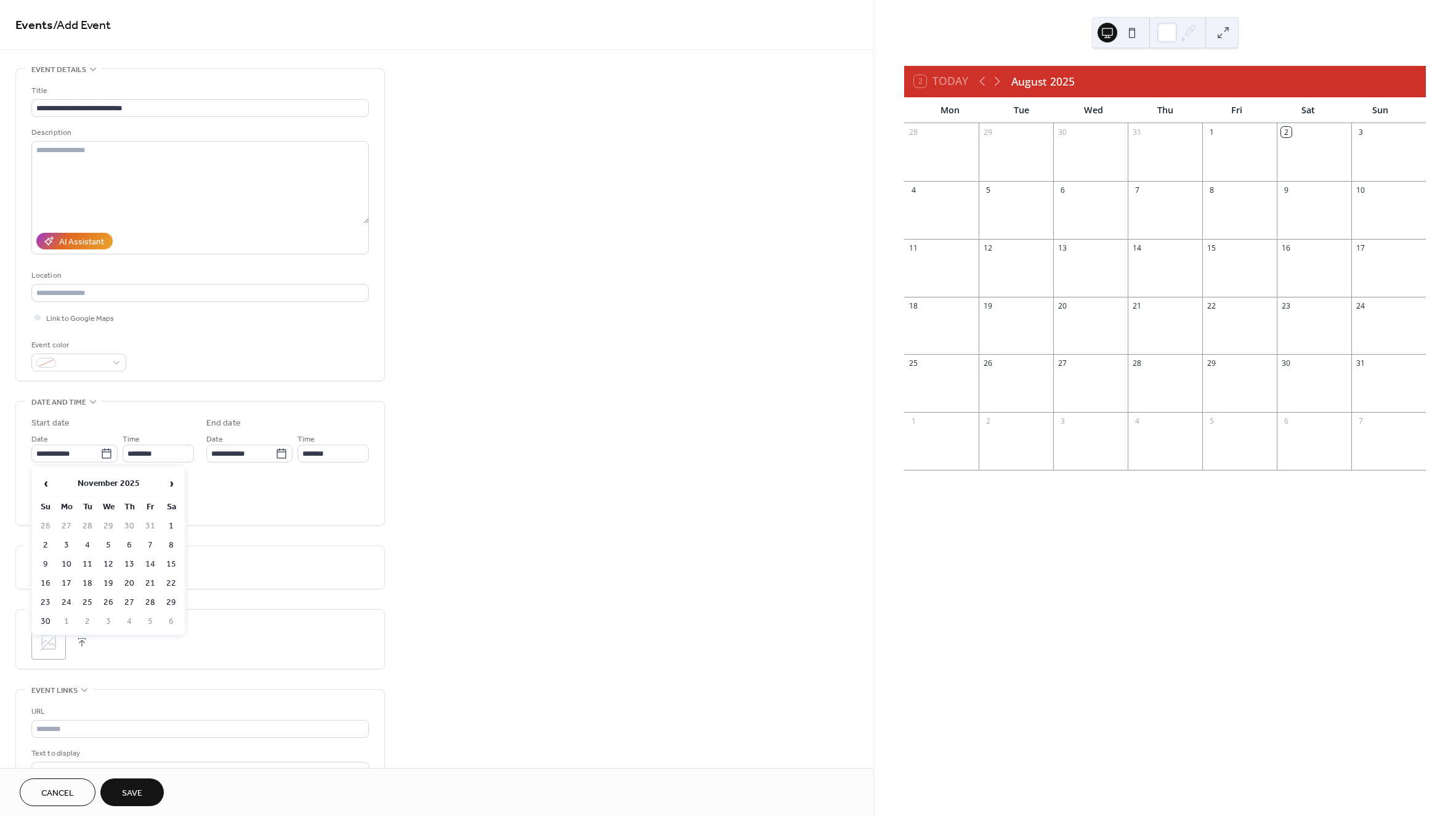 click on "22" at bounding box center [171, 583] 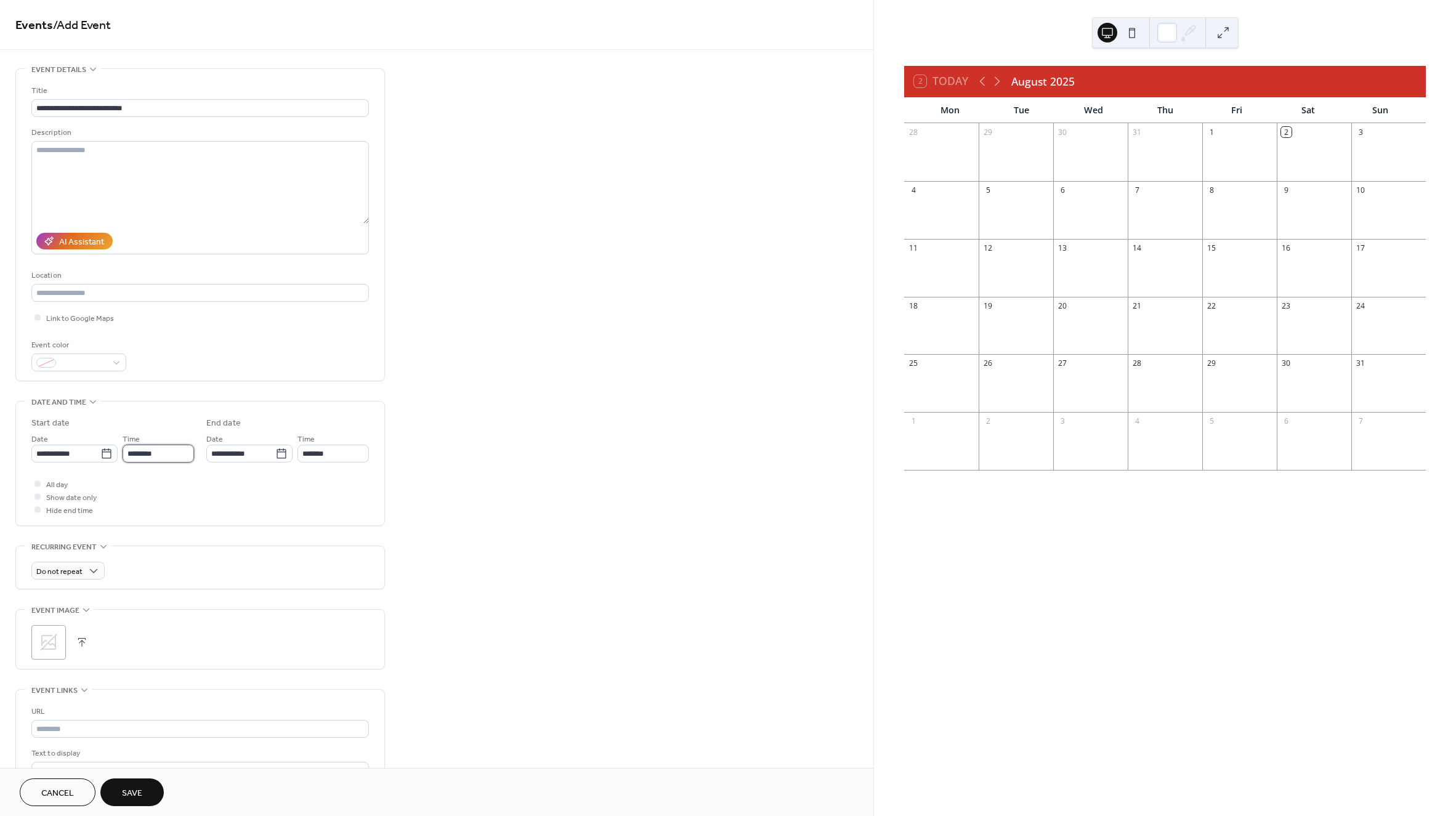 click on "********" at bounding box center (158, 453) 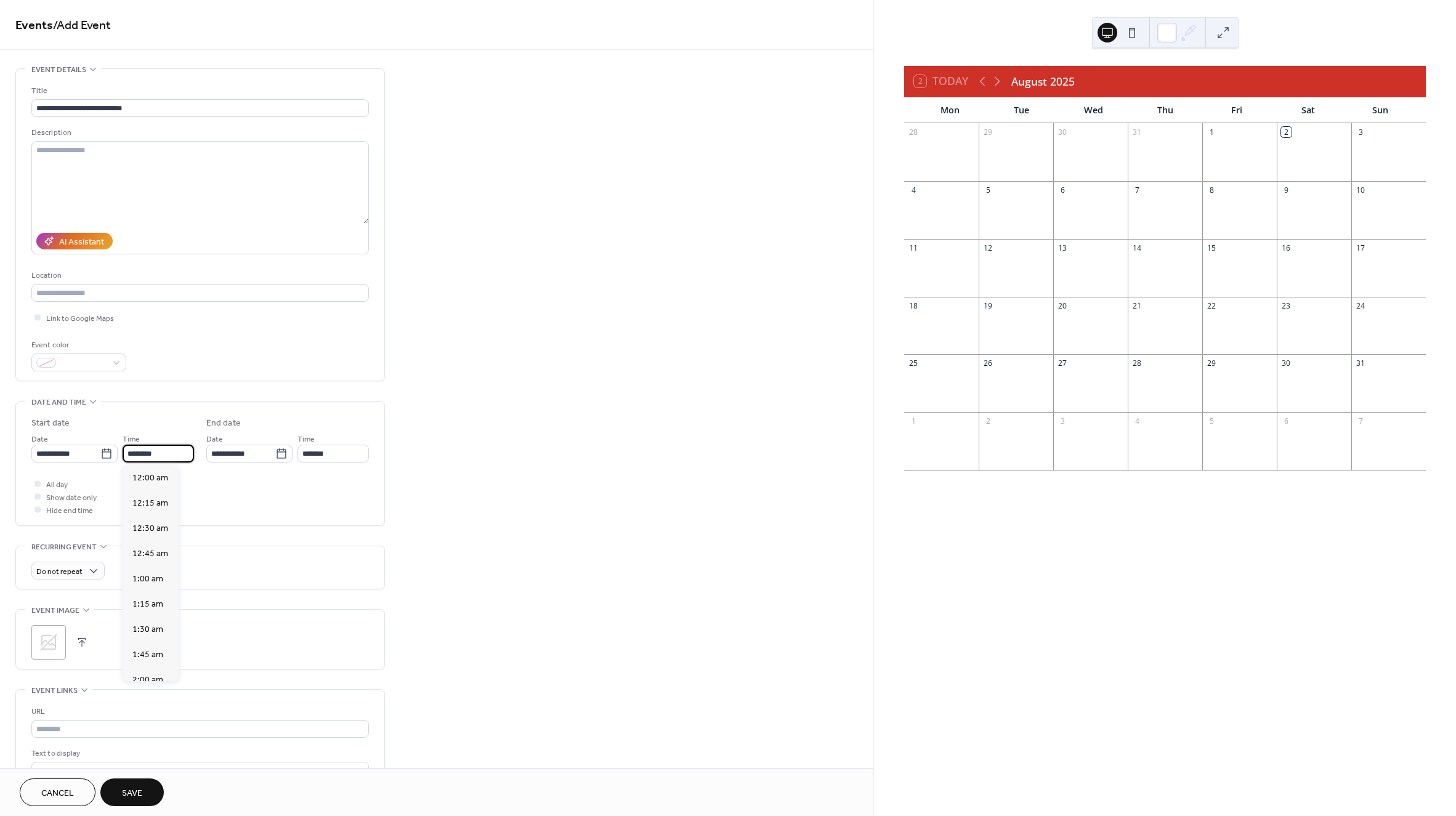 click on "********" at bounding box center (158, 453) 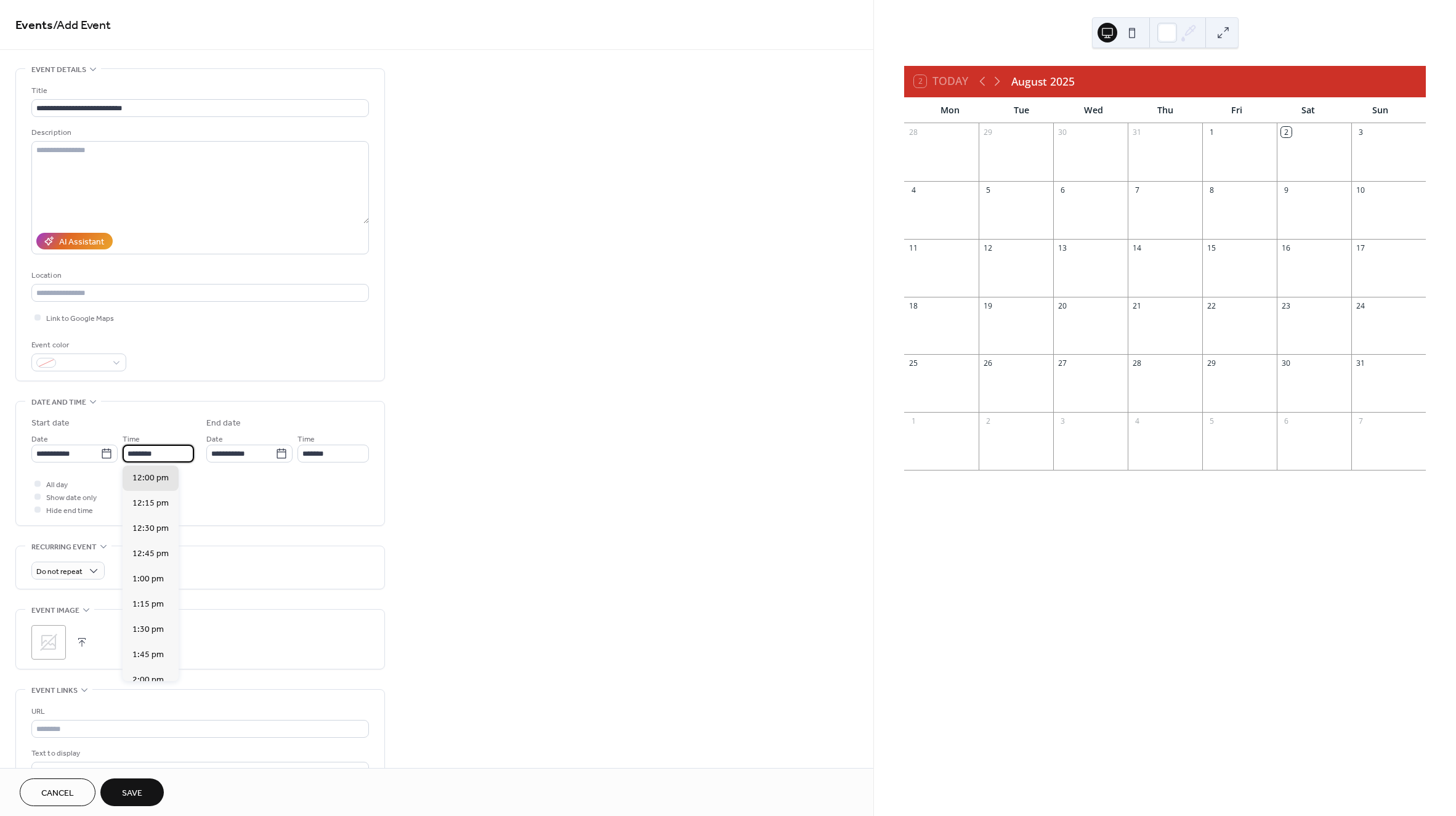 click on "********" at bounding box center [158, 453] 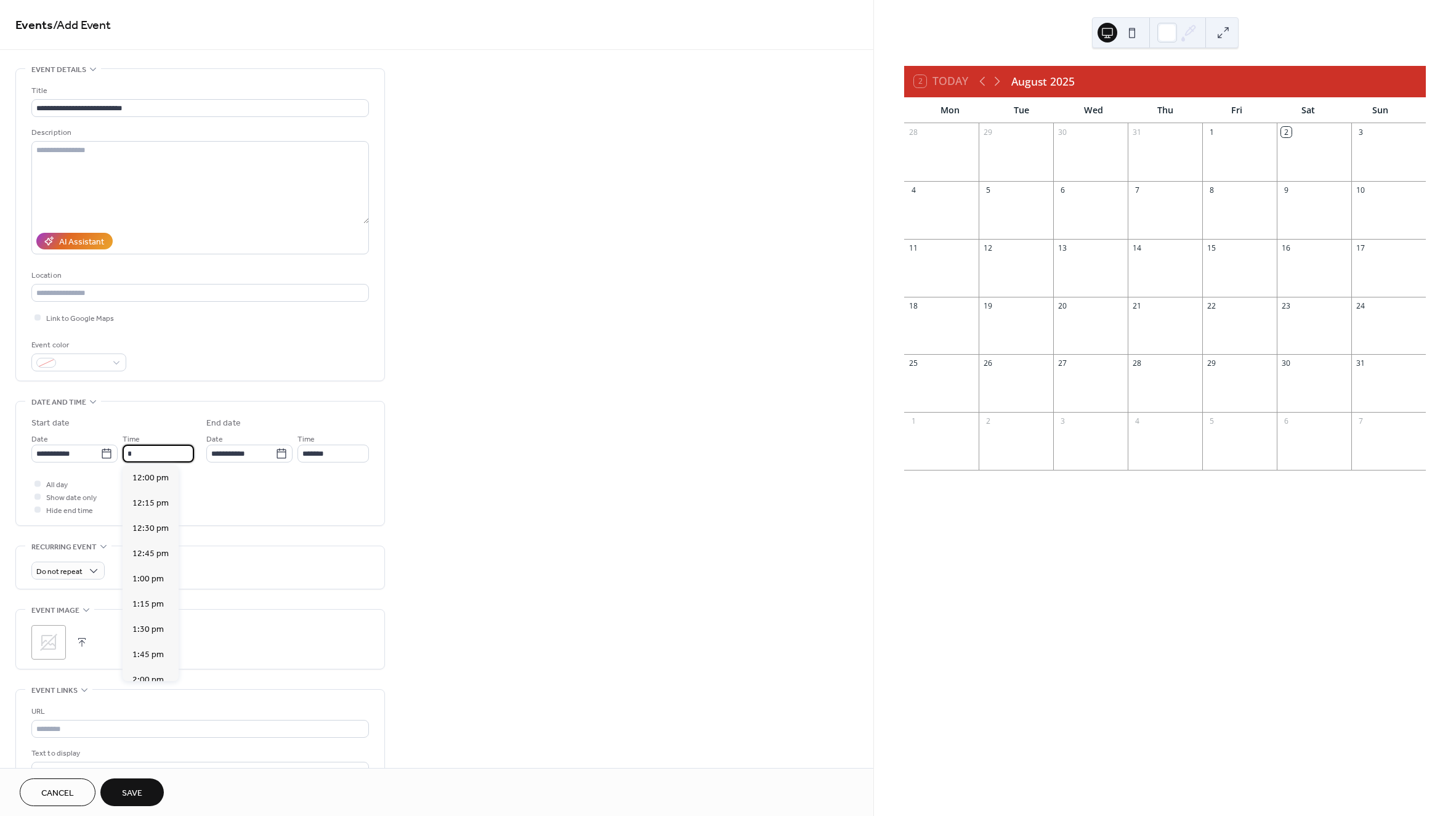 scroll, scrollTop: 0, scrollLeft: 0, axis: both 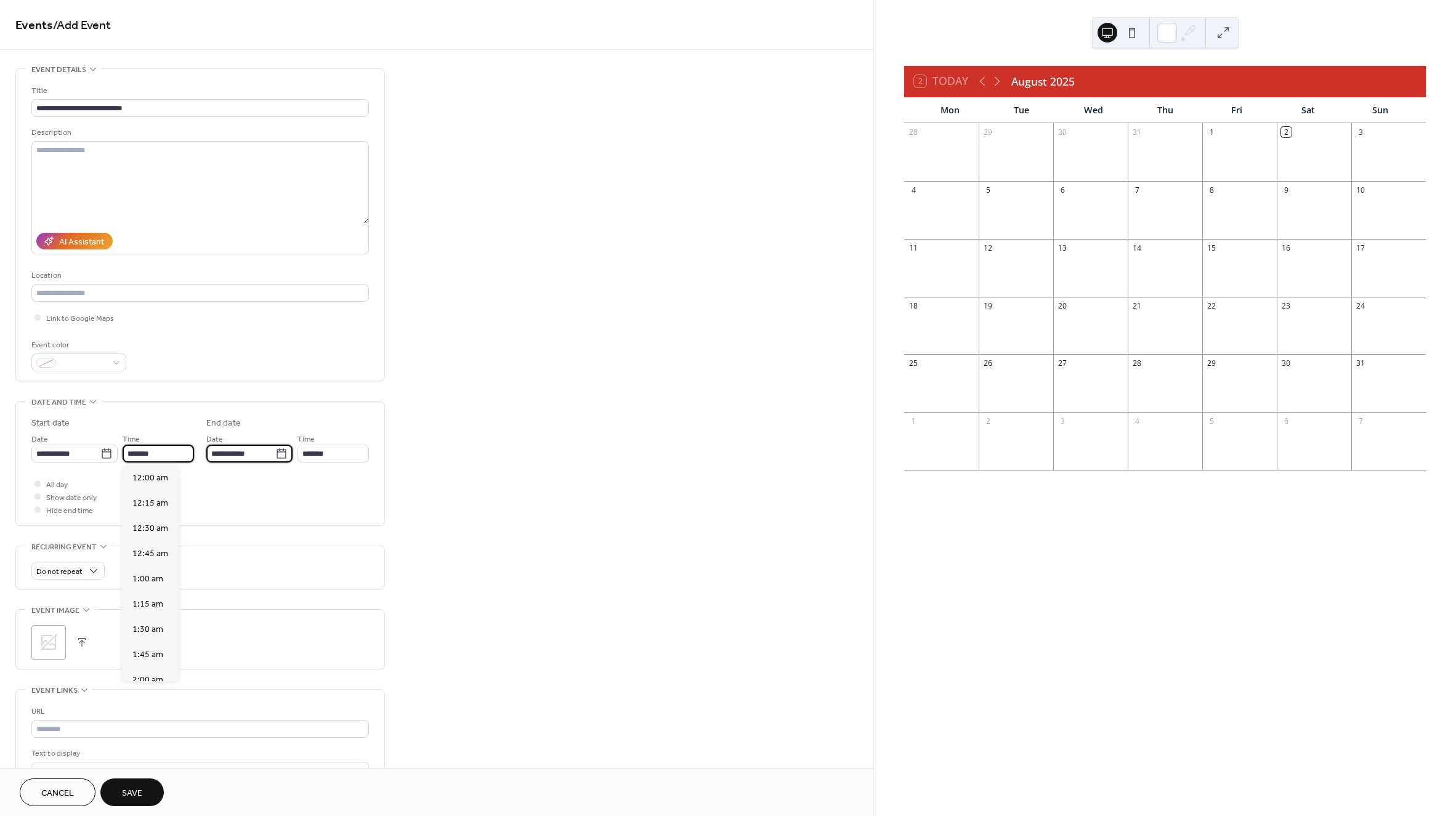 type on "*******" 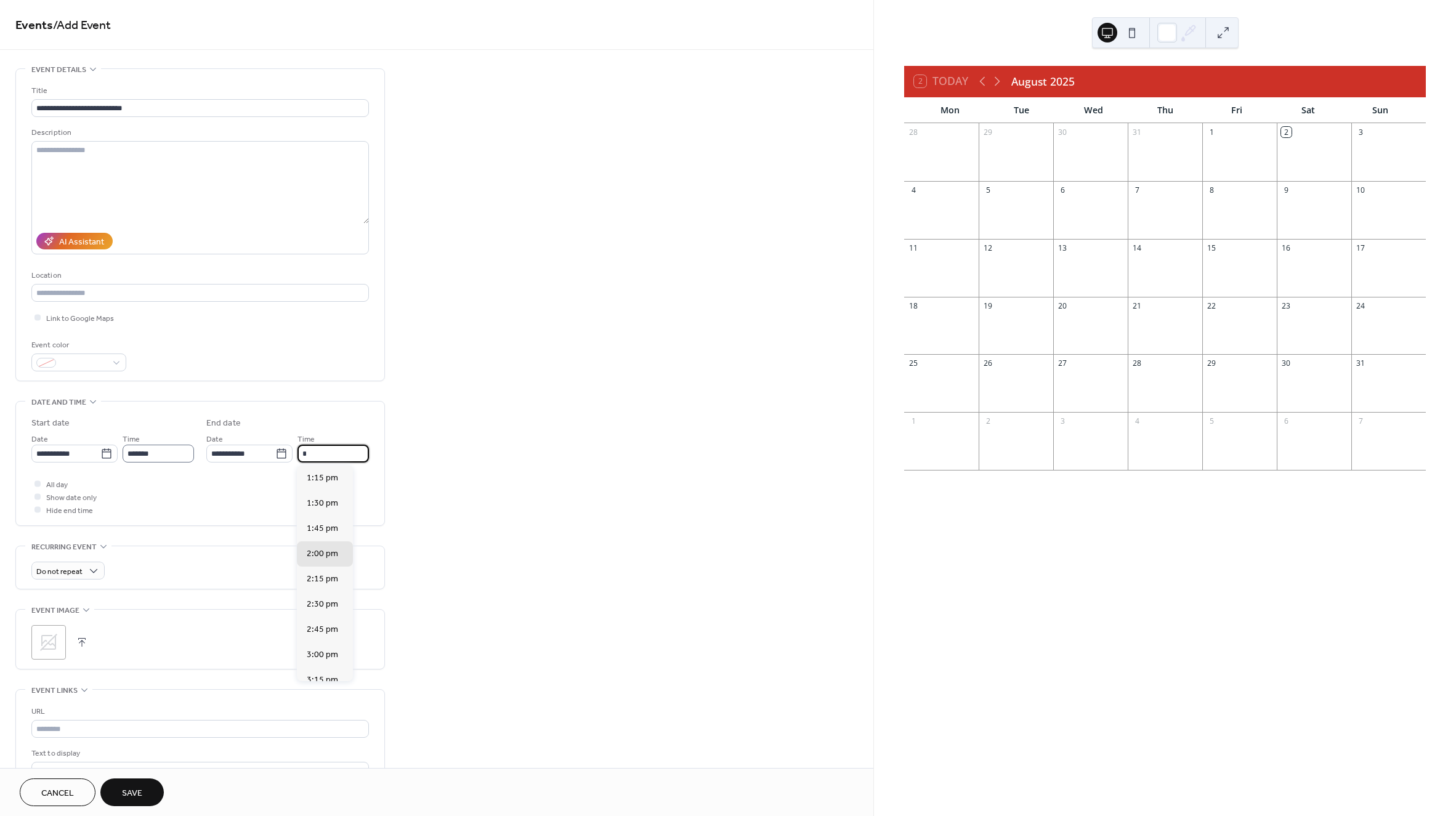 scroll, scrollTop: 277, scrollLeft: 0, axis: vertical 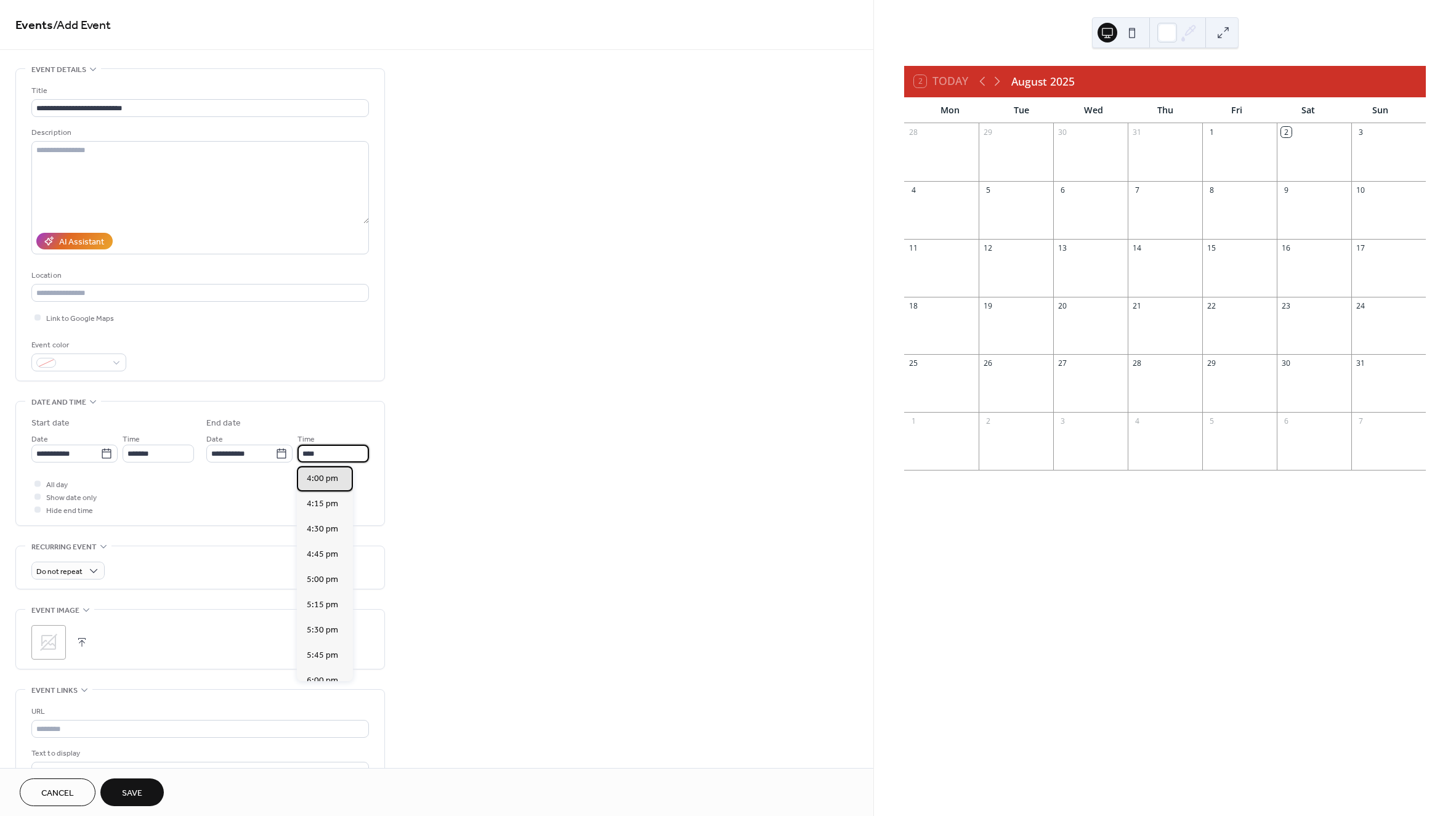click on "4:00 pm" at bounding box center [322, 479] 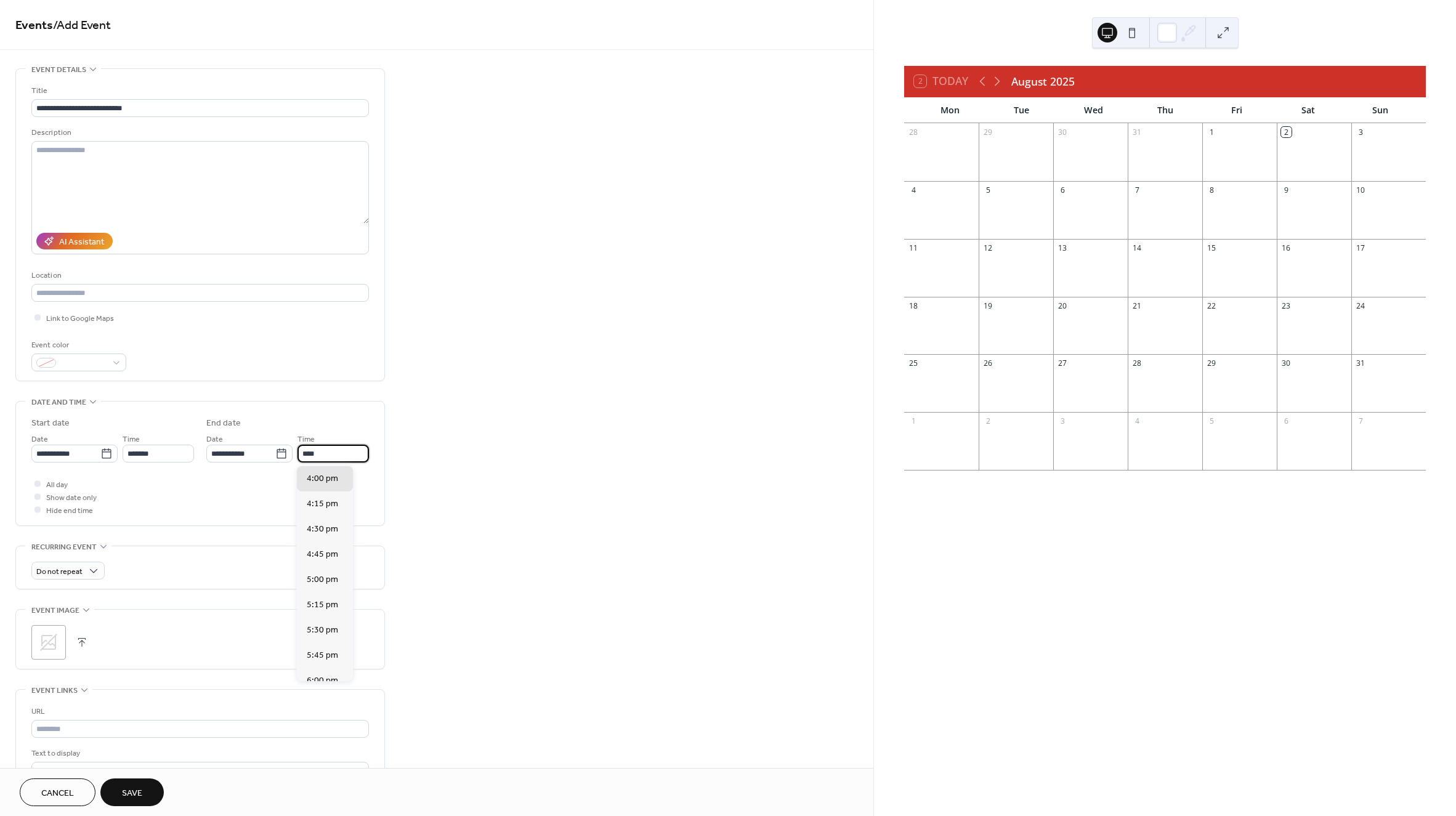 type on "*******" 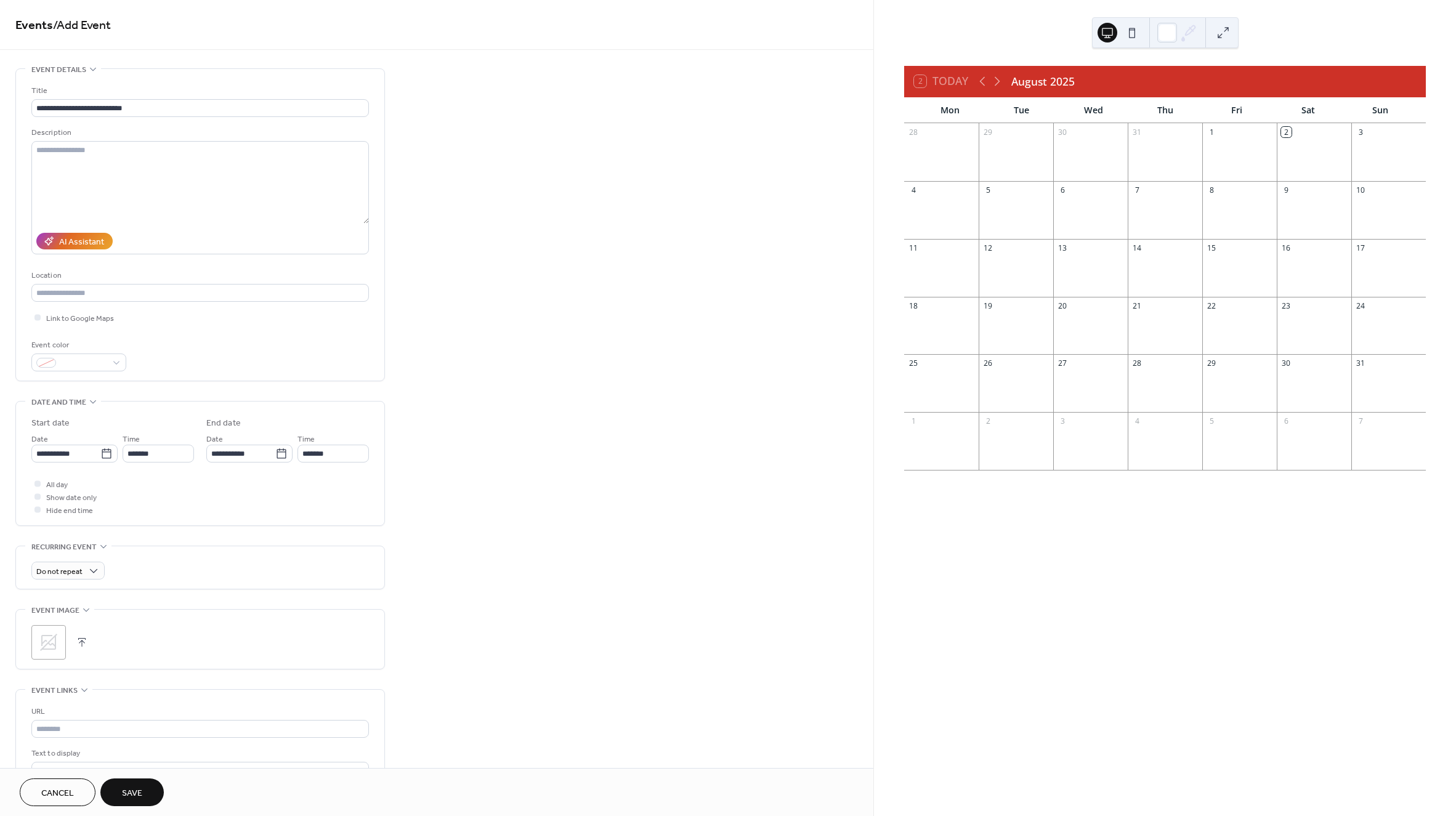 click 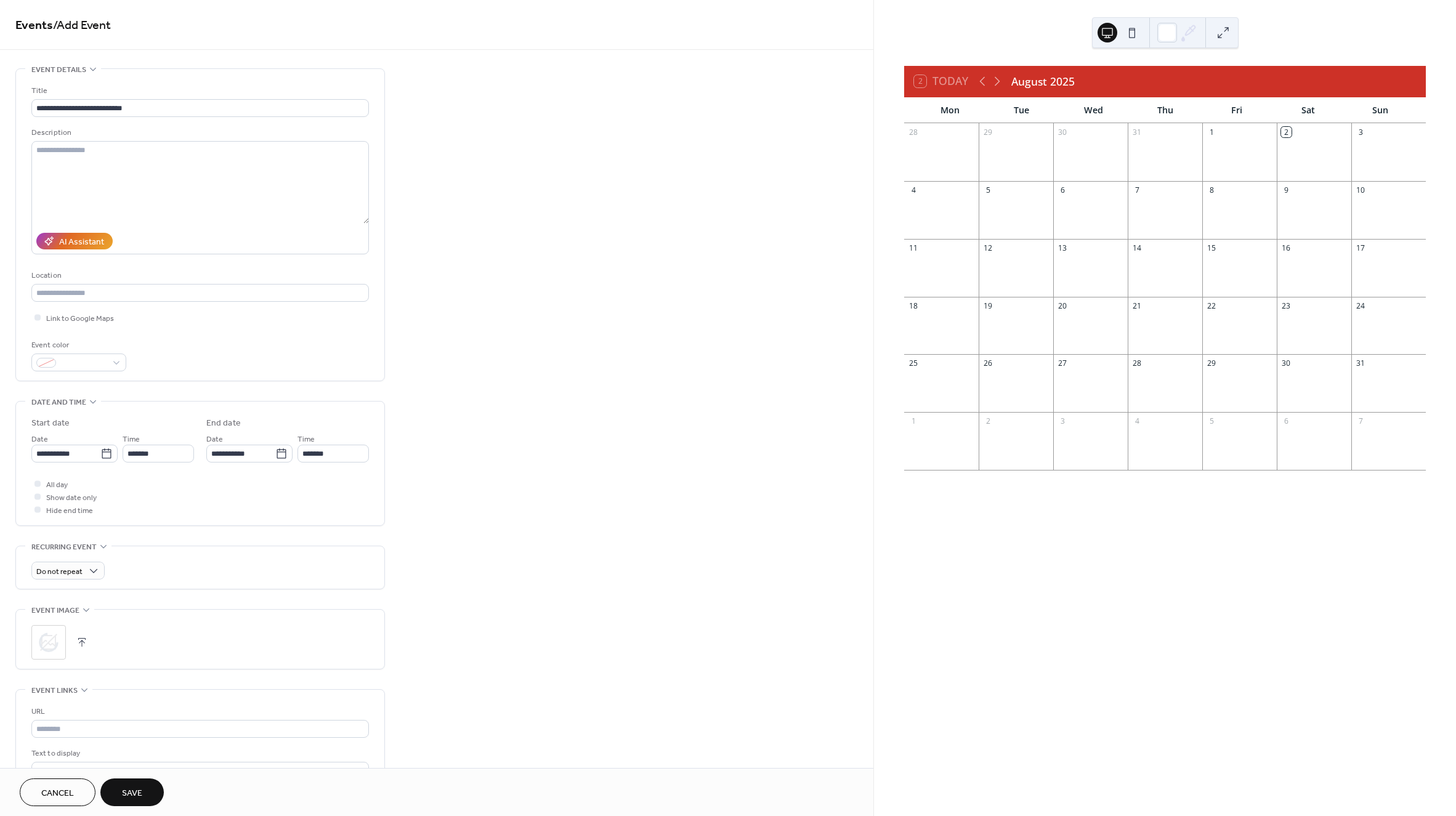 click on "Save" at bounding box center [132, 793] 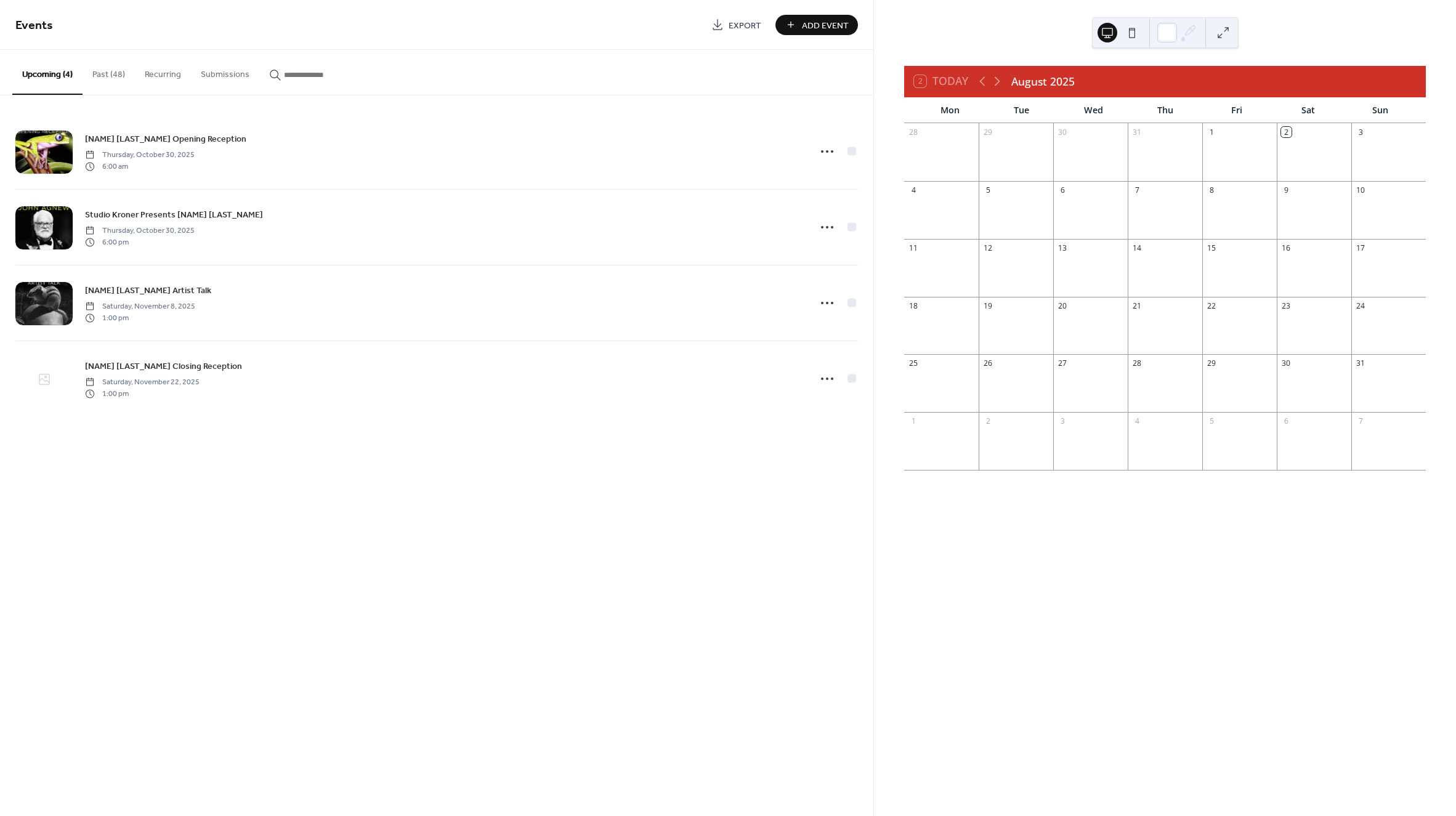click at bounding box center (44, 379) 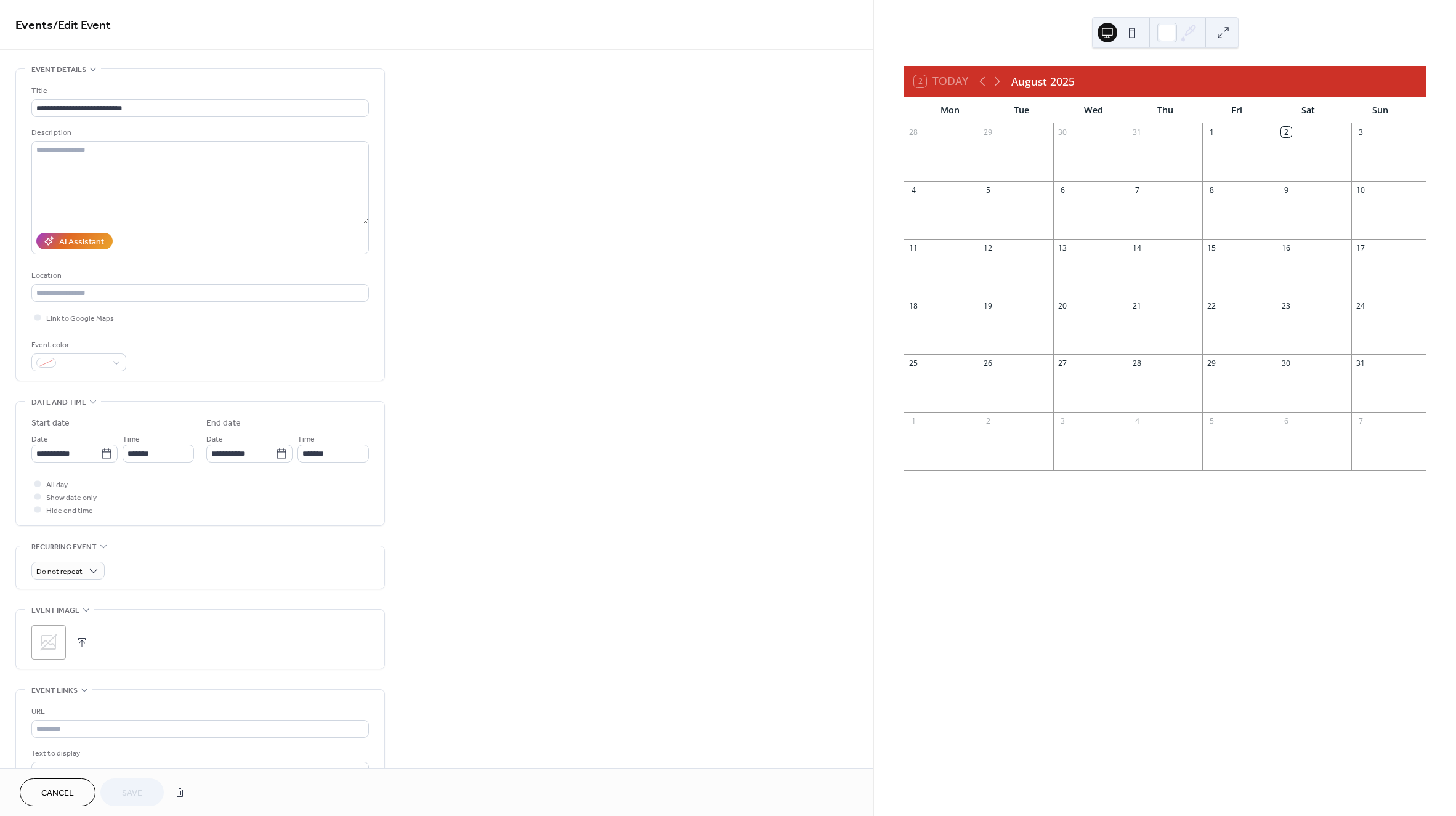 click on ";" at bounding box center [49, 642] 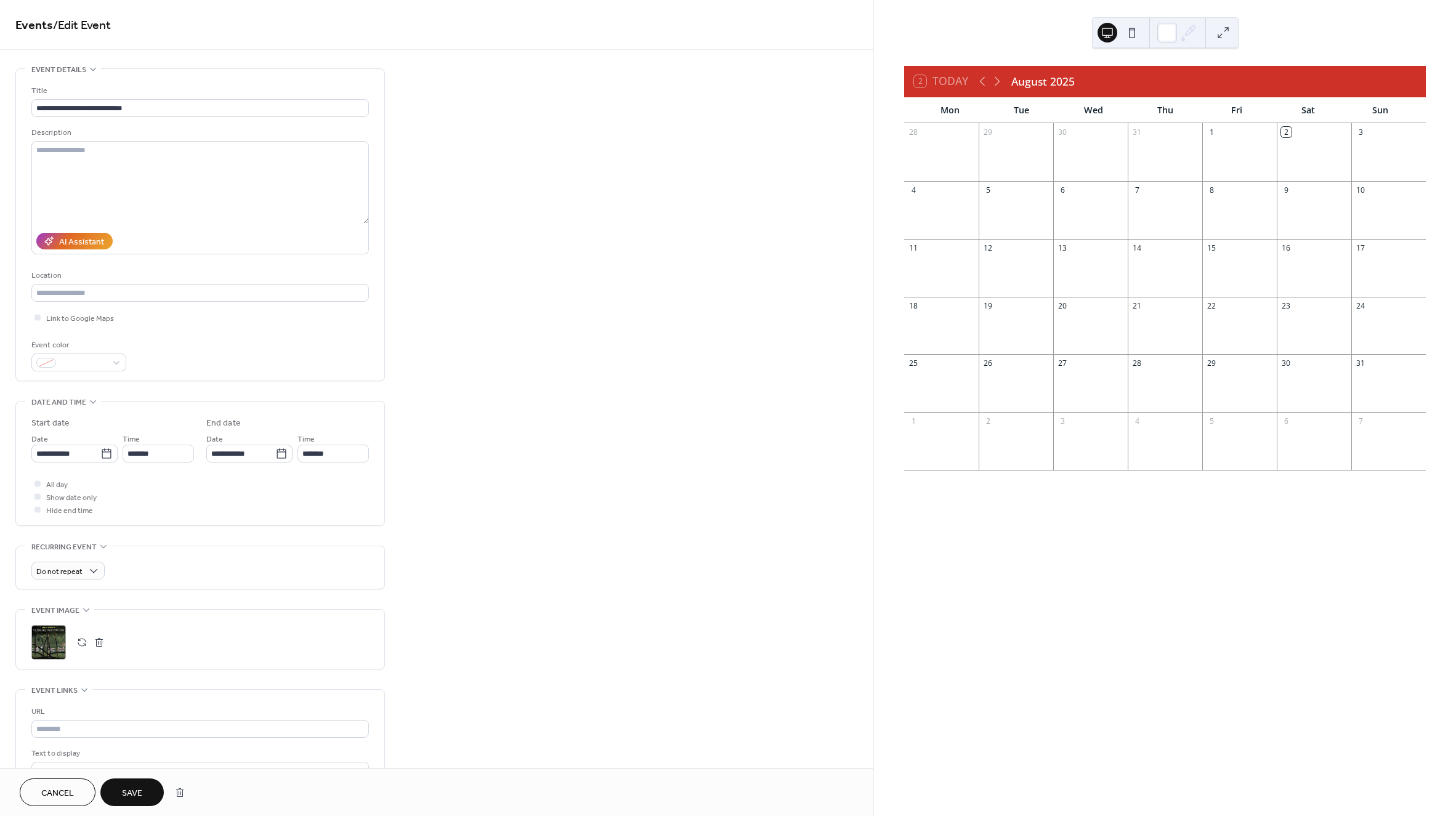 click on "Save" at bounding box center (132, 792) 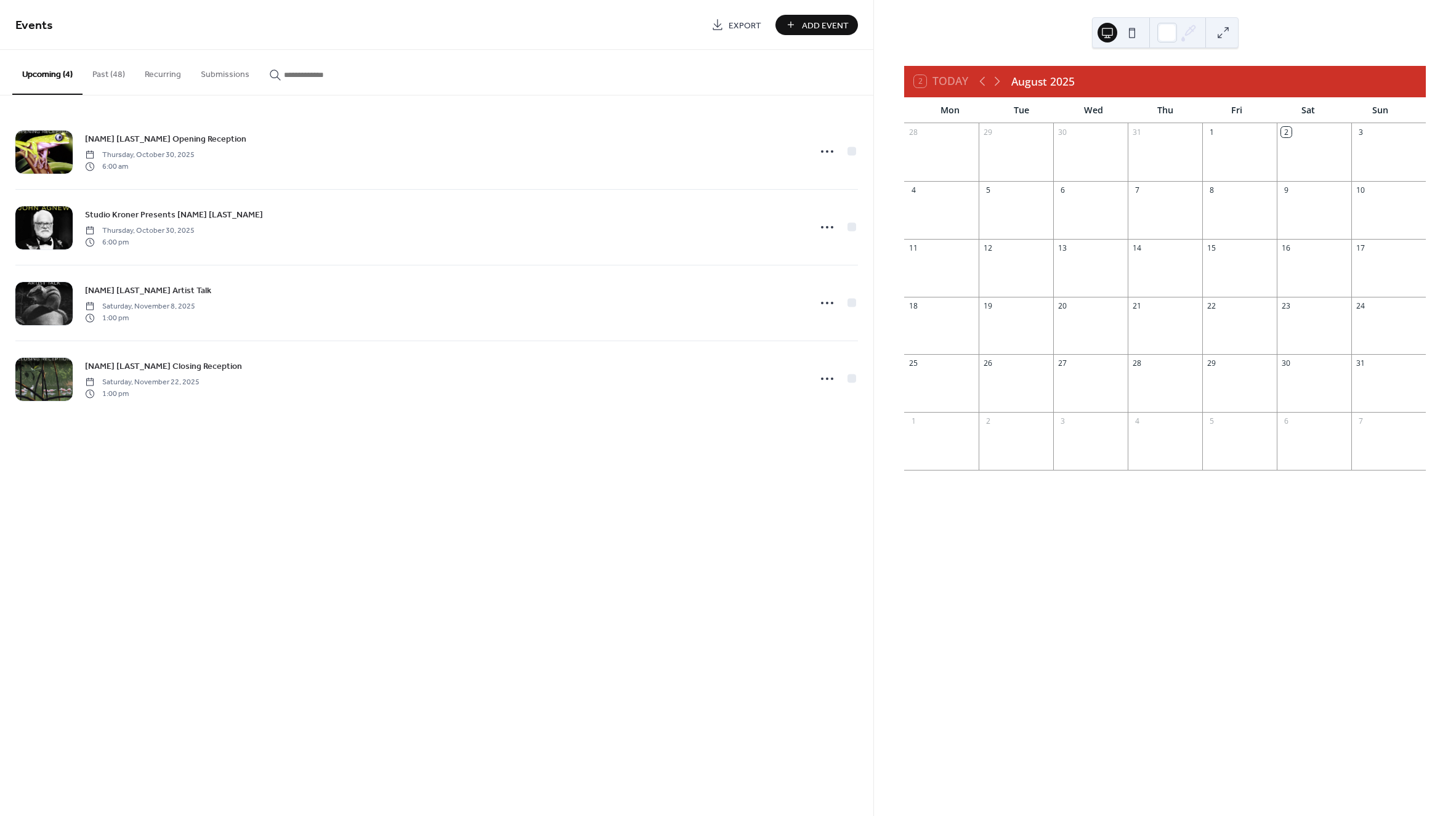 click on "Add Event" at bounding box center [825, 25] 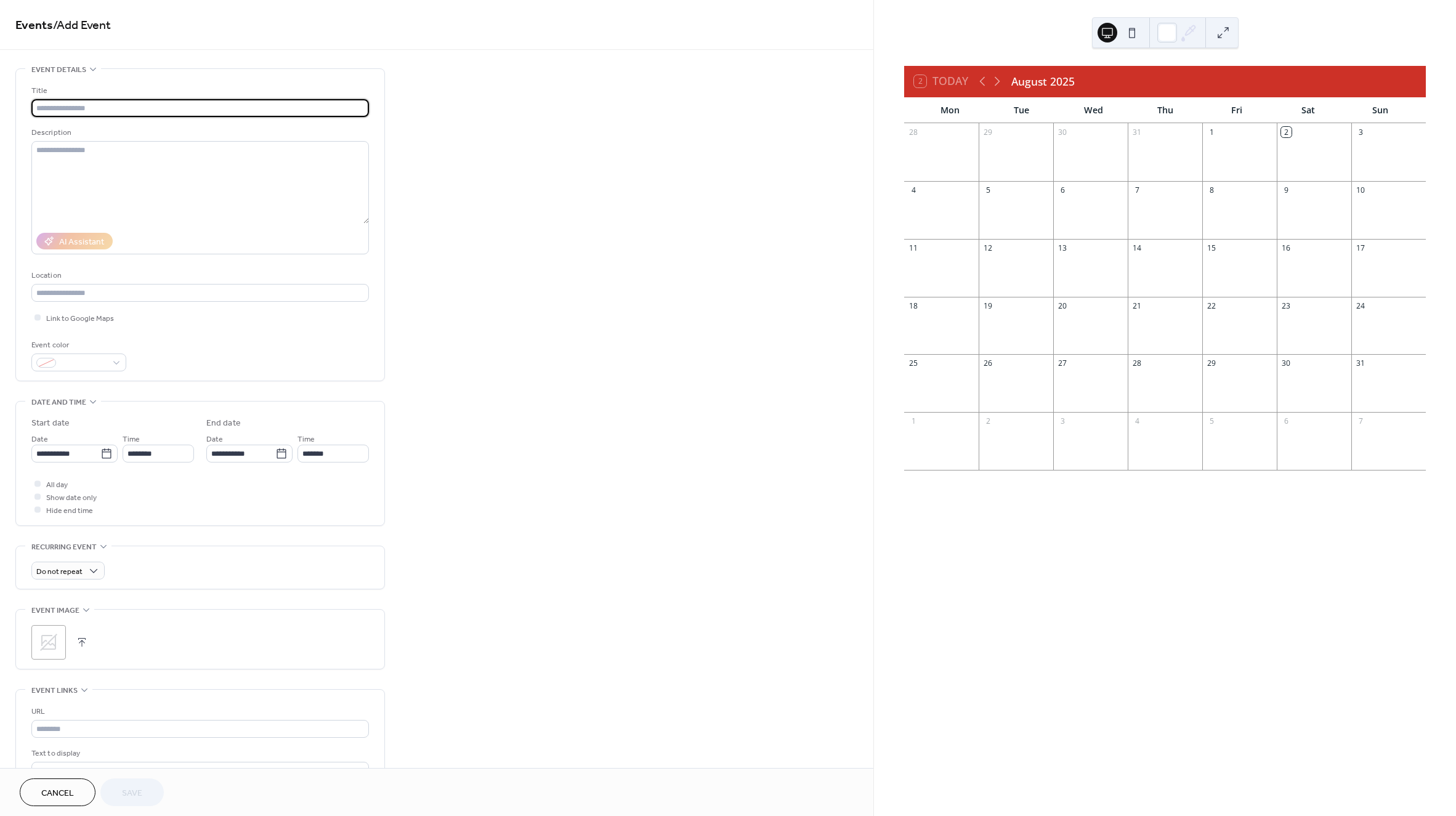 click at bounding box center [200, 108] 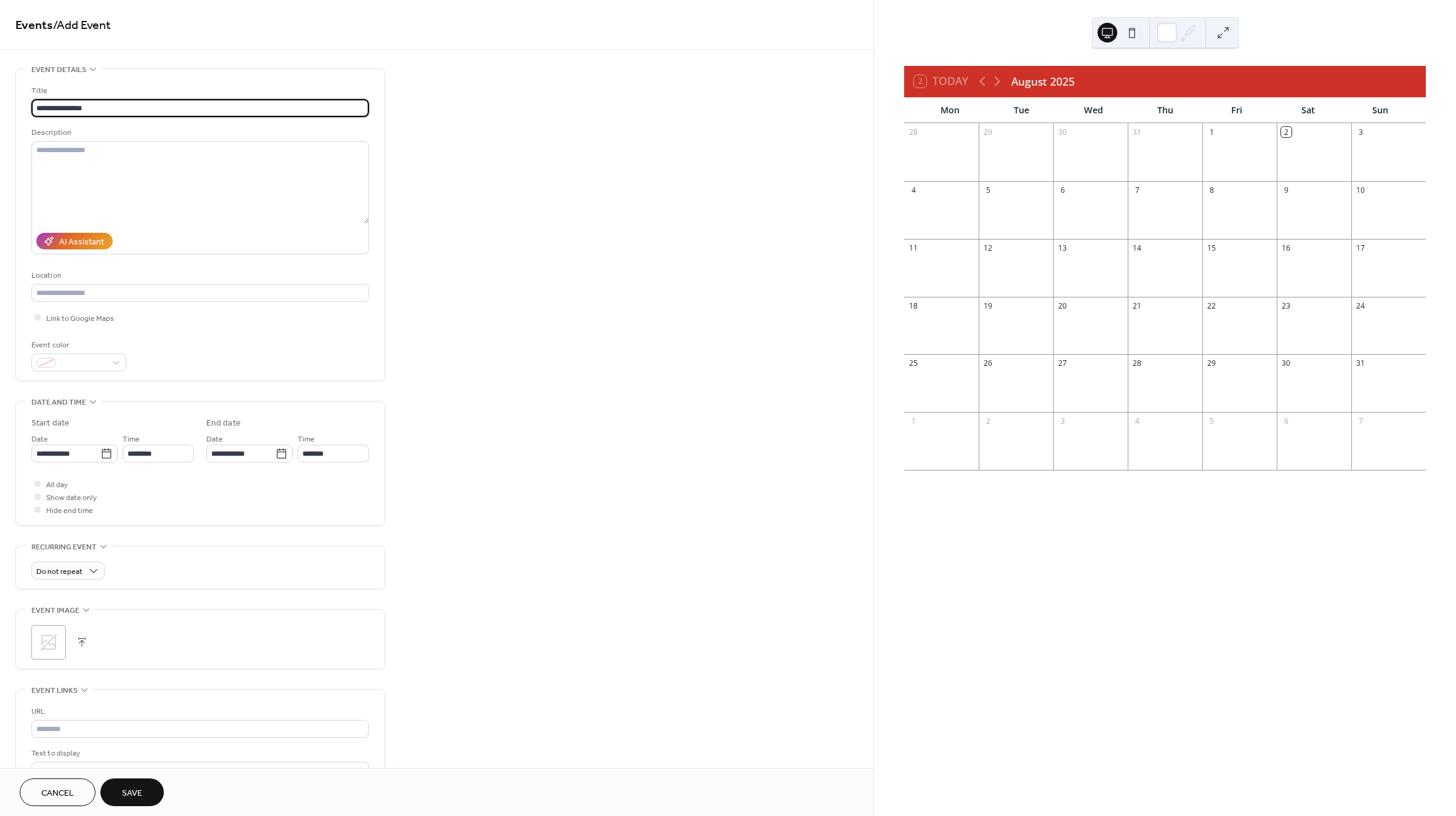 type on "*" 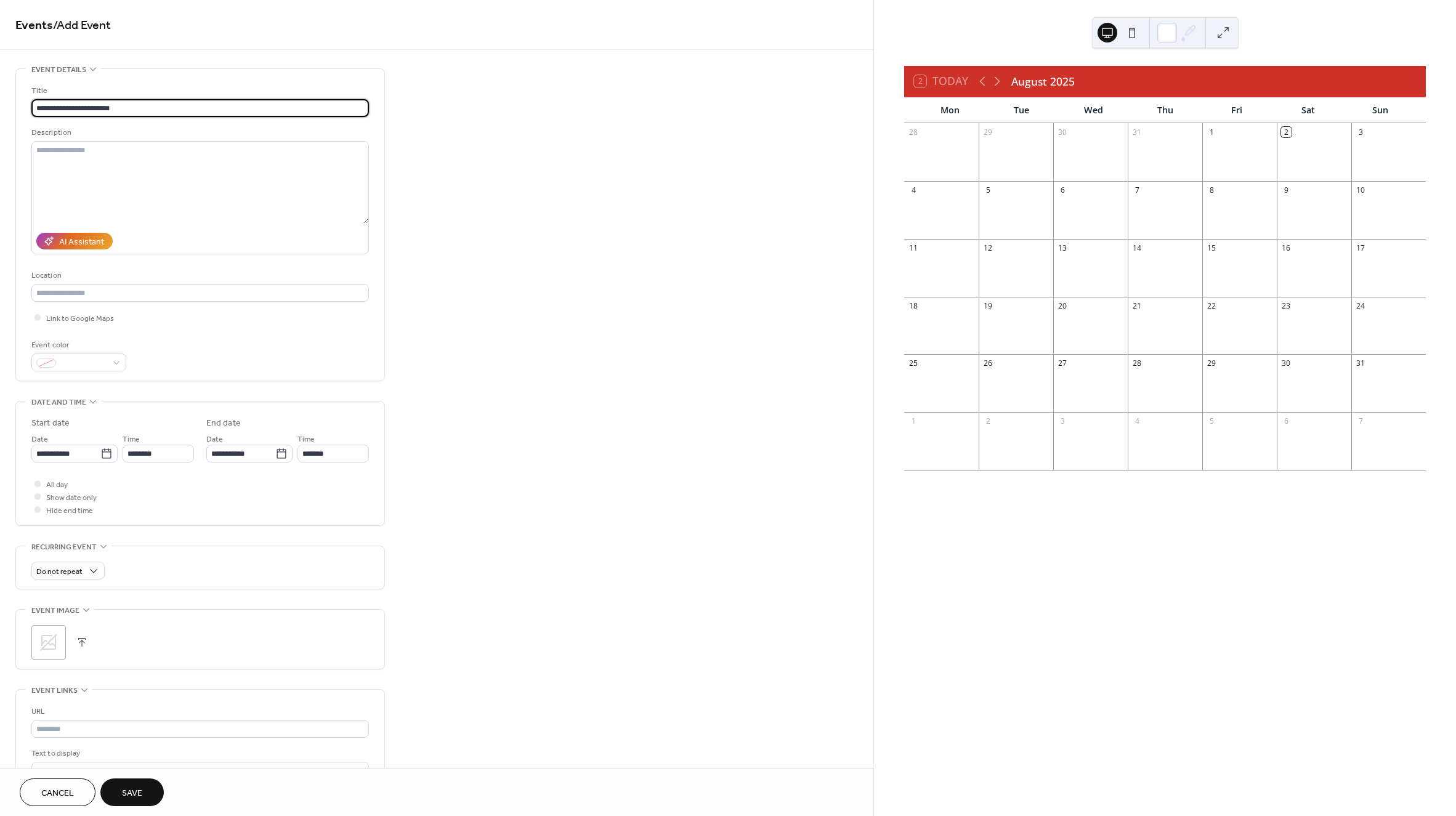 click on "**********" at bounding box center (200, 108) 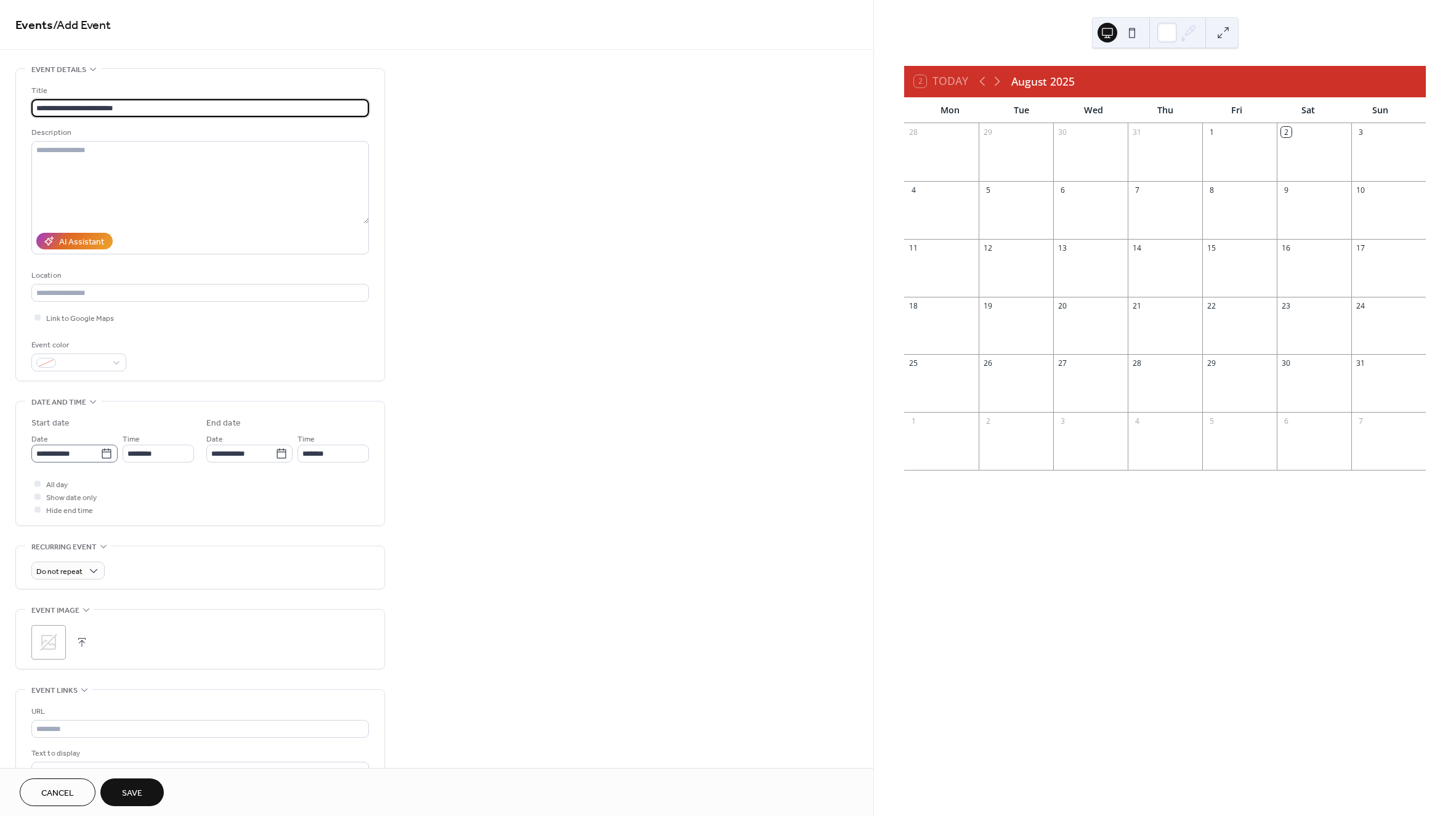type on "**********" 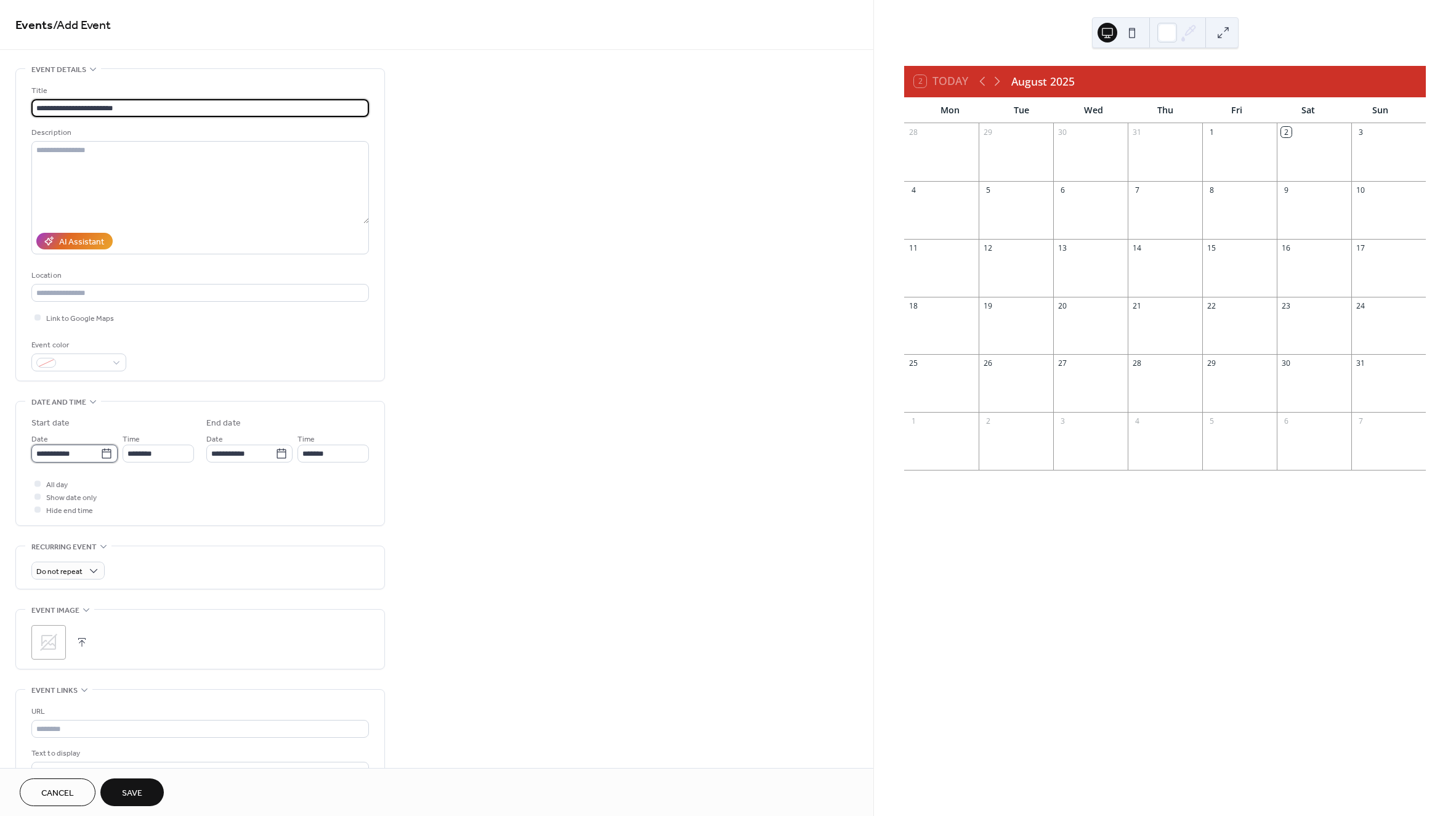 click on "**********" at bounding box center [66, 453] 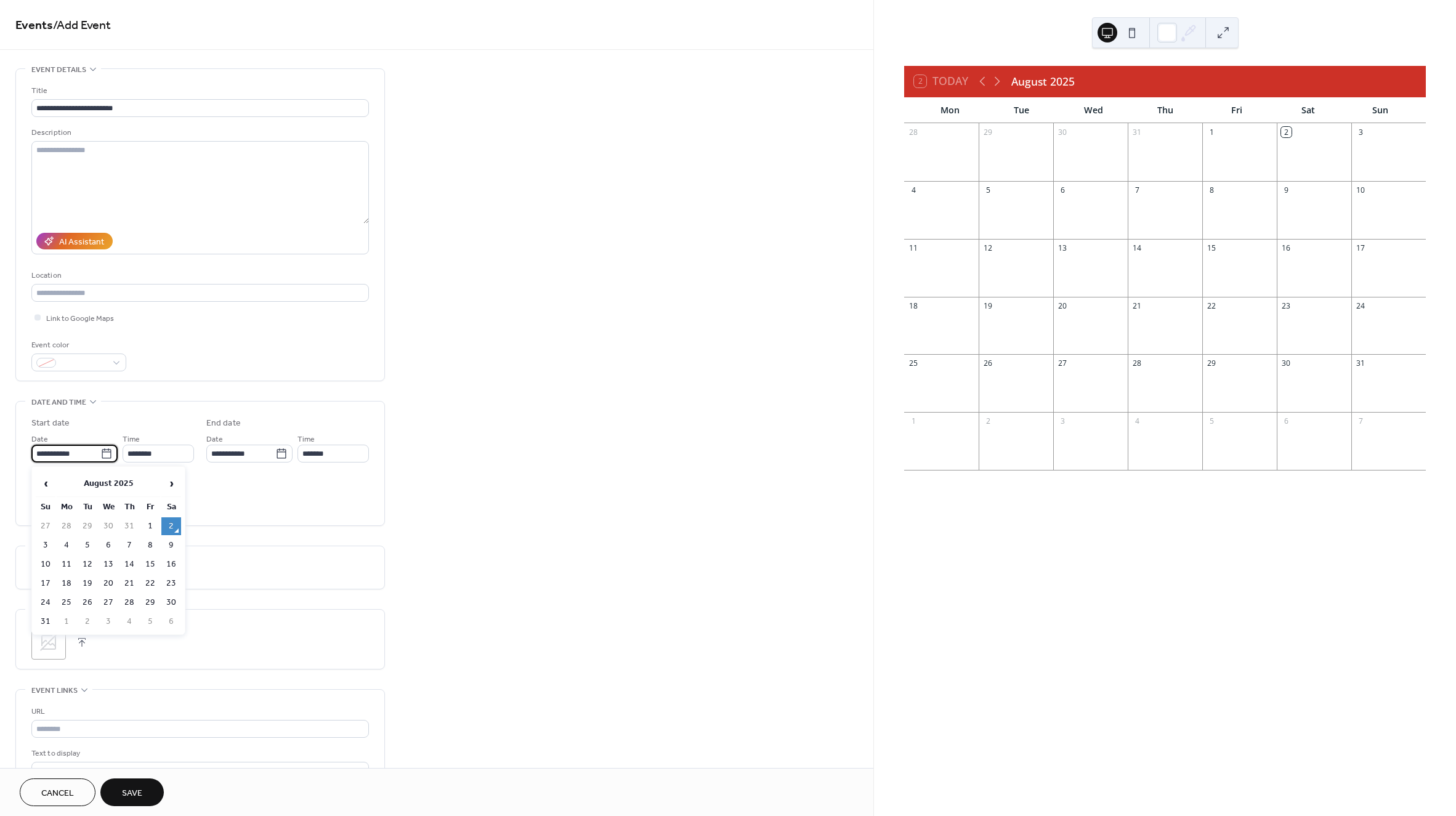 click on "1" at bounding box center (150, 526) 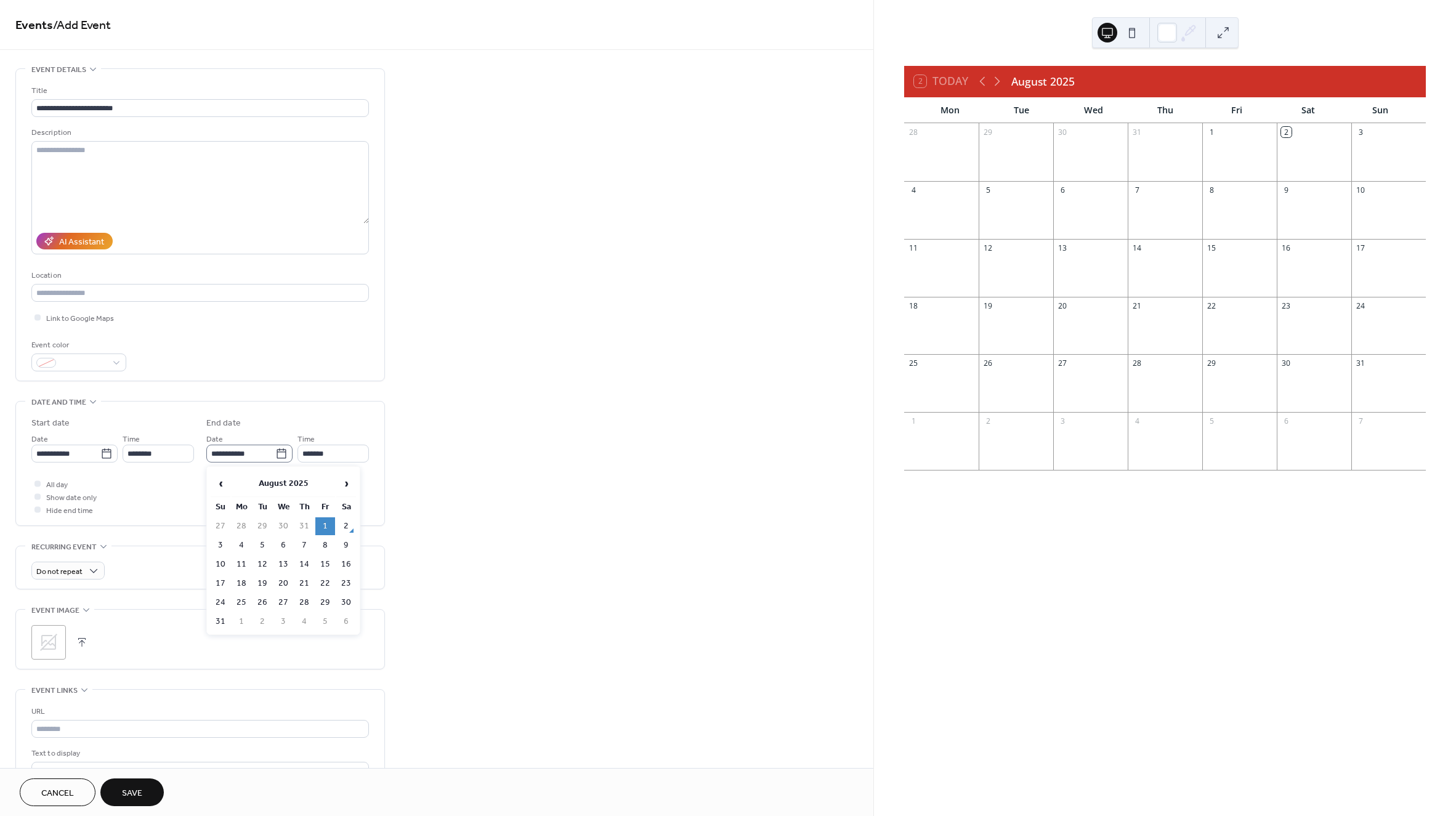 click 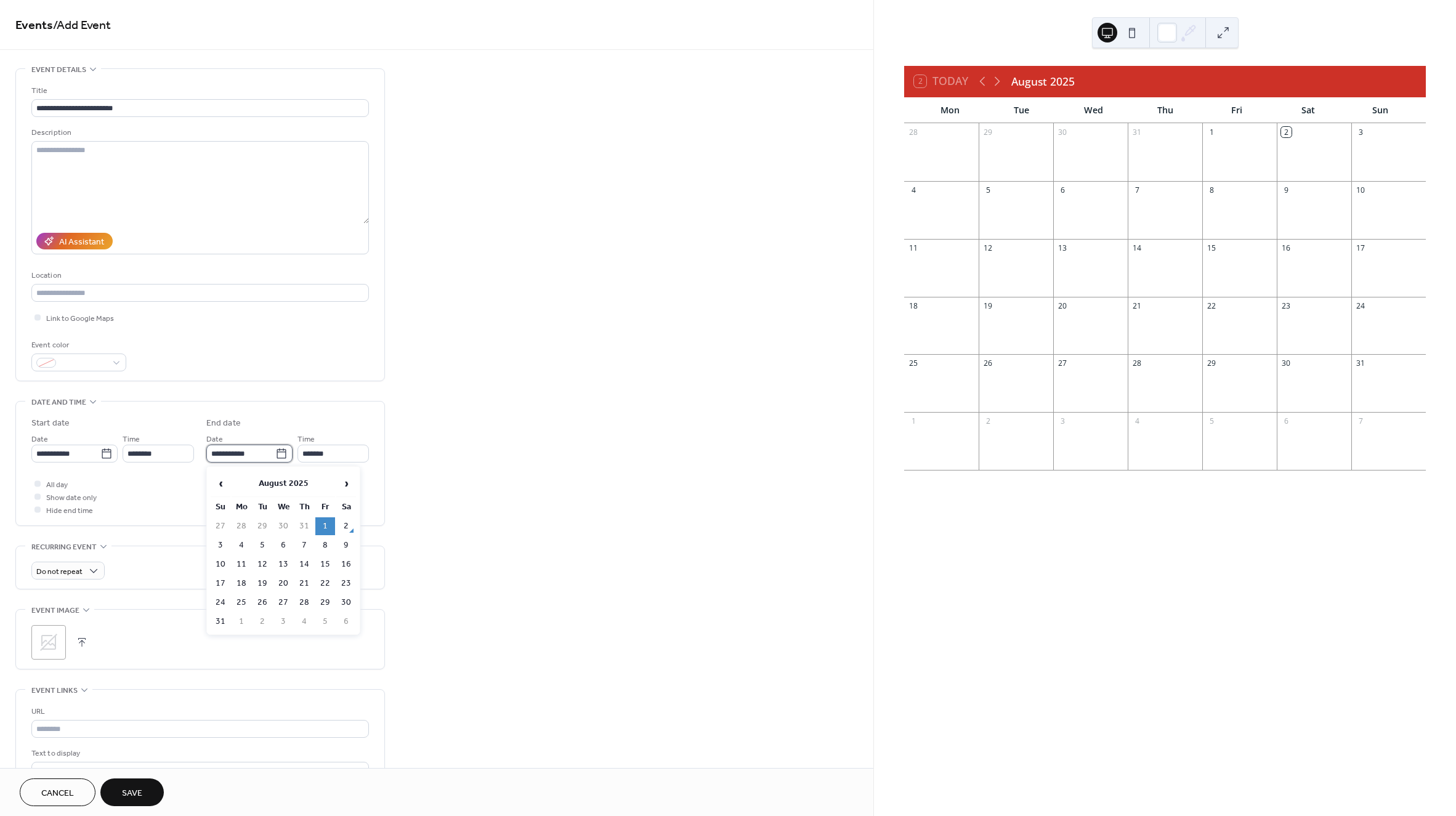 click on "**********" at bounding box center [241, 453] 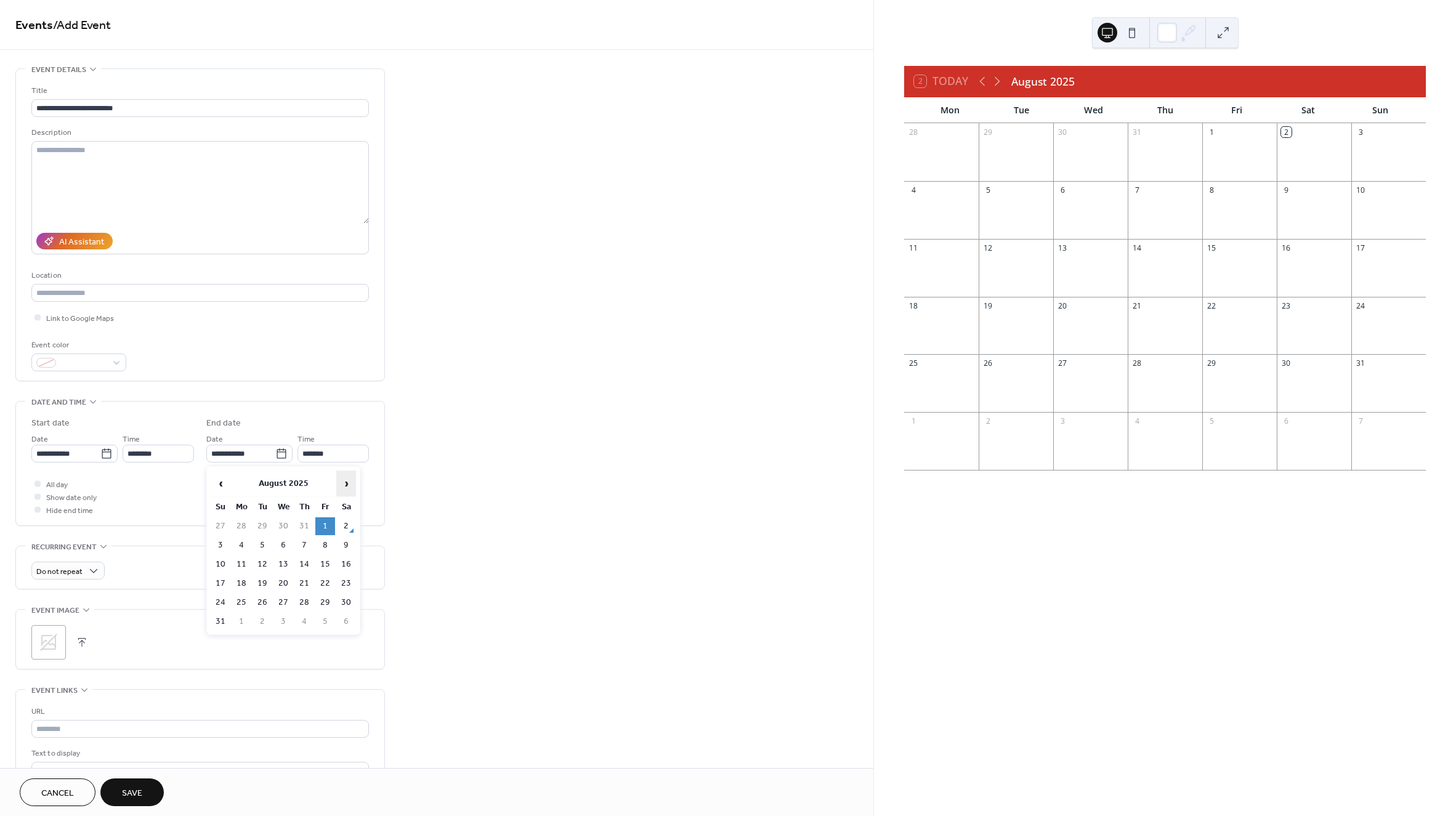 click on "›" at bounding box center [346, 483] 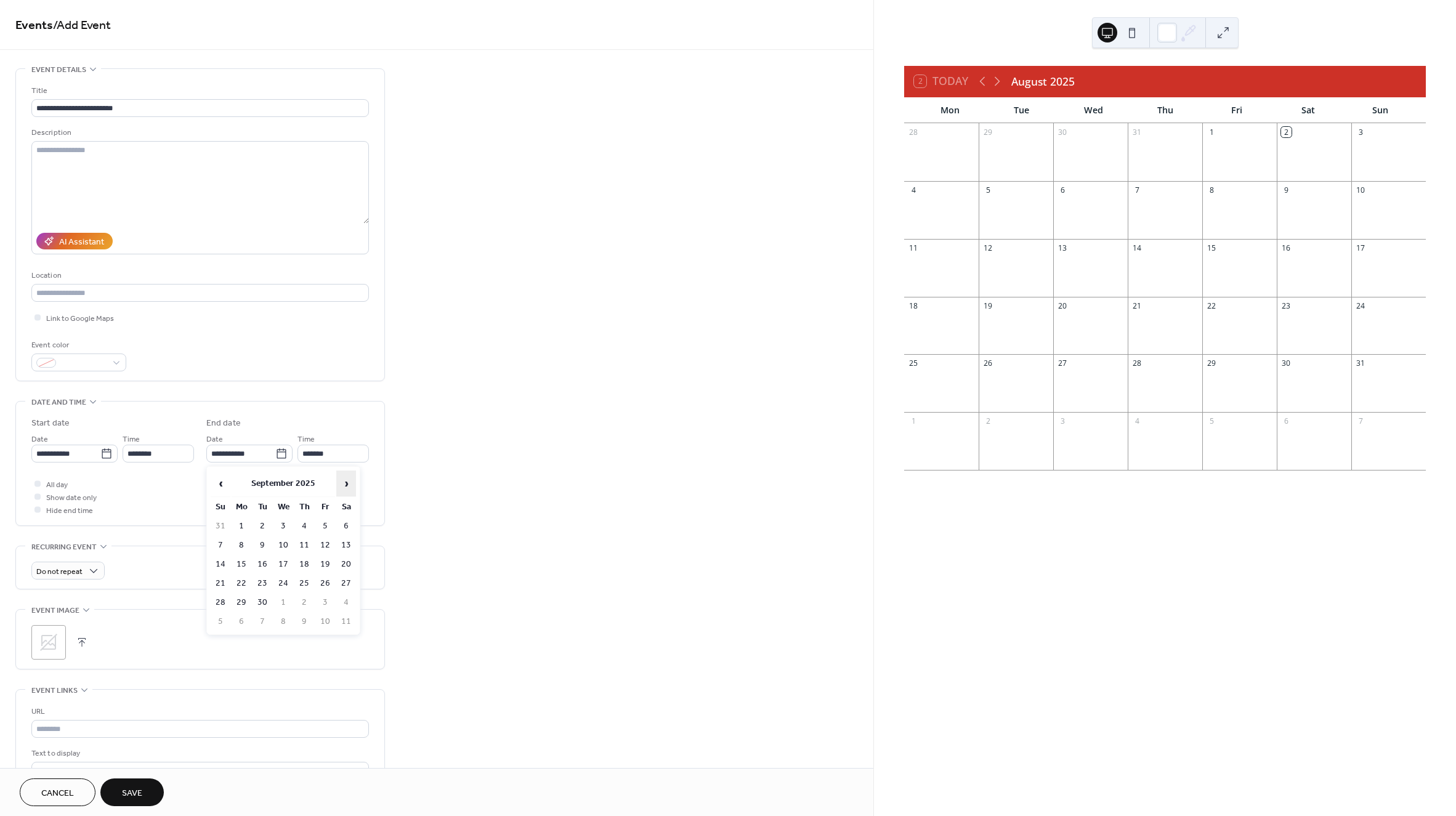 click on "›" at bounding box center [346, 483] 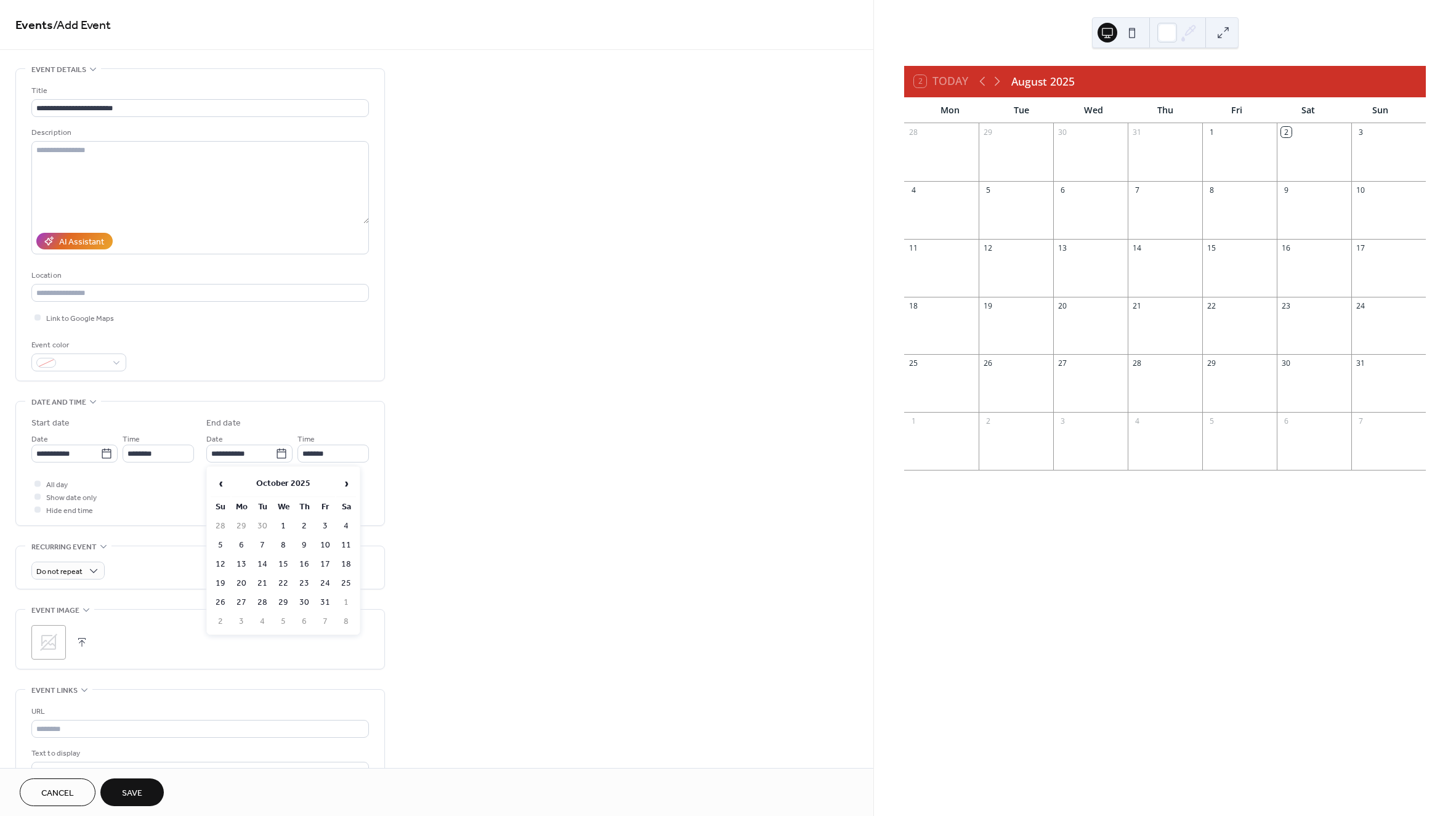 click on "29" at bounding box center [283, 602] 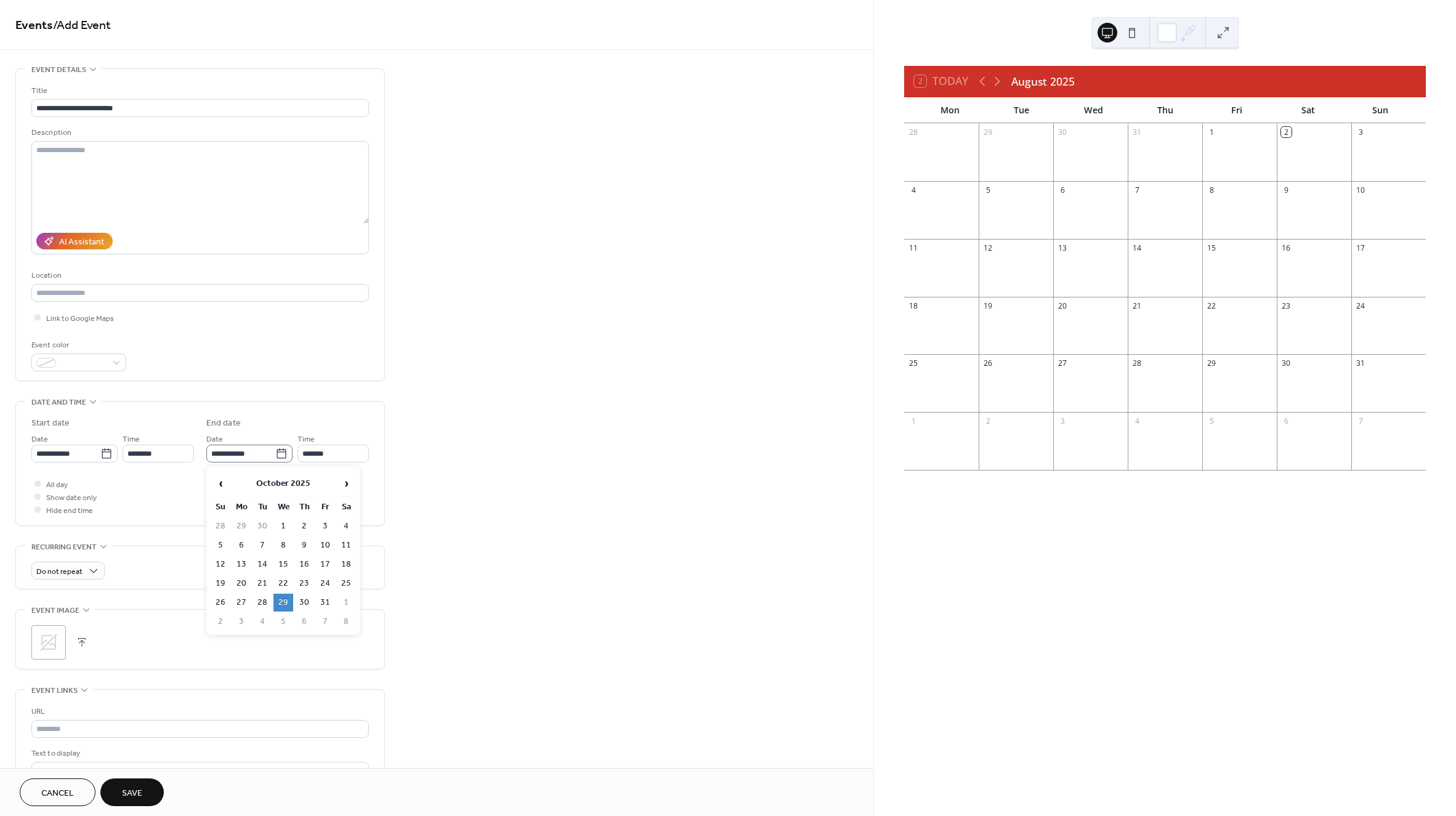 click 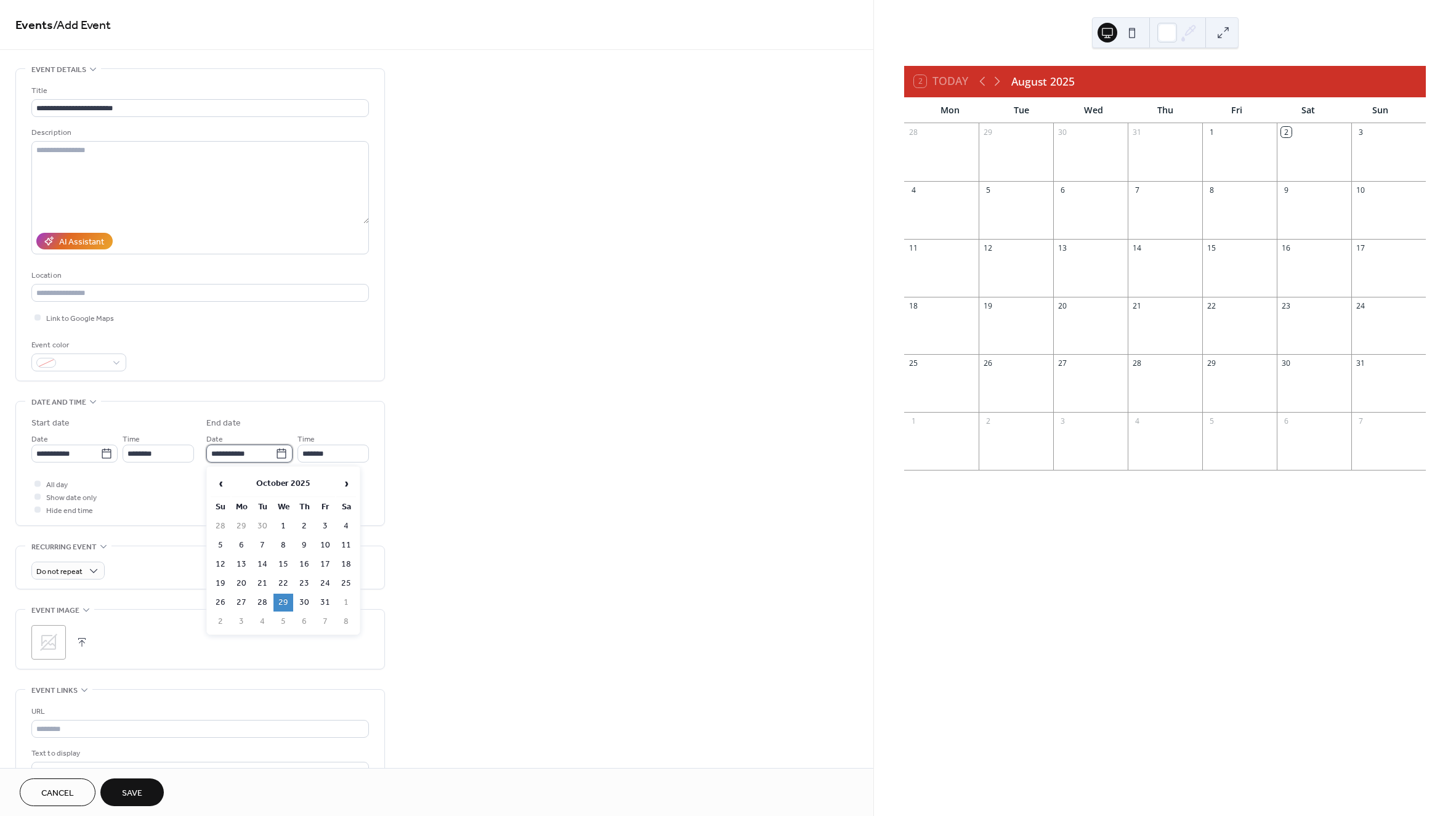 click on "**********" at bounding box center (241, 453) 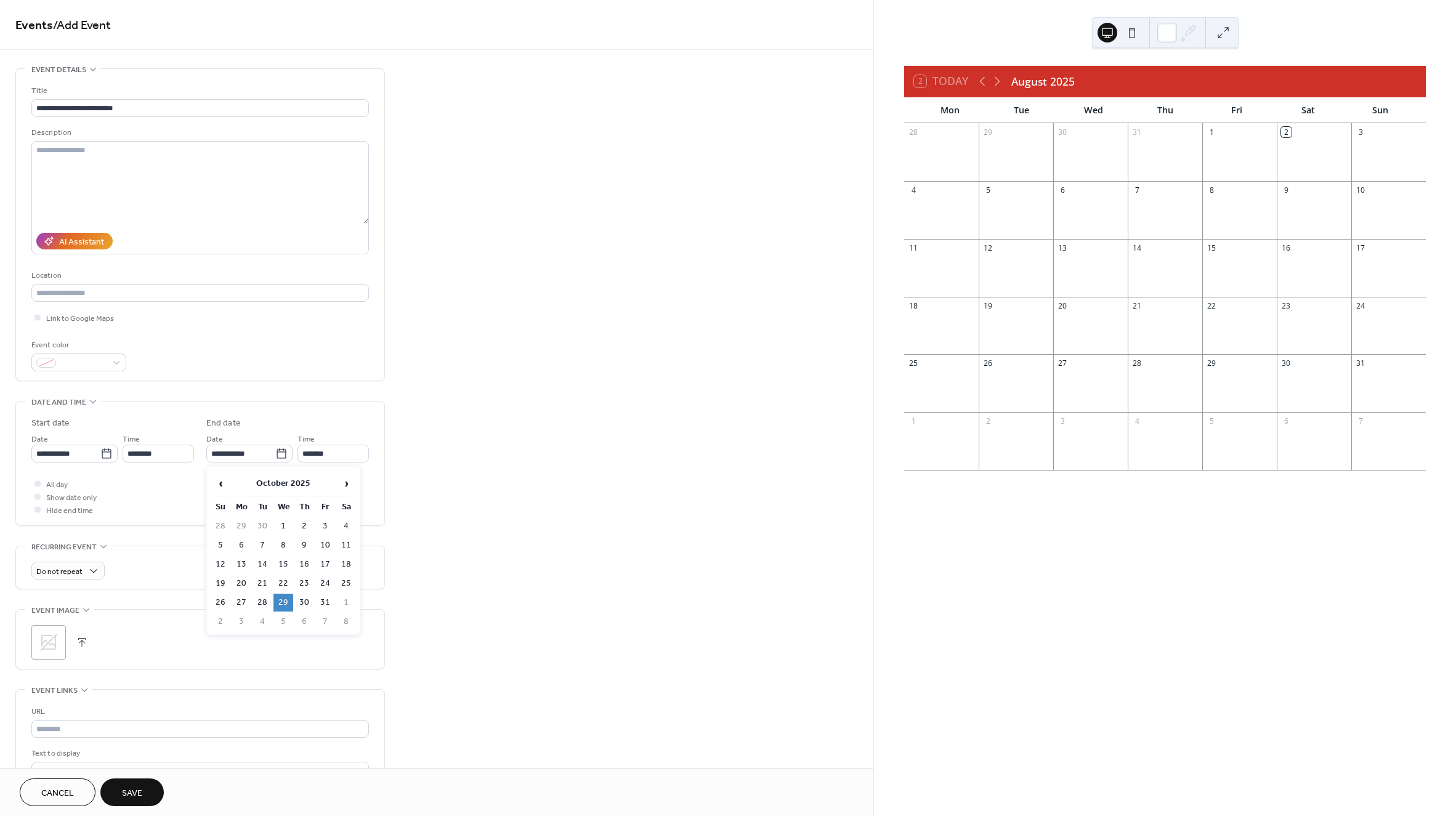 click on "1" at bounding box center [283, 526] 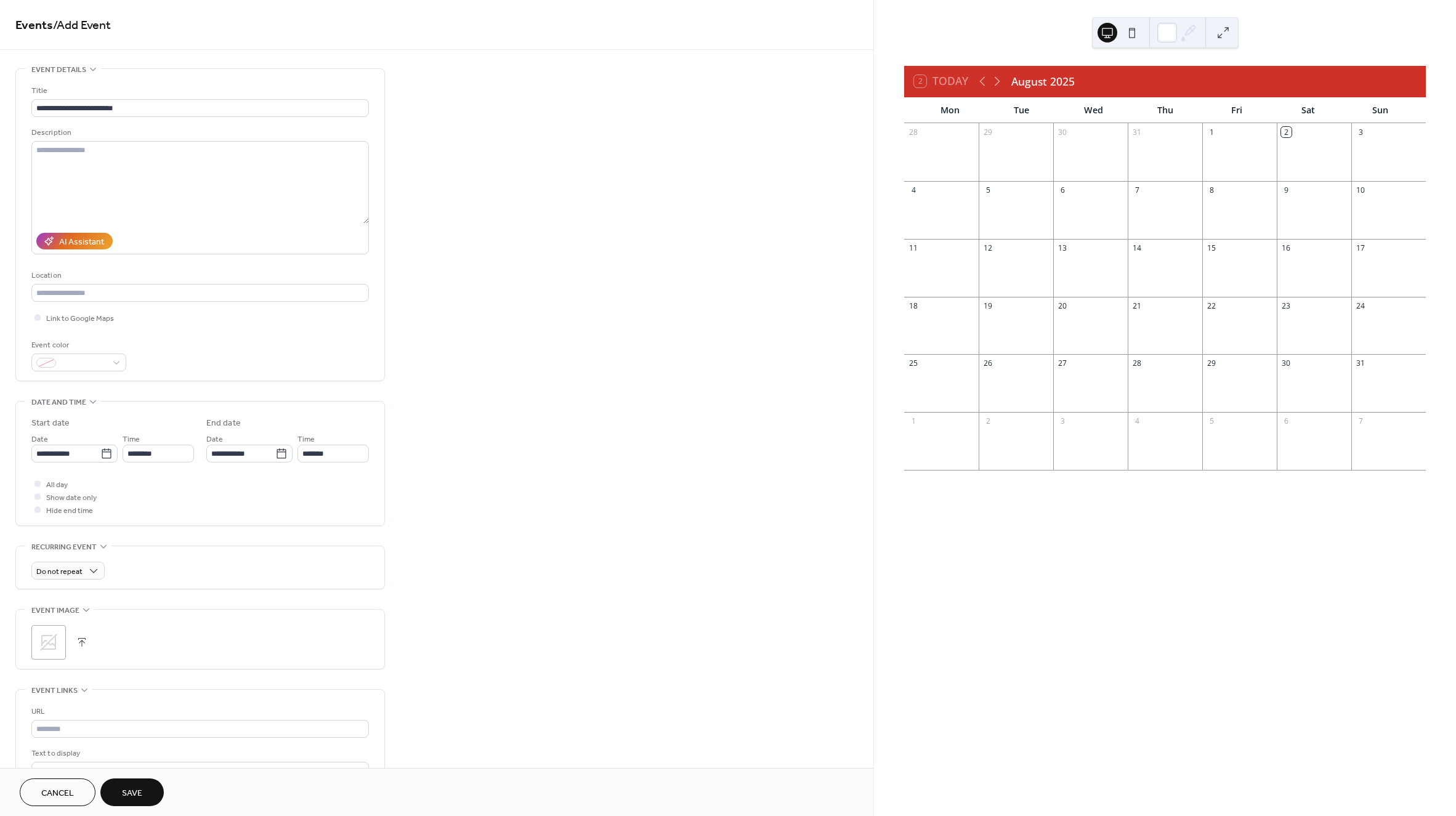 click 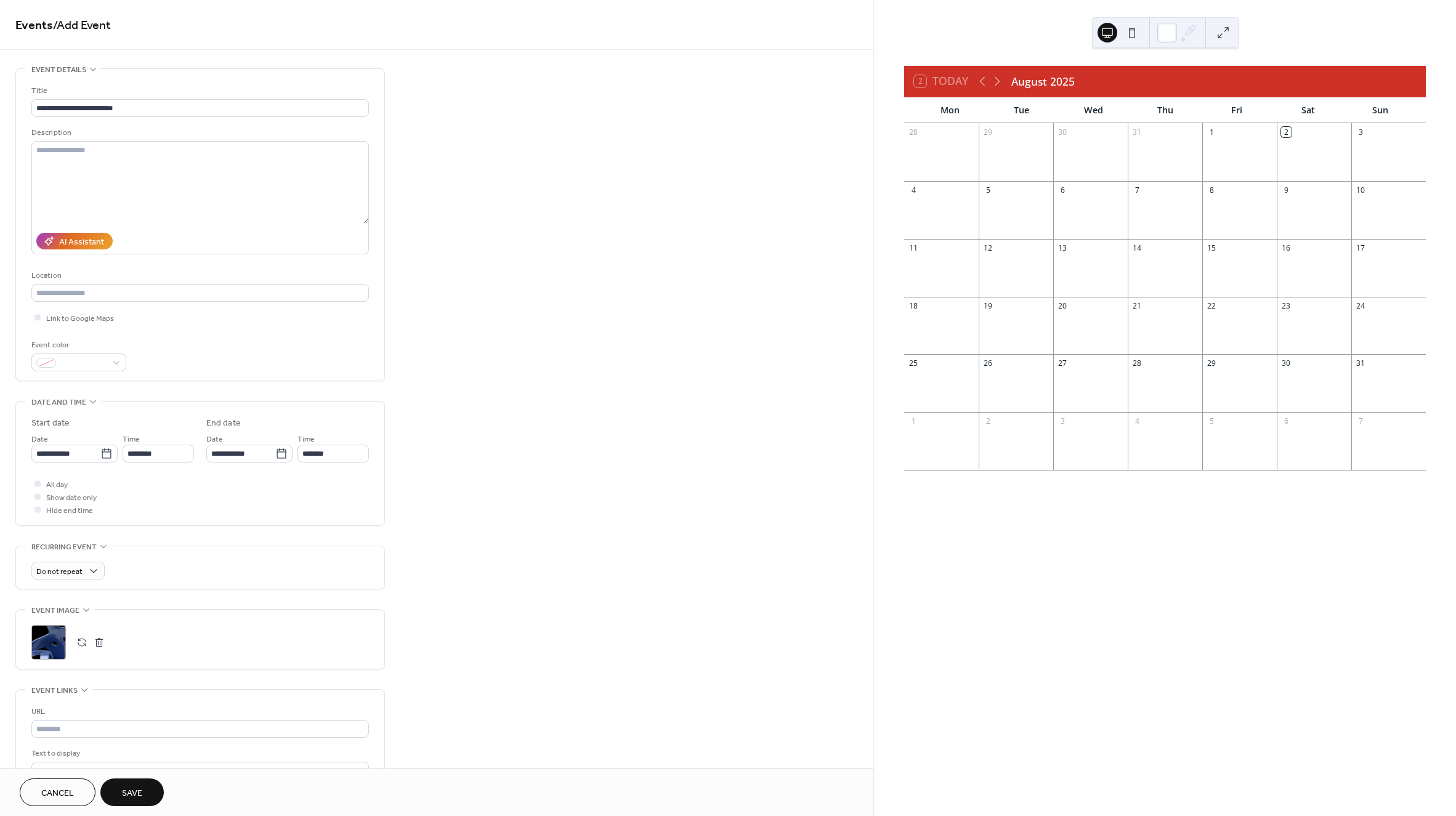 click on "Save" at bounding box center [132, 793] 